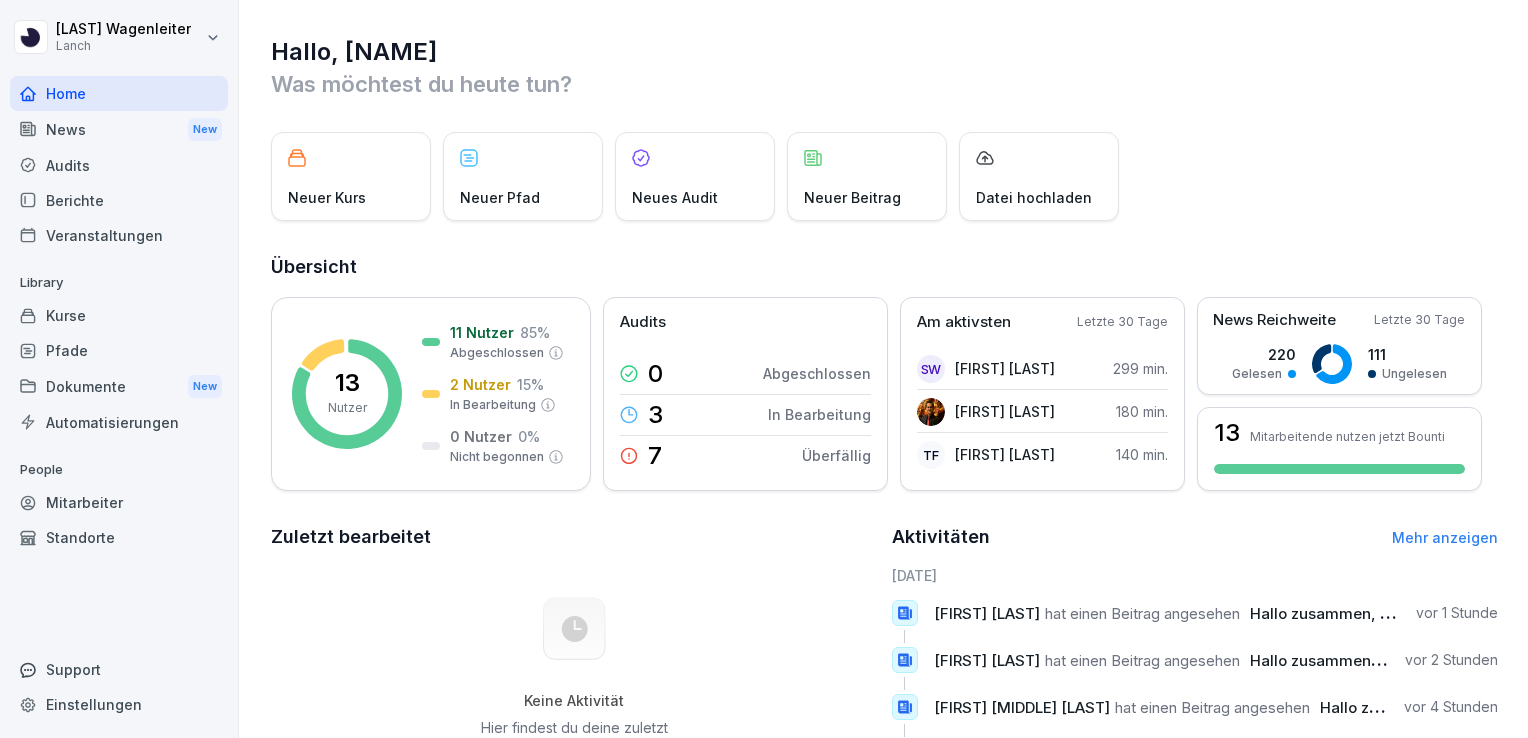 scroll, scrollTop: 0, scrollLeft: 0, axis: both 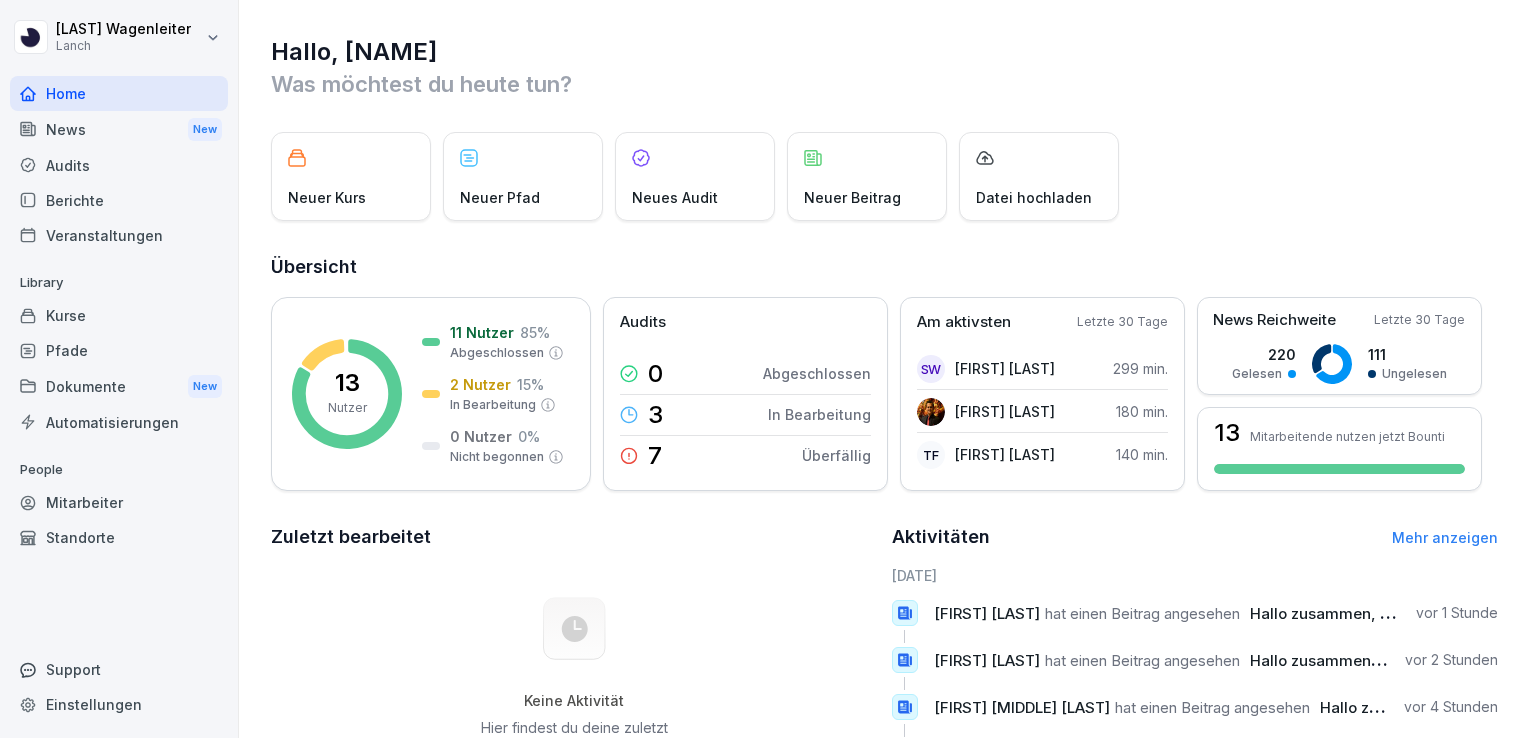click on "Berichte" at bounding box center (119, 200) 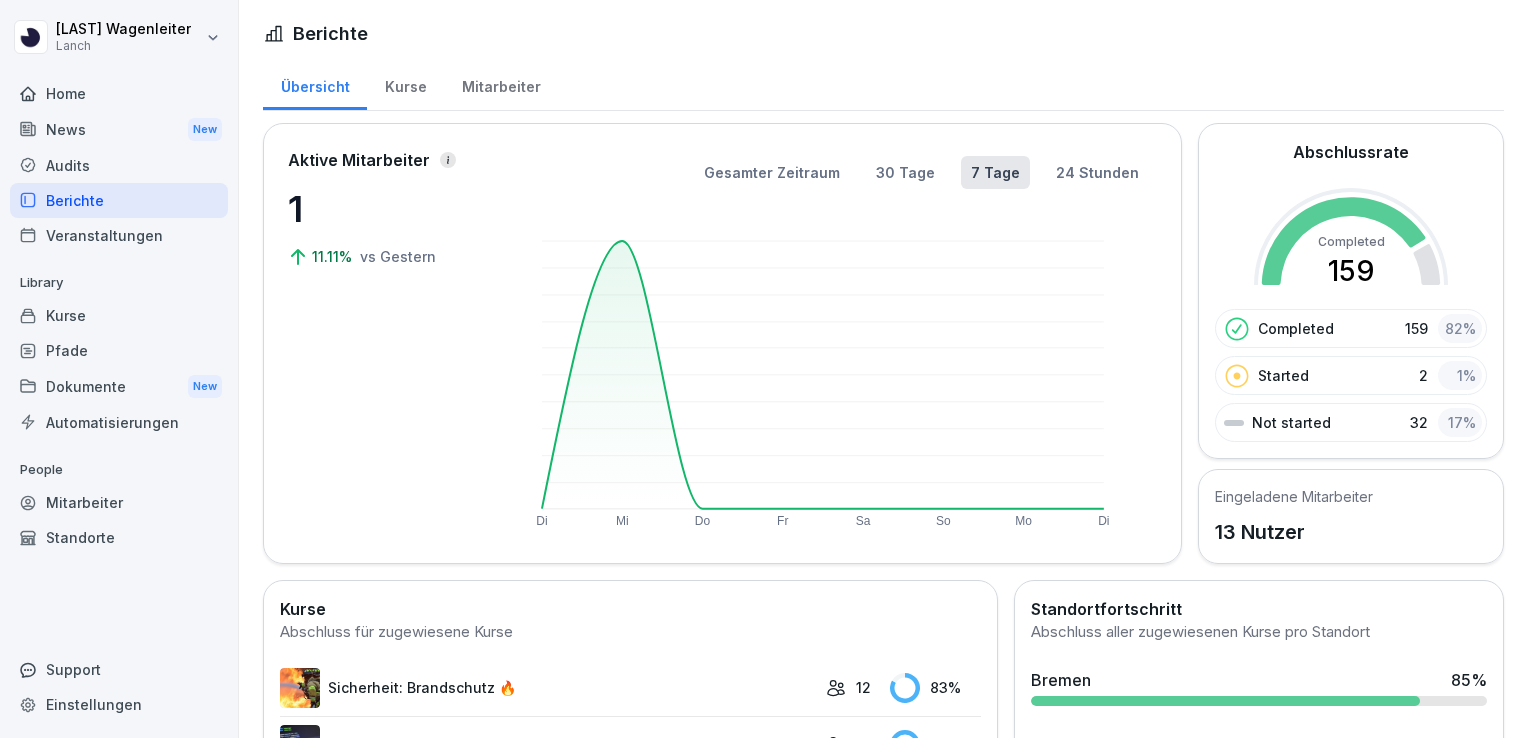 click on "Completed 159" at bounding box center [1351, 236] 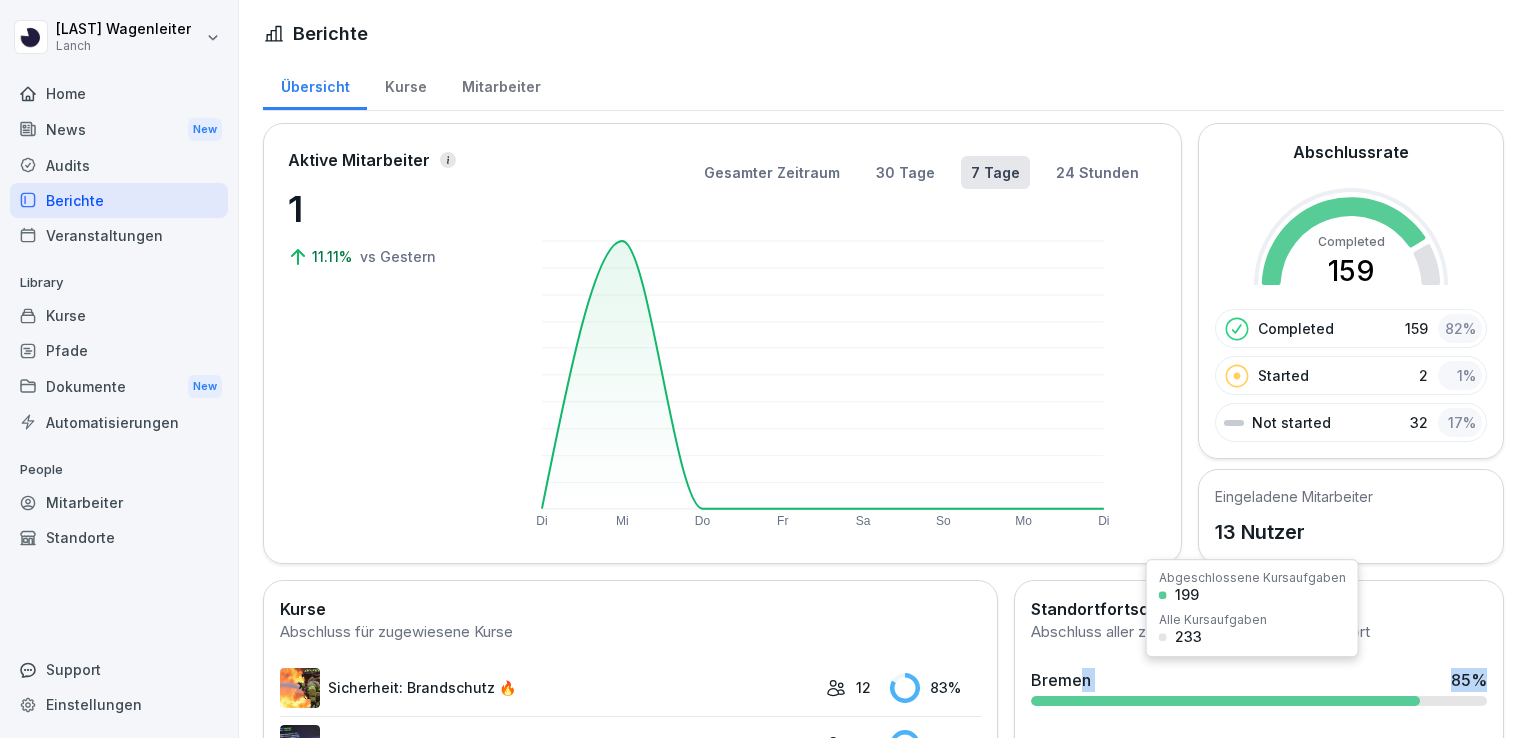 drag, startPoint x: 1068, startPoint y: 641, endPoint x: 1110, endPoint y: 711, distance: 81.63332 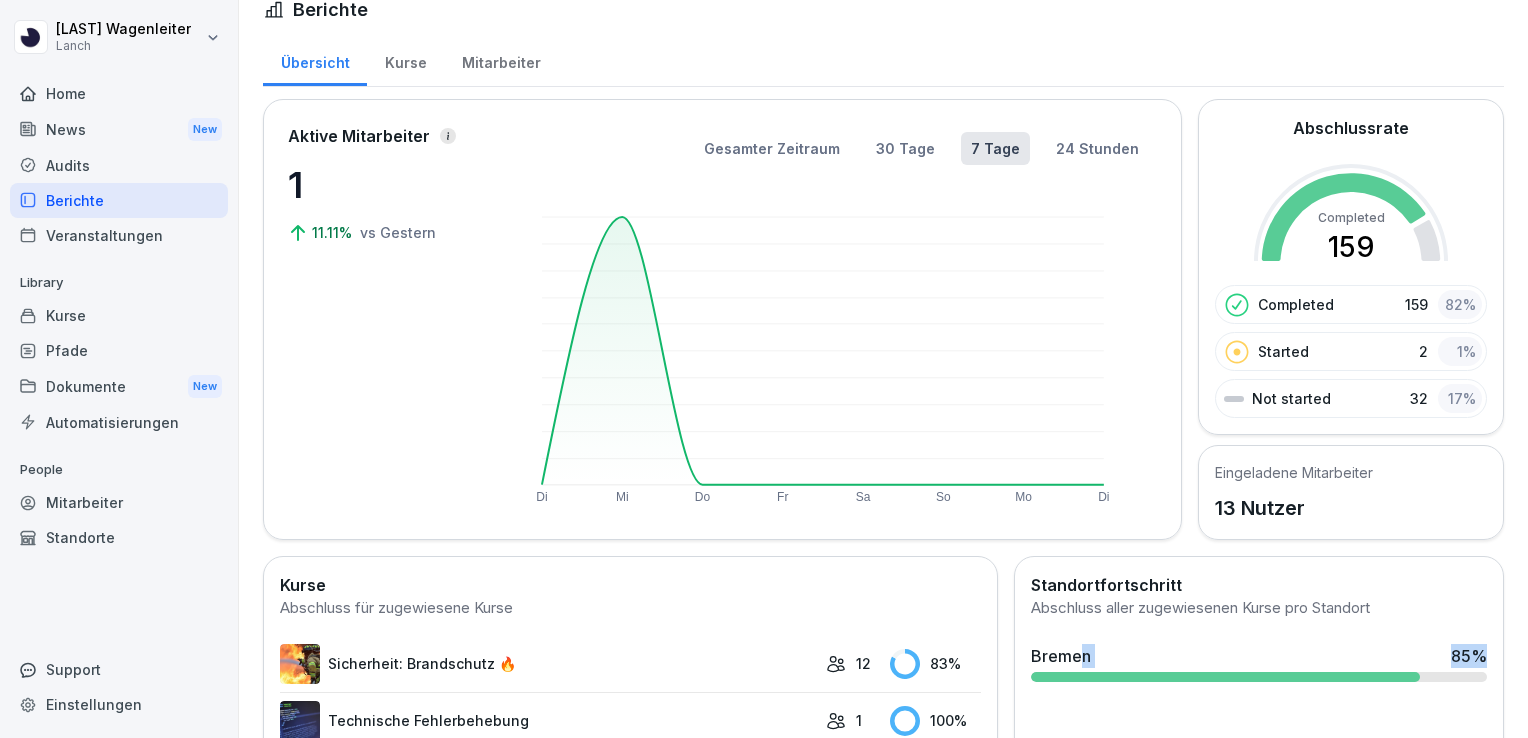click on "Standortfortschritt Abschluss aller zugewiesenen Kurse pro Standort Bremen 85 %" at bounding box center [1259, 1516] 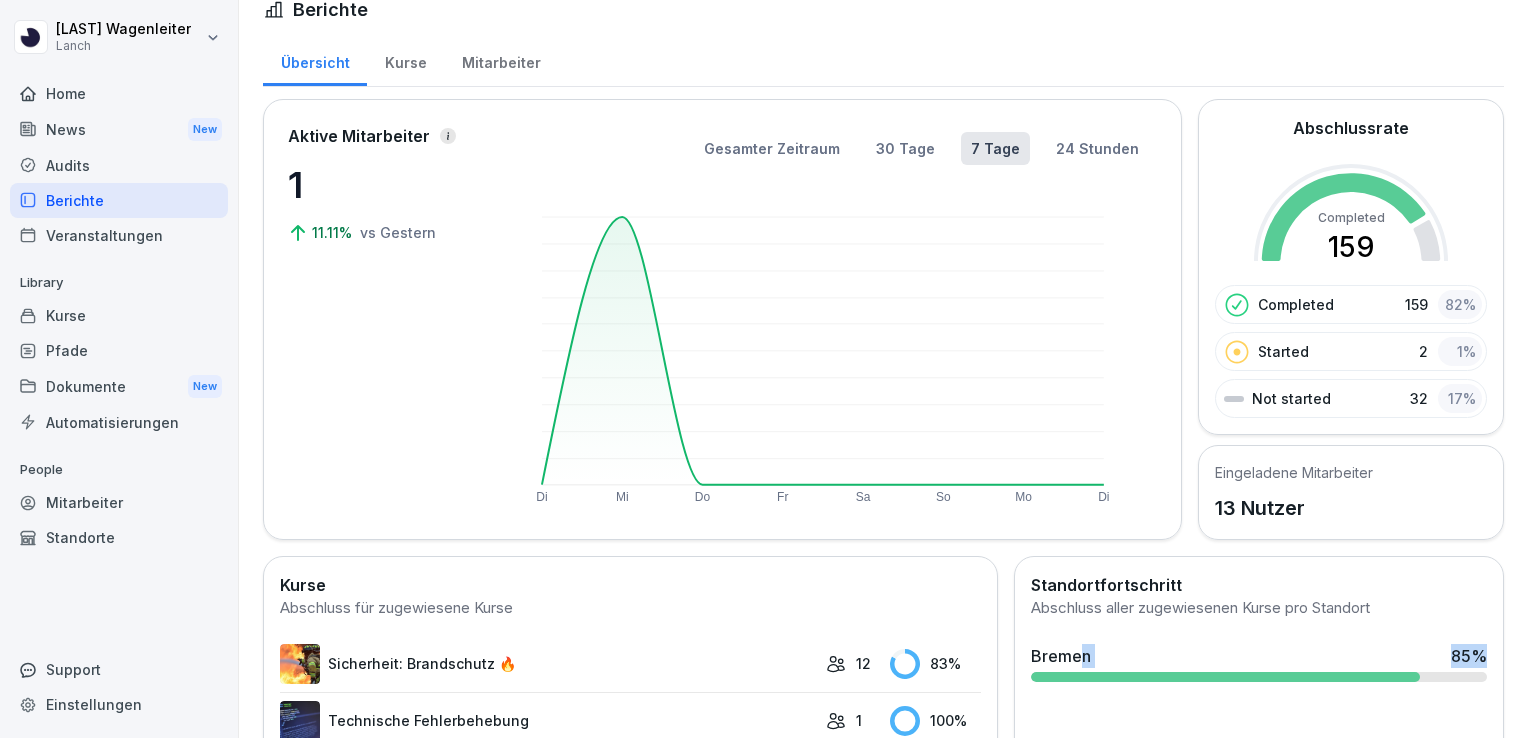 click on "Bremen" at bounding box center [1061, 656] 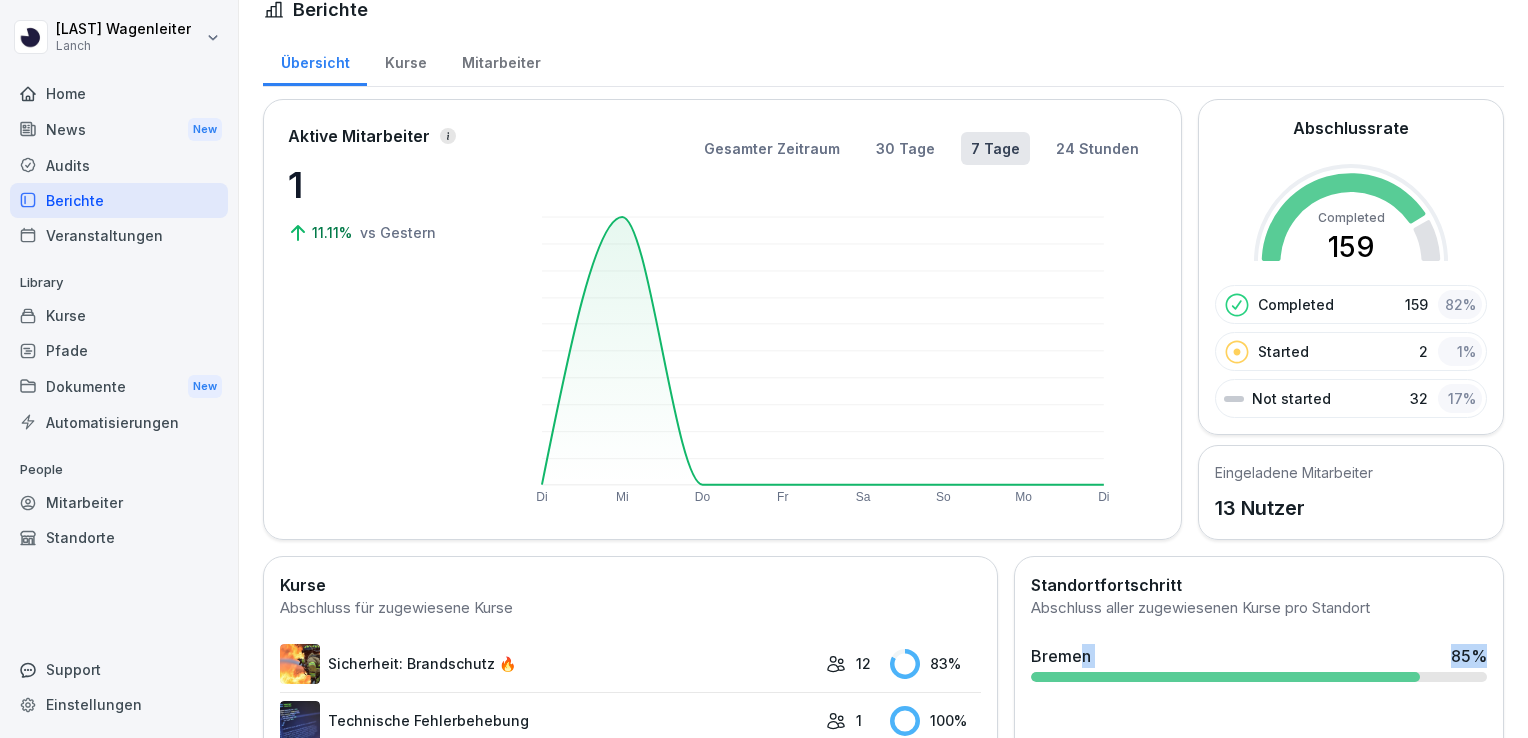 scroll, scrollTop: 0, scrollLeft: 0, axis: both 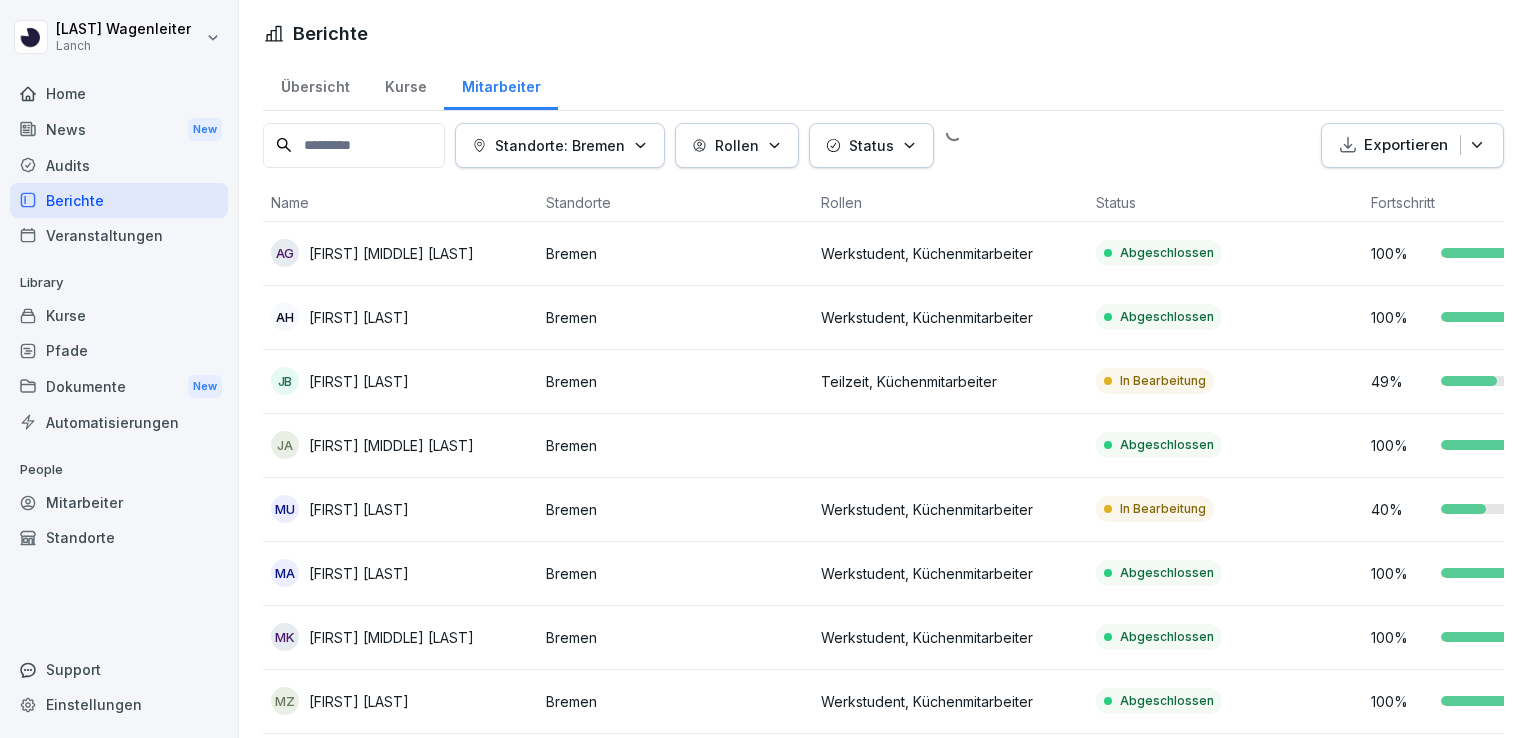 click on "Berichte Übersicht Kurse Mitarbeiter Standorte: Bremen Rollen Status Exportieren Name Standorte Rollen Status Fortschritt AG Ayush Chandra Gupta Bremen Werkstudent, Küchenmitarbeiter Abgeschlossen 100 % AH Azfar Hussain Bremen Werkstudent, Küchenmitarbeiter Abgeschlossen 100 % JB Jaime Borgelt Bremen Teilzeit, Küchenmitarbeiter In Bearbeitung 49 % JA Julia Mohdi Alaoui Bremen Abgeschlossen 100 % MU Mehmet Uz Bremen Werkstudent, Küchenmitarbeiter In Bearbeitung 40 % MA Mehreen Ali Bremen Werkstudent, Küchenmitarbeiter Abgeschlossen 100 % MK Muhammad Burhan Khan Bremen Werkstudent, Küchenmitarbeiter Abgeschlossen 100 % MZ Muhammad Zeeshan Bremen Werkstudent, Küchenmitarbeiter Abgeschlossen 100 % Muhammad Zubairullah Bremen Management, Vollzeit Abgeschlossen 100 % SW Sabrina Wagenleiter Bremen Bestand, Betriebsleiter Abgeschlossen 100 % SN Syed Aniq Raza Naqvi Bremen Werkstudent, Küchenmitarbeiter Abgeschlossen 100 % SS Sylvarius Semirnyuy Bremen Werkstudent, Küchenmitarbeiter Abgeschlossen 100 % TF %" at bounding box center [883, 369] 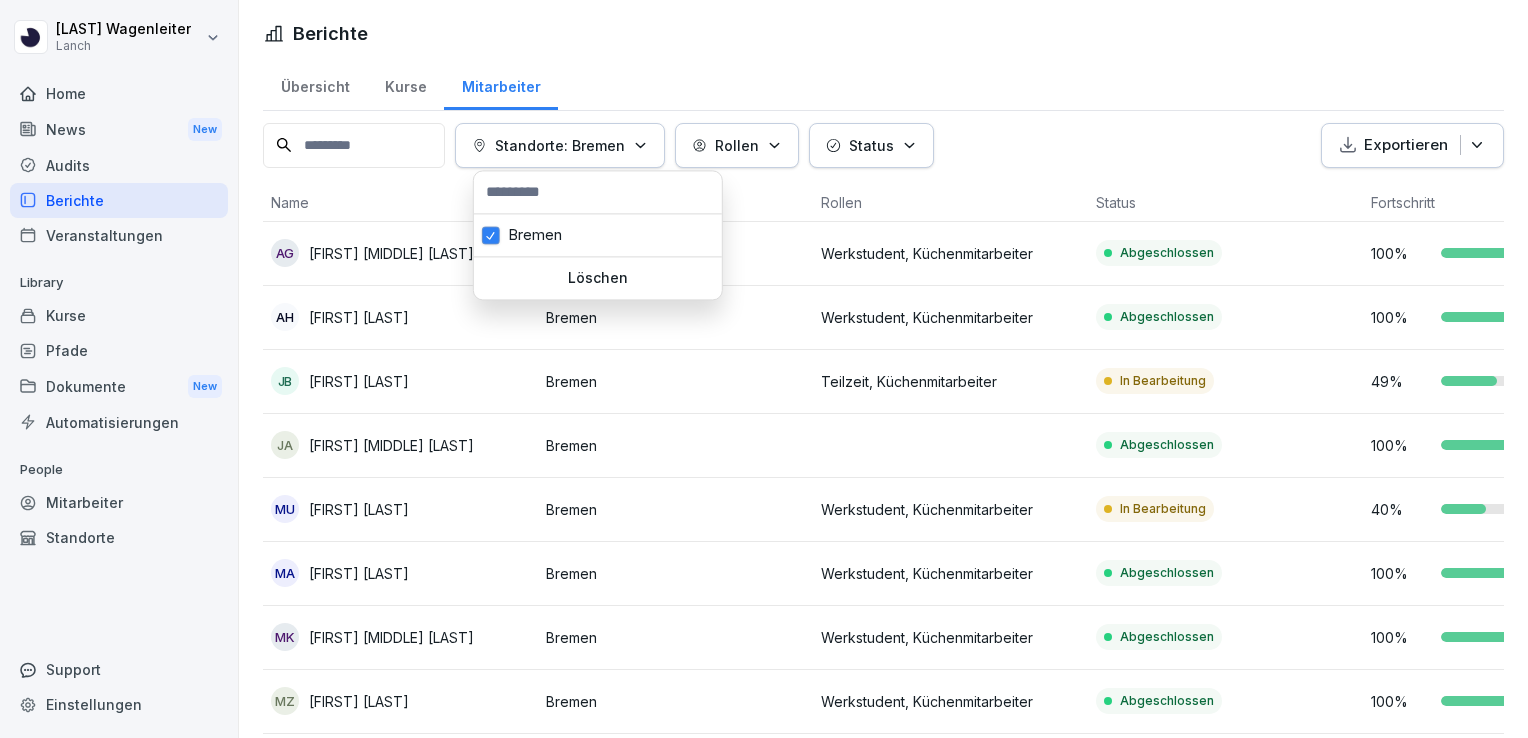 click on "Standorte: Bremen" at bounding box center [560, 145] 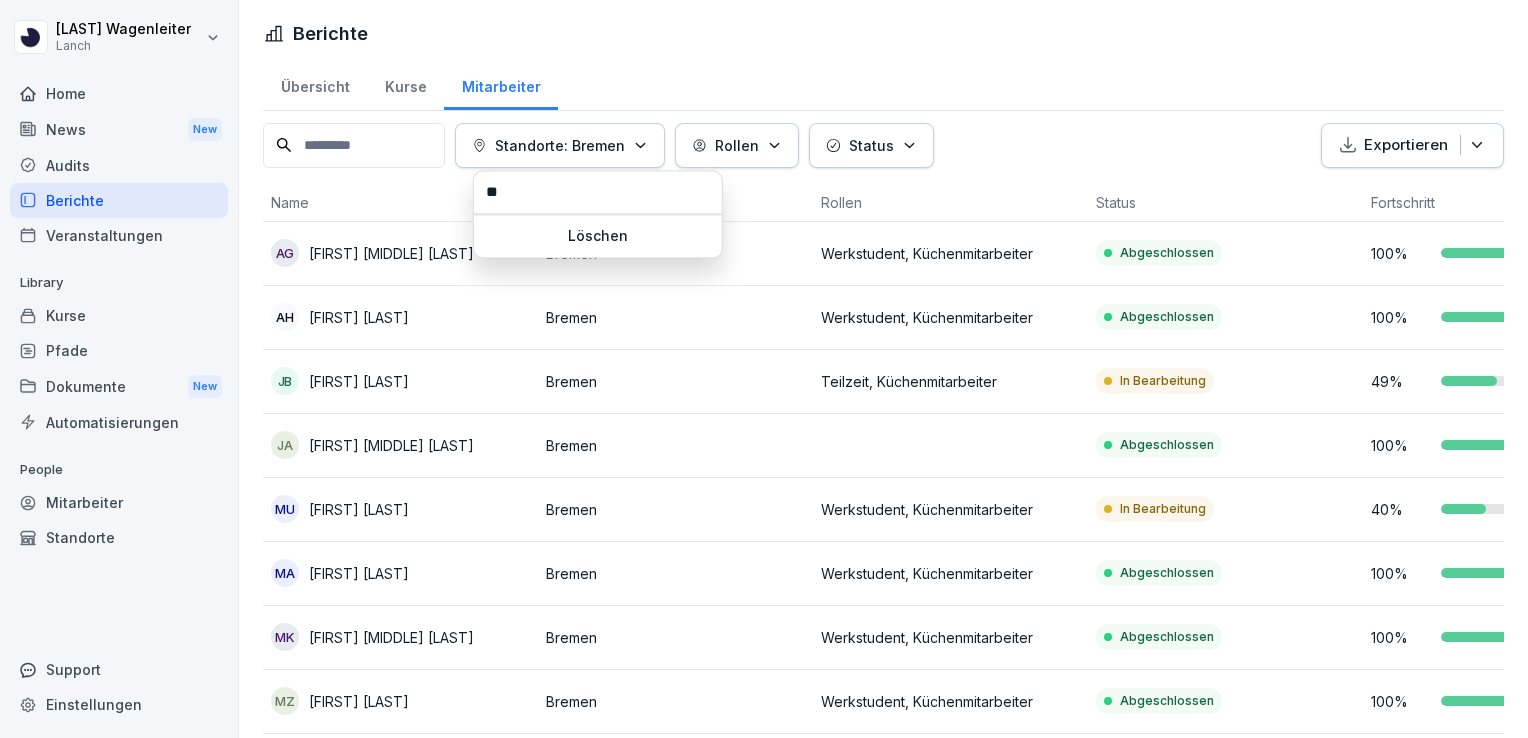 type on "**" 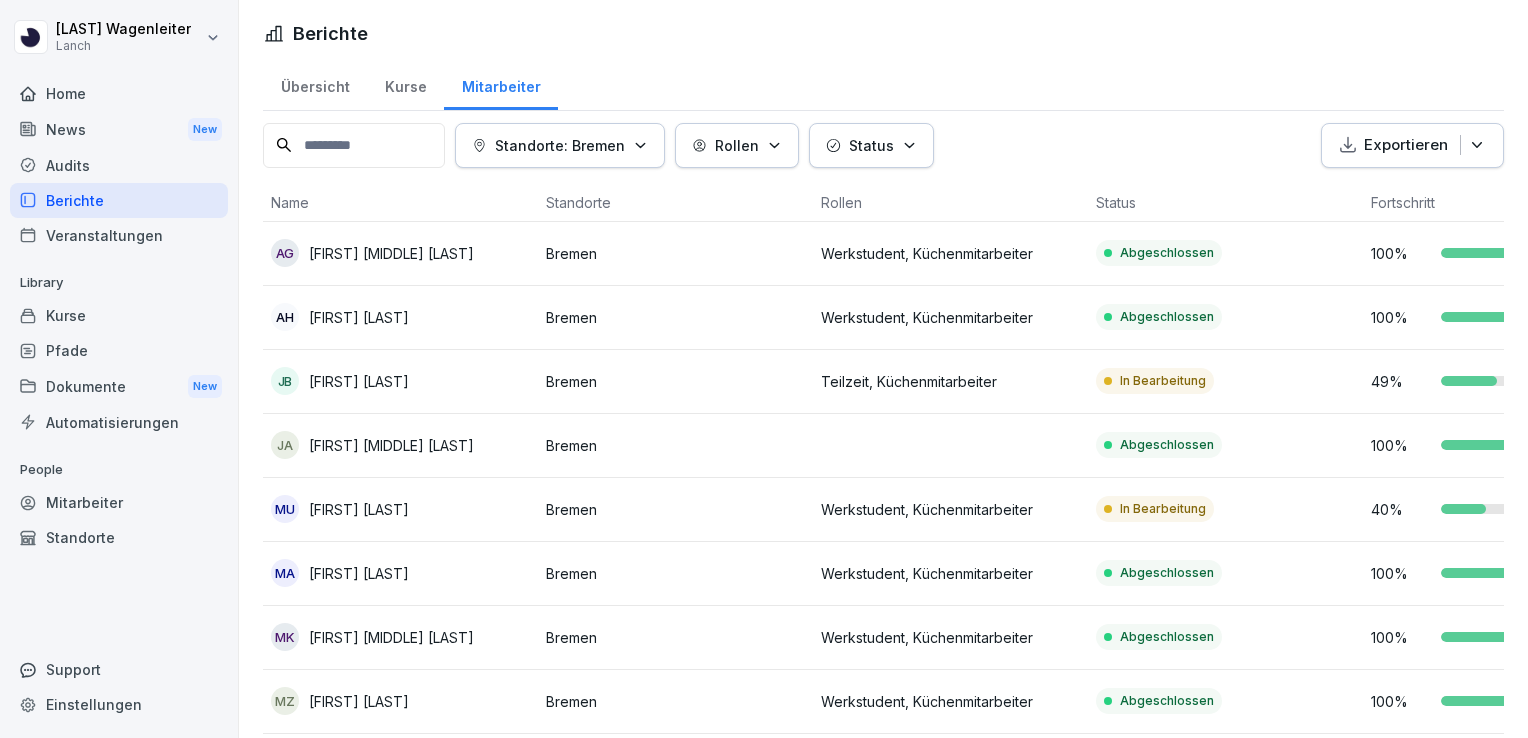 click on "Standorte: Bremen" at bounding box center (560, 145) 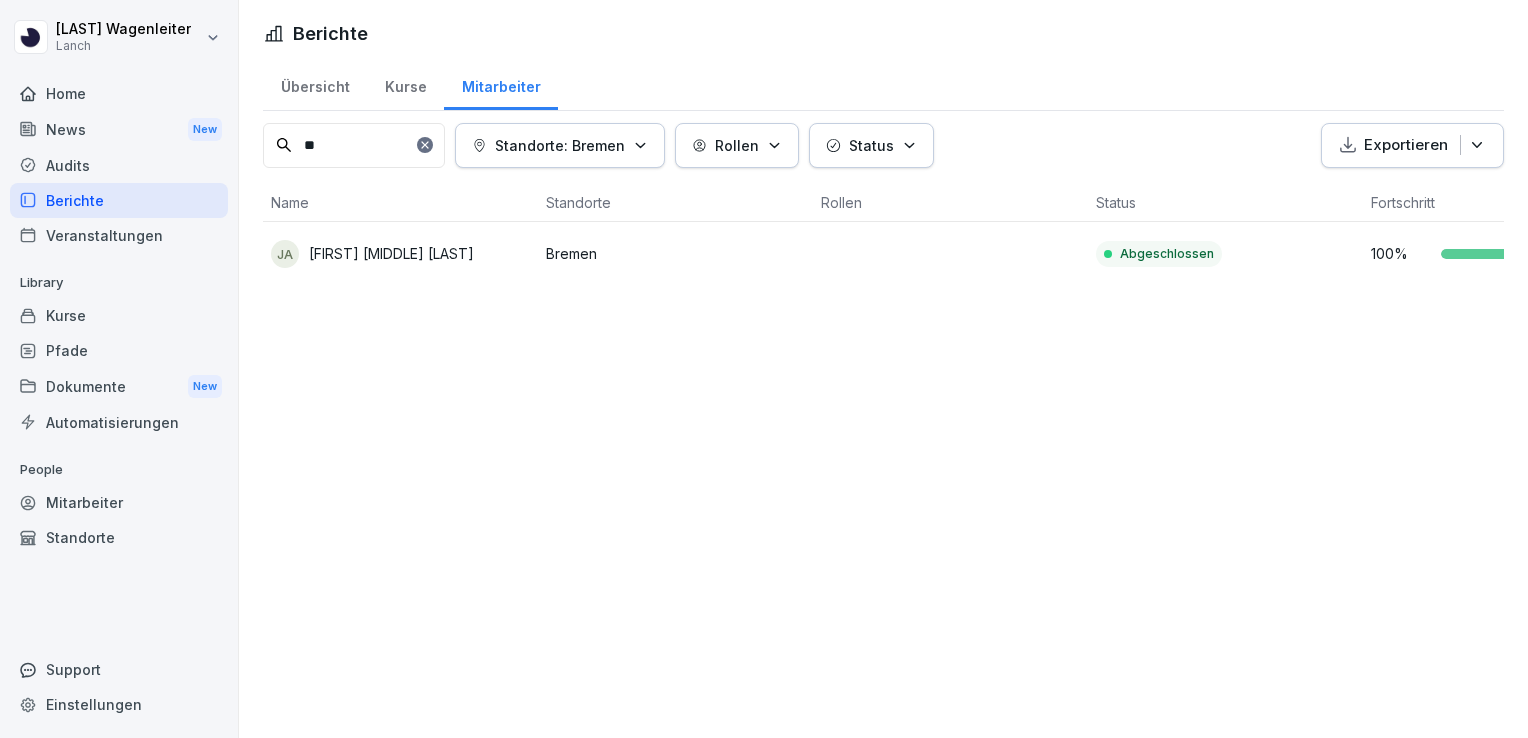 type on "*" 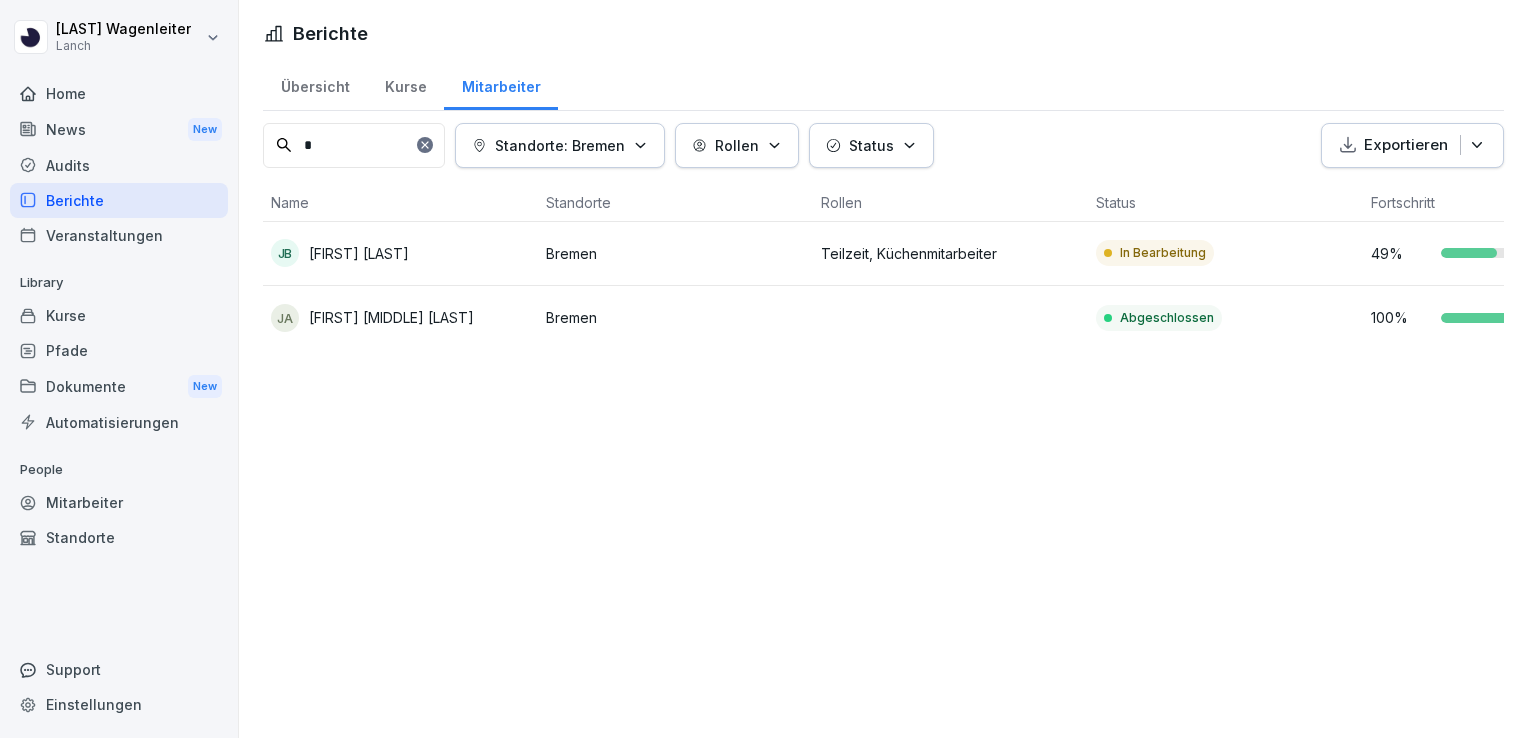 type 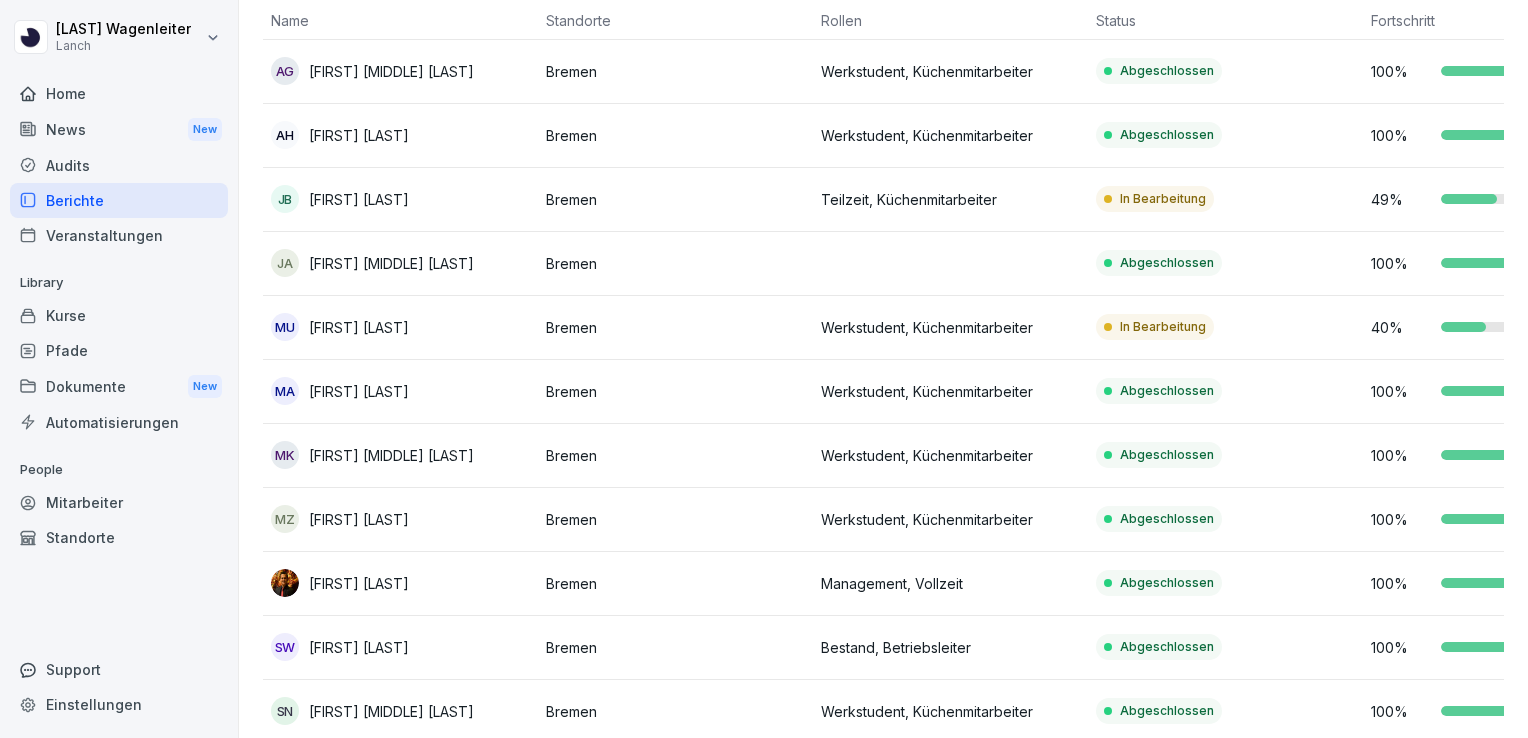 scroll, scrollTop: 180, scrollLeft: 0, axis: vertical 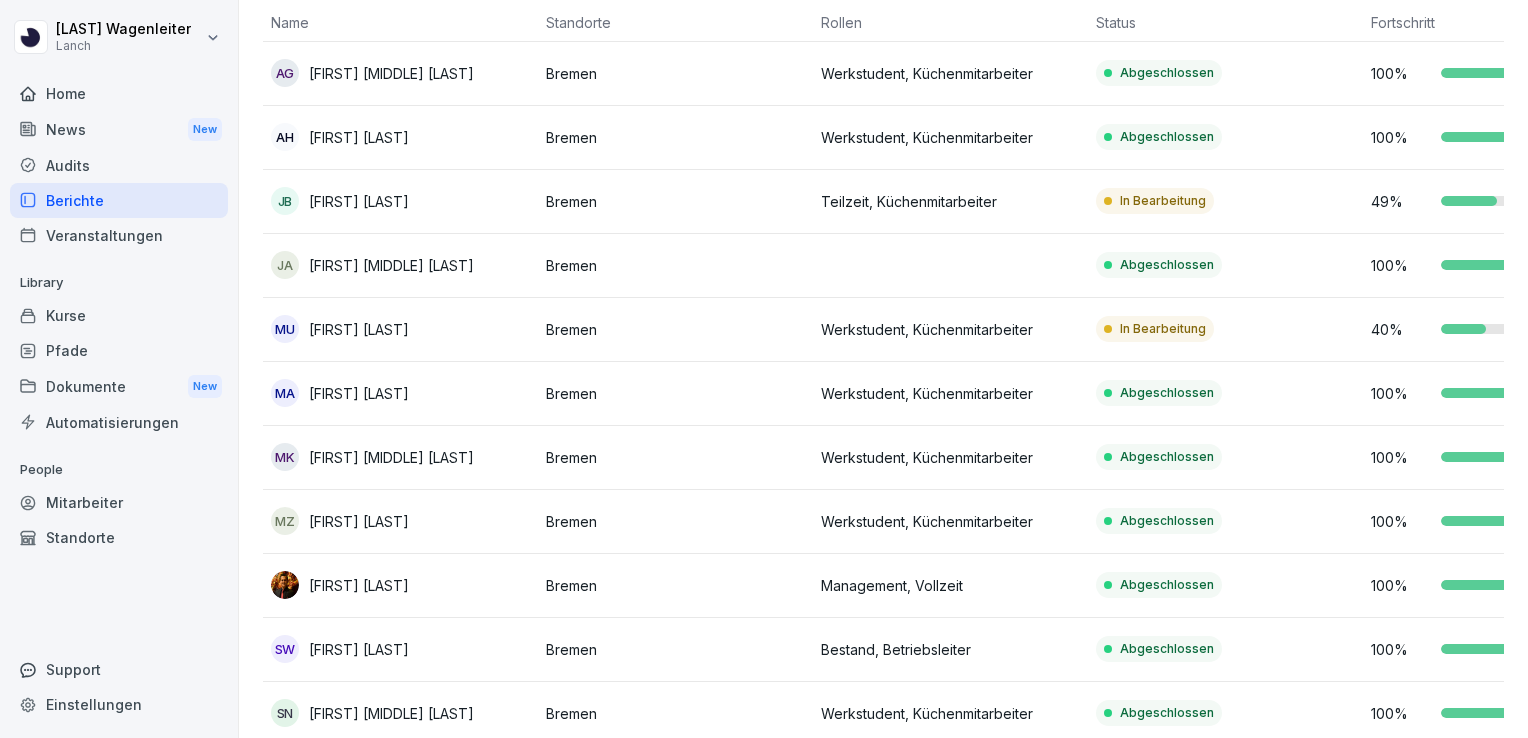 click on "Werkstudent, Küchenmitarbeiter" at bounding box center [950, 329] 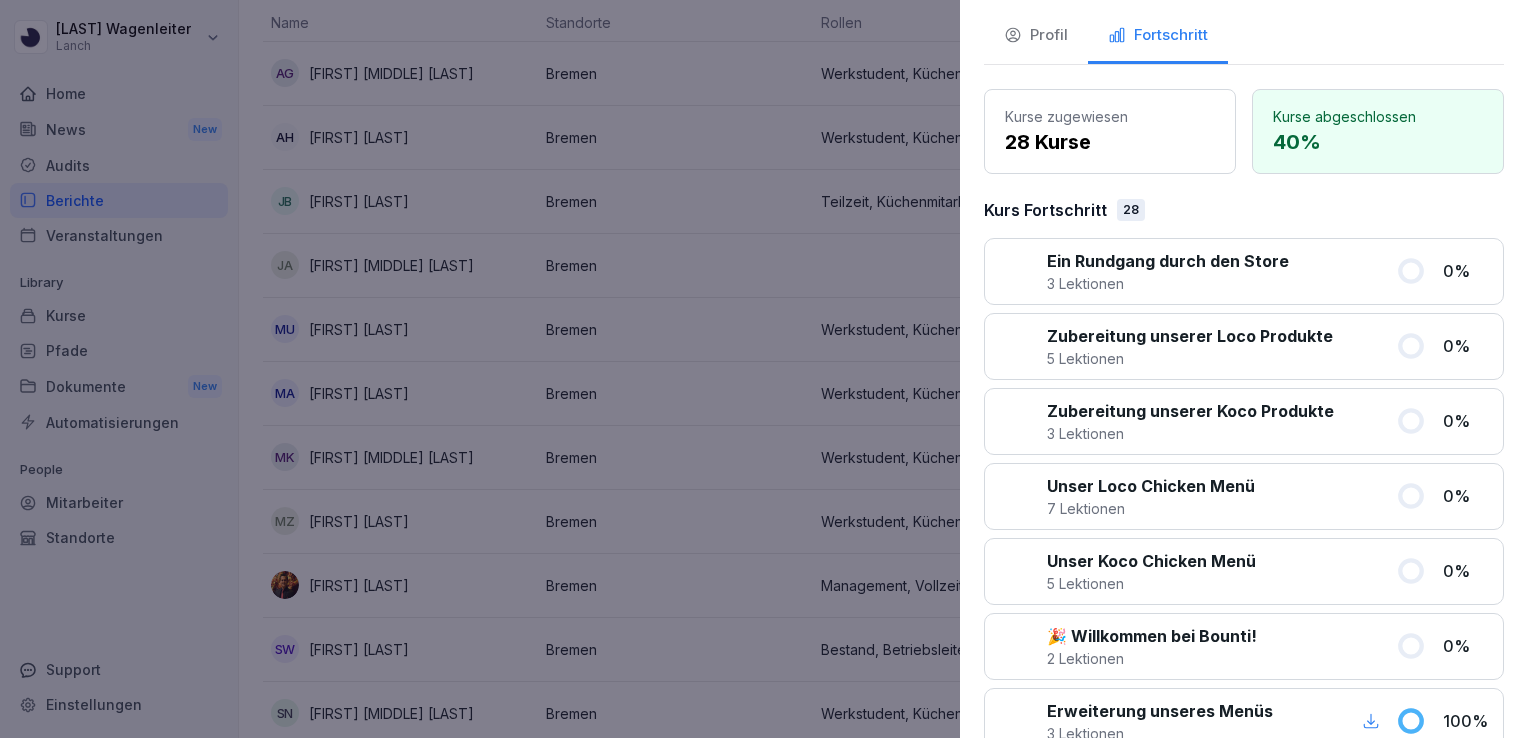 scroll, scrollTop: 0, scrollLeft: 0, axis: both 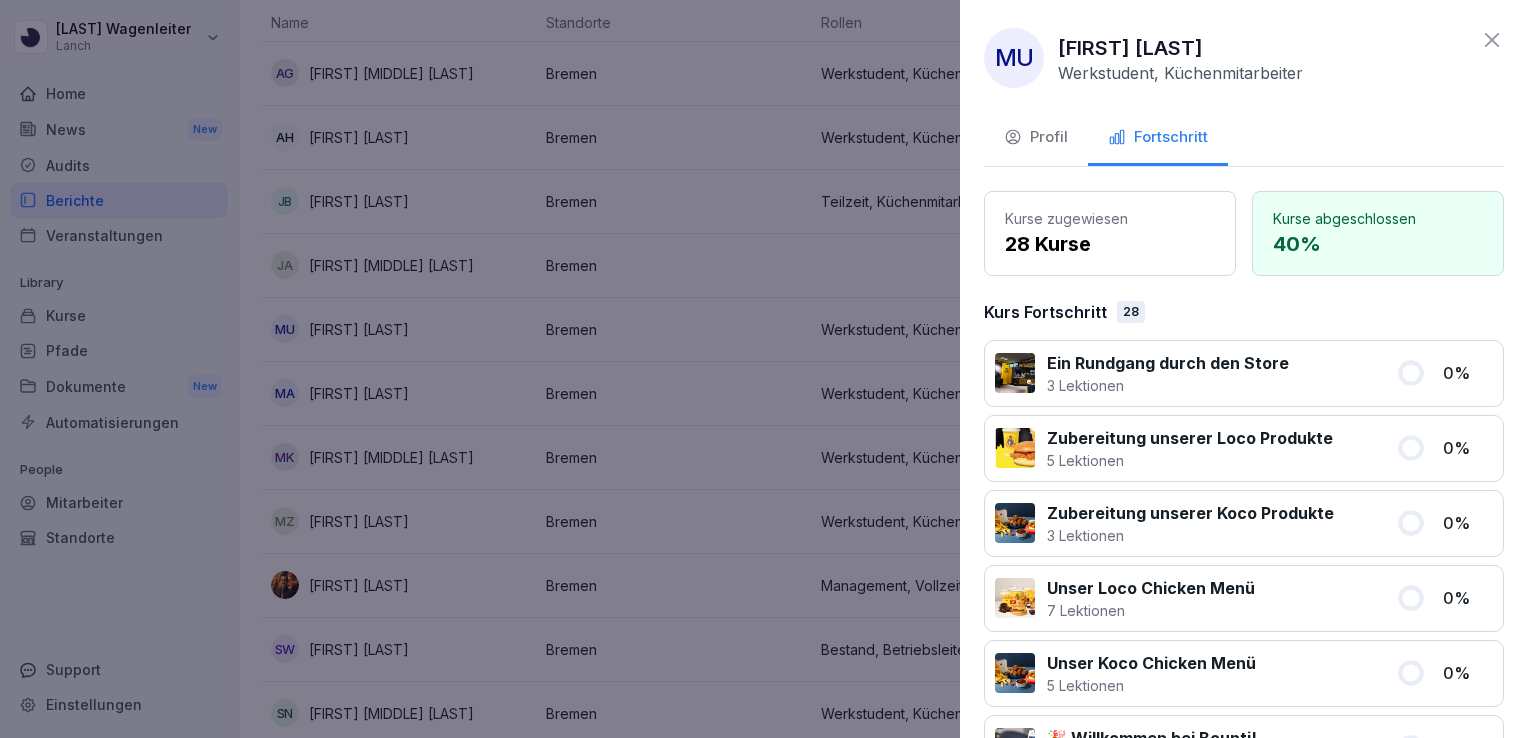 click at bounding box center (1342, 373) 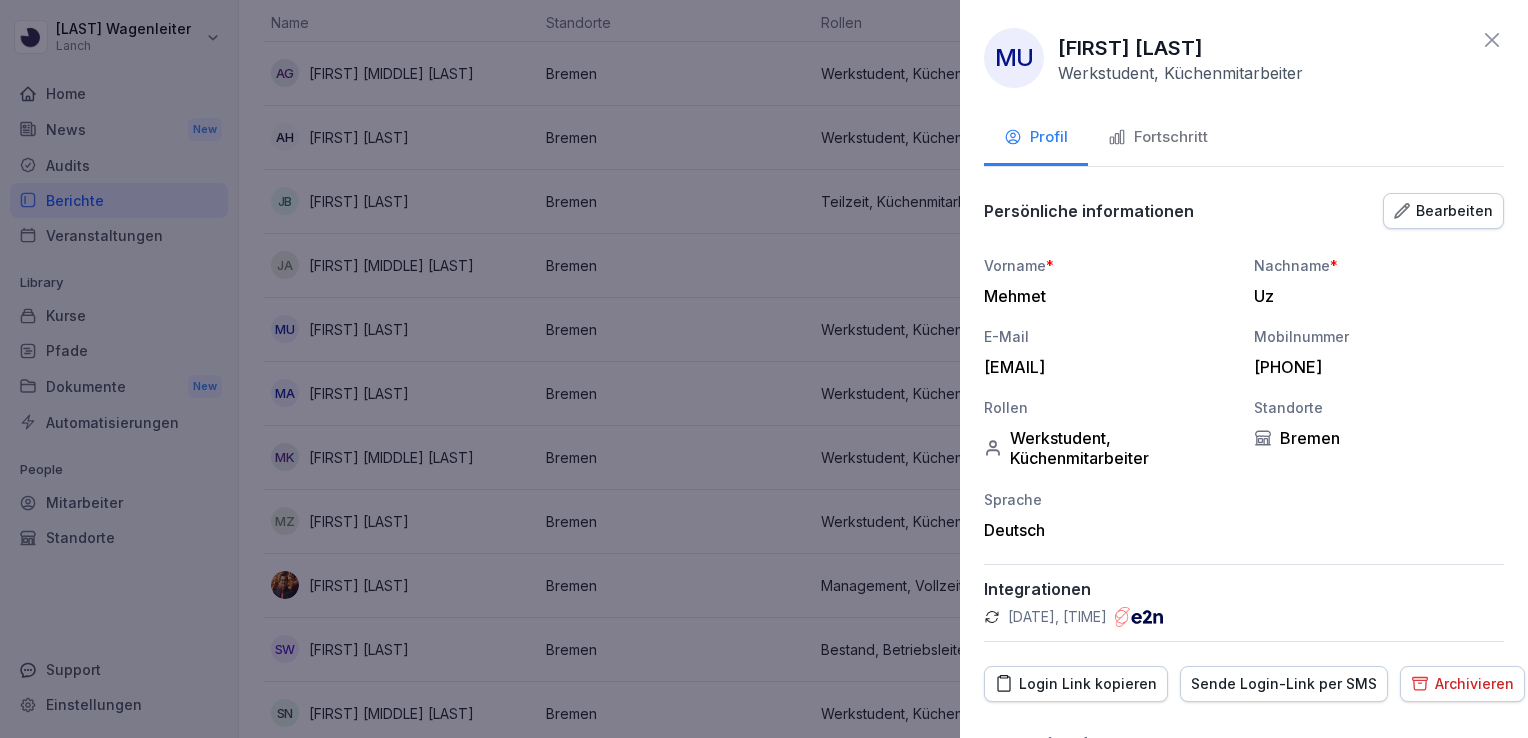 scroll, scrollTop: 39, scrollLeft: 0, axis: vertical 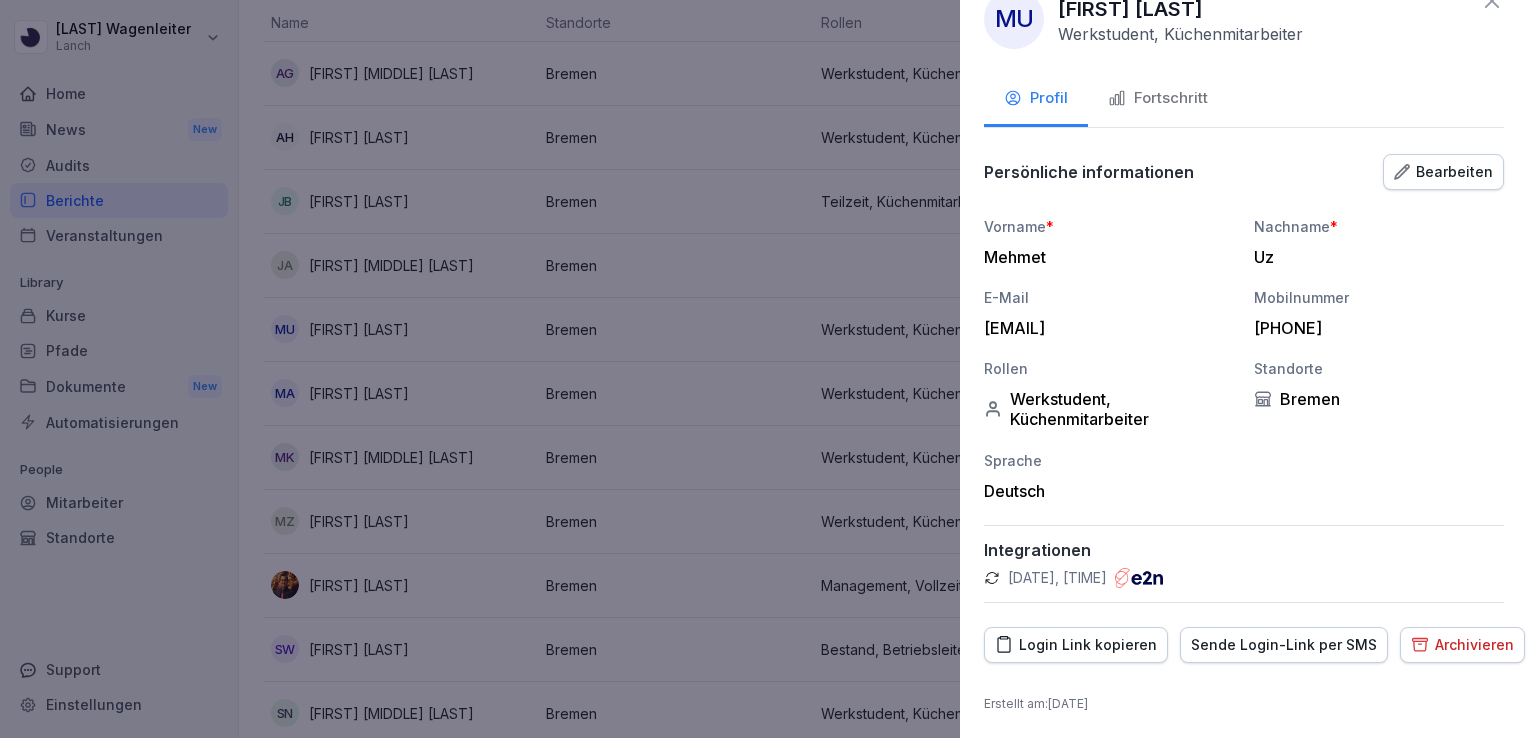 click on "Profil" at bounding box center [1036, 98] 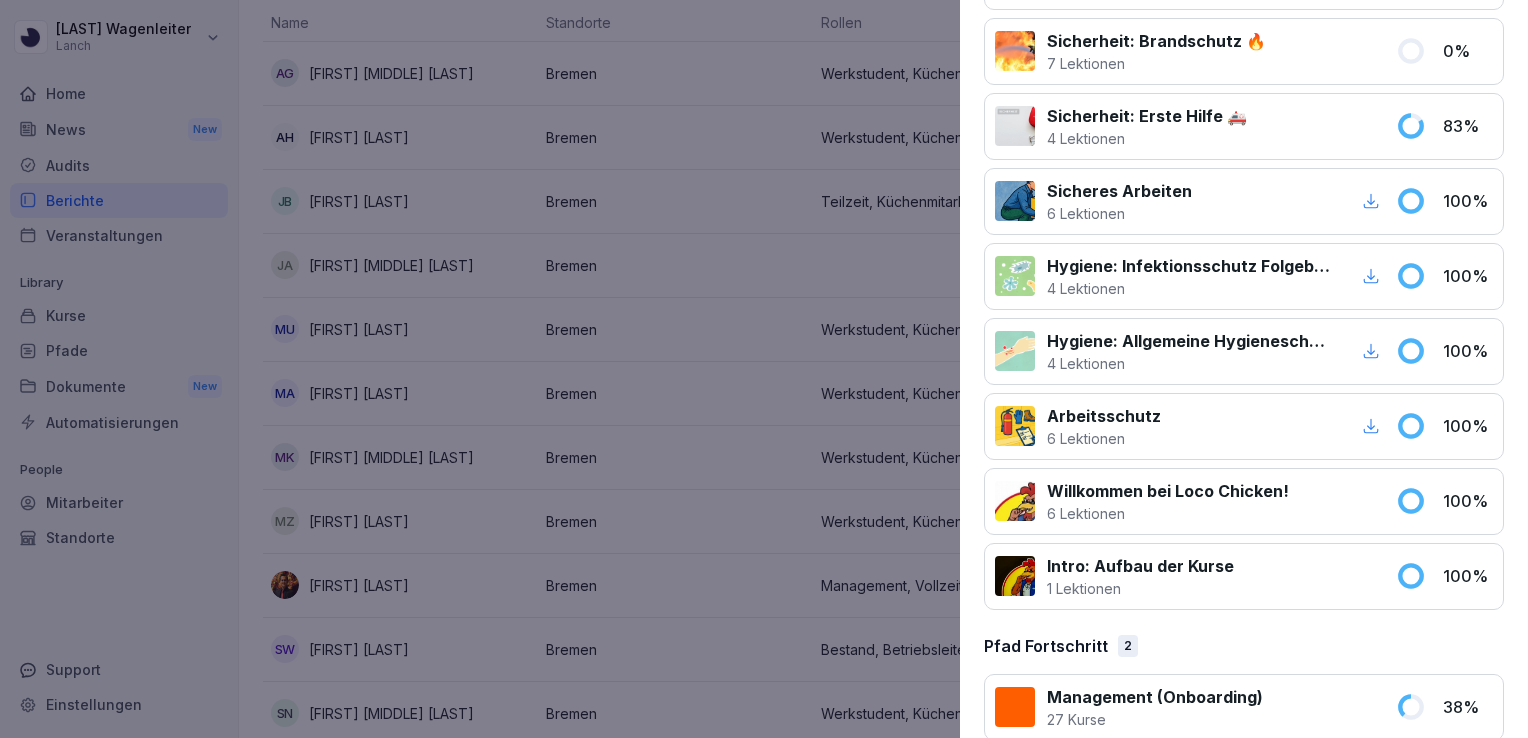 scroll, scrollTop: 1821, scrollLeft: 0, axis: vertical 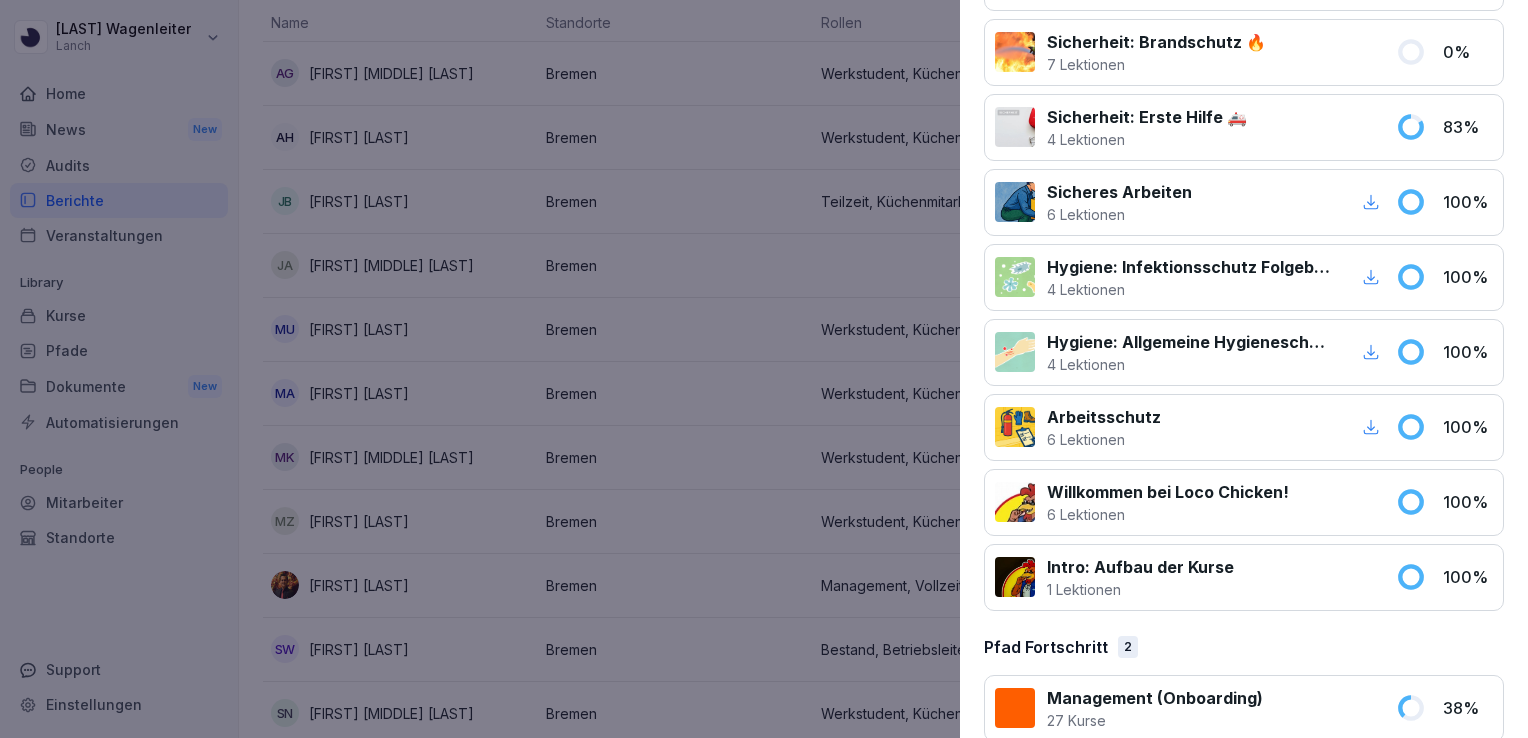 click 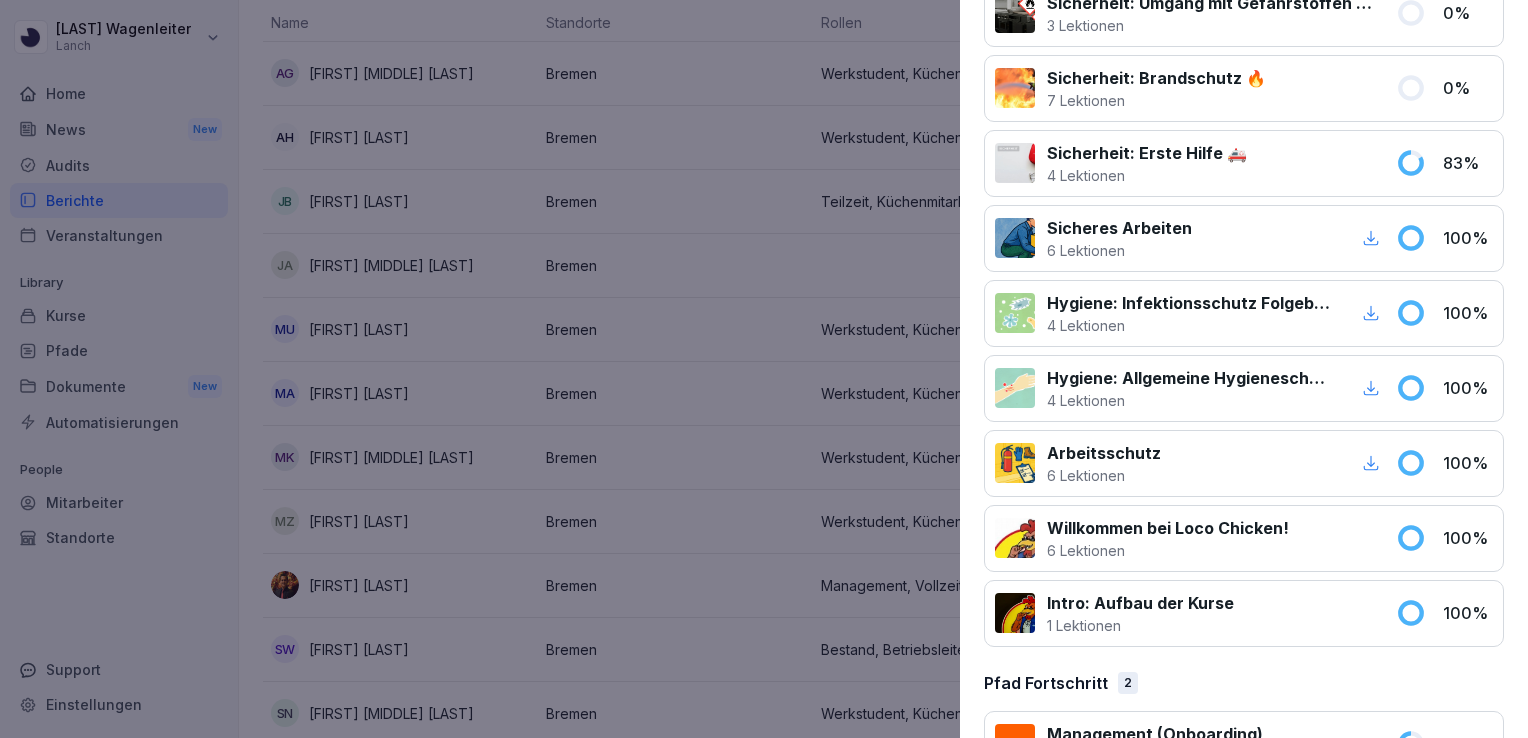 scroll, scrollTop: 1913, scrollLeft: 0, axis: vertical 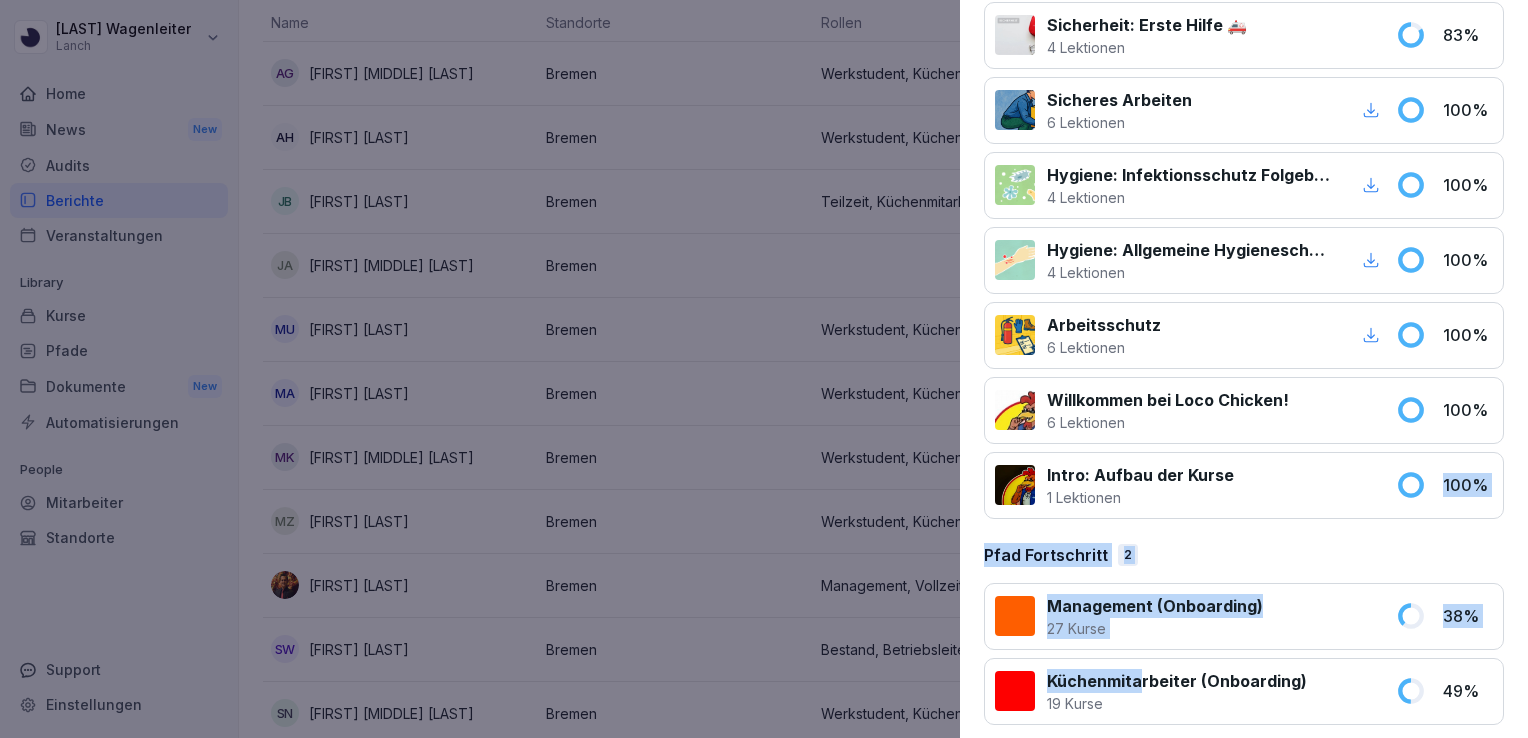 drag, startPoint x: 1140, startPoint y: 666, endPoint x: 1336, endPoint y: 456, distance: 287.25598 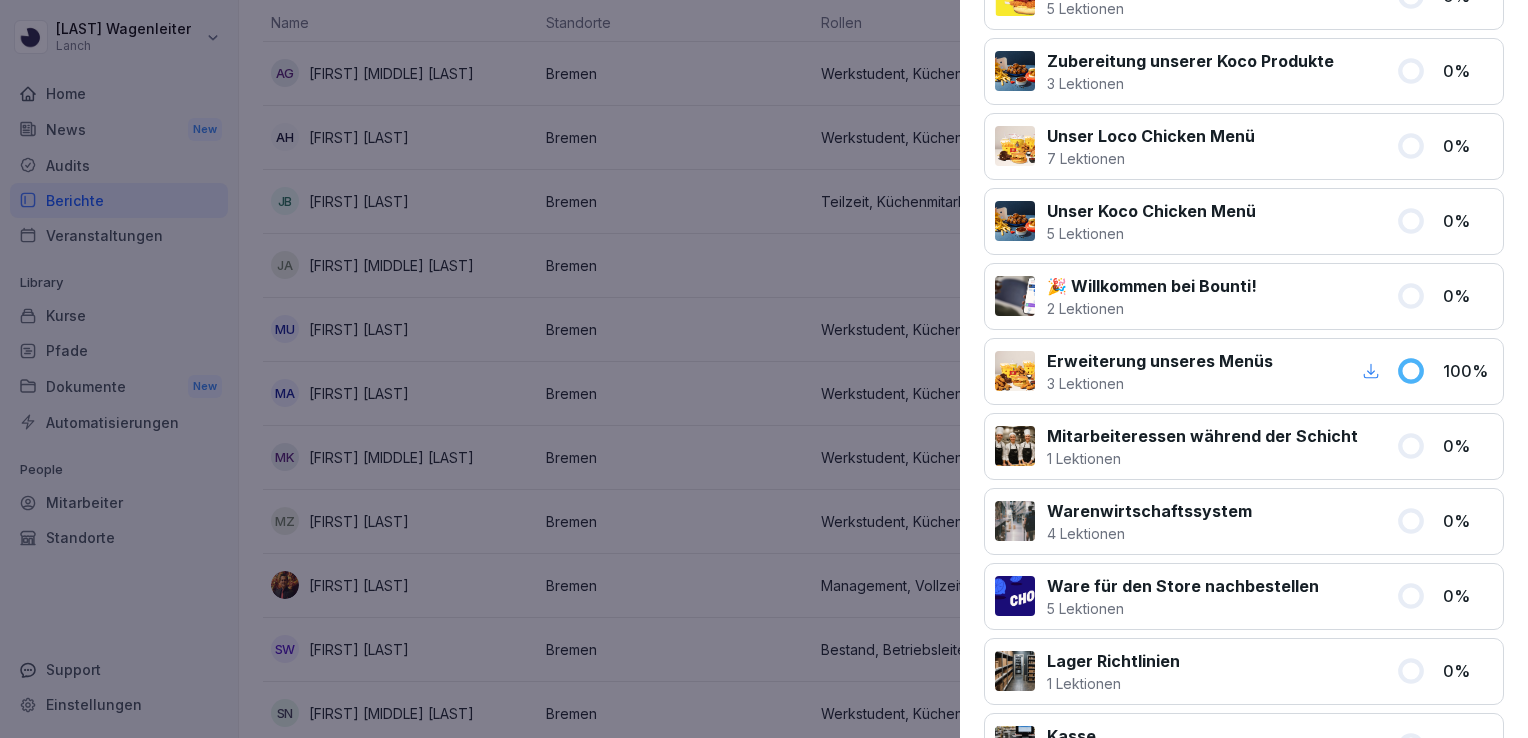 scroll, scrollTop: 222, scrollLeft: 0, axis: vertical 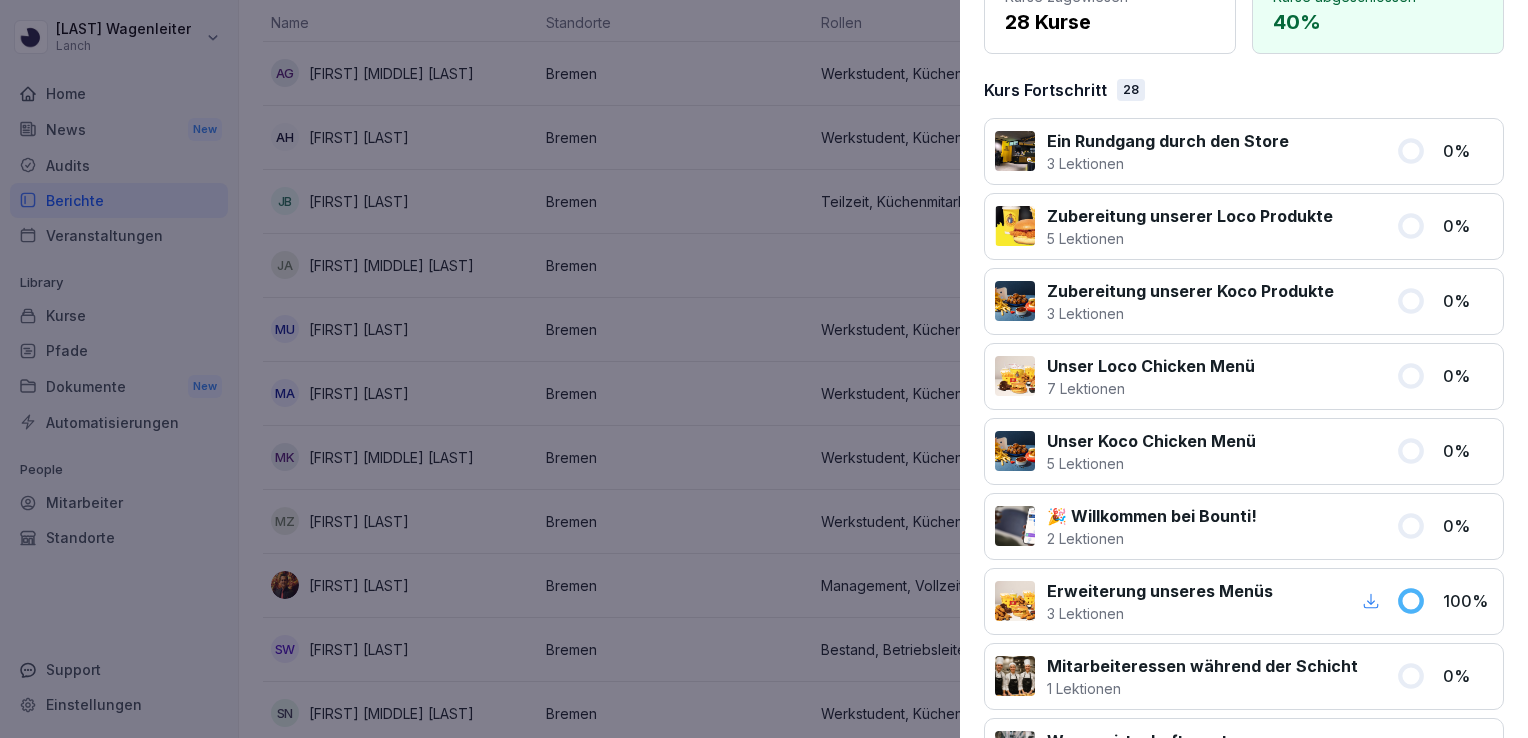 click on "MU [NAME] Werkstudent, Küchenmitarbeiter Profil Fortschritt Kurse zugewiesen 28 Kurse Kurse abgeschlossen 40 % Kurs Fortschritt 28 Ein Rundgang durch den Store 3 Lektionen 0 % Zubereitung unserer Loco Produkte 5 Lektionen 0 % Zubereitung unserer Koco Produkte 3 Lektionen 0 % Unser Loco Chicken Menü 7 Lektionen 0 % Unser Koco Chicken Menü 5 Lektionen 0 % 🎉 Willkommen bei Bounti! 2 Lektionen 0 % Erweiterung unseres Menüs 3 Lektionen 100 % Mitarbeiteressen während der Schicht 1 Lektionen 0 % Warenwirtschaftssystem 4 Lektionen 0 % Ware für den Store nachbestellen 5 Lektionen 0 % Lager Richtlinien 1 Lektionen 0 % Kasse 4 Lektionen 0 % Mitarbeiterführung im Schichtbetrieb 5 Lektionen 0 % Schließen des Stores 1 Lektionen 0 % Öffnung des Stores 1 Lektionen 0 % Datenschutz  6 Lektionen 0 % Sauberkeit während deiner Schicht 1 Lektionen 0 % Deine erste Bestellung zubereiten 3 Lektionen 0 % Der richtige Umgang mit Gästen 1 Lektionen 0 % Sicherheit: Umgang mit Gefahrstoffen 🦺 3 Lektionen 0 % 0 % 83 % %" at bounding box center [1244, 369] 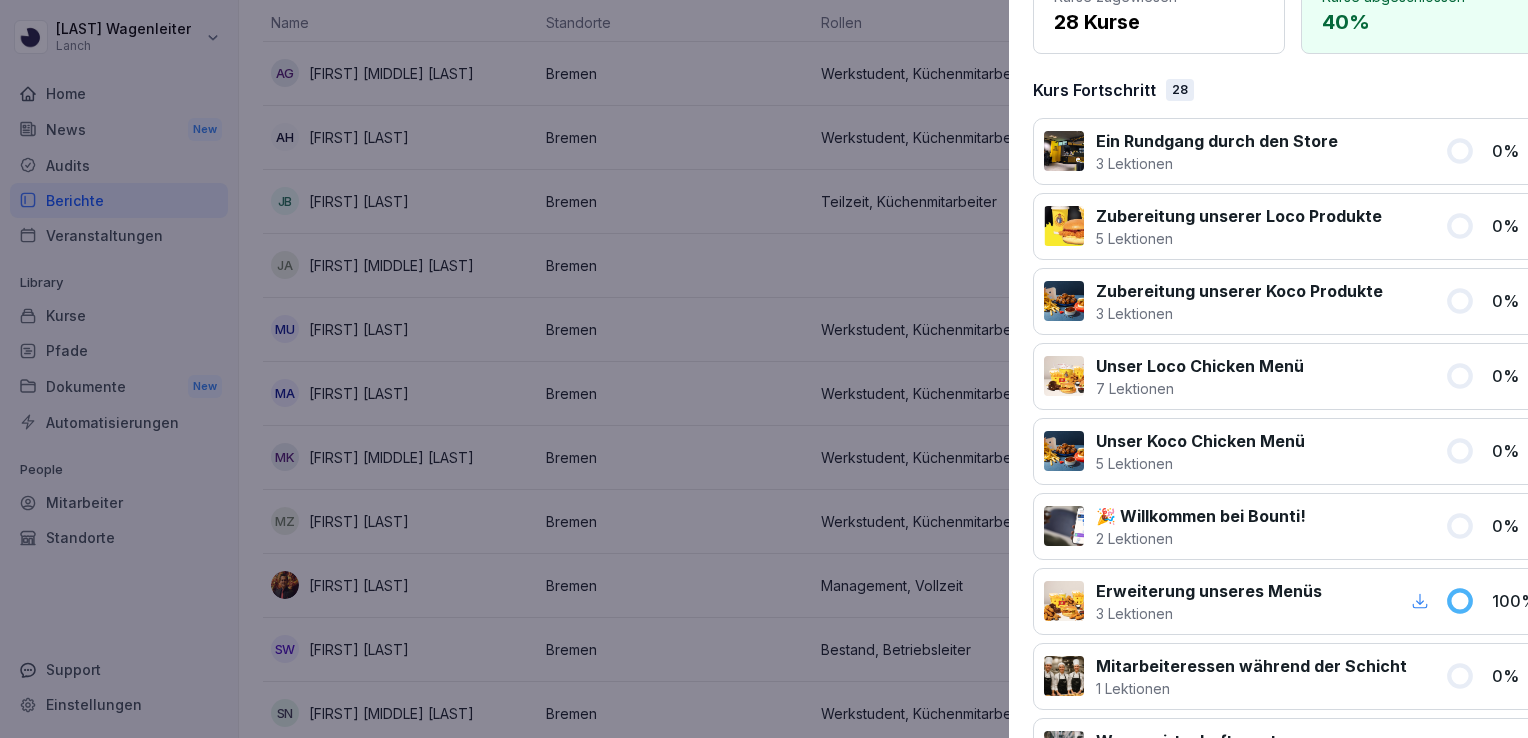 click at bounding box center (764, 369) 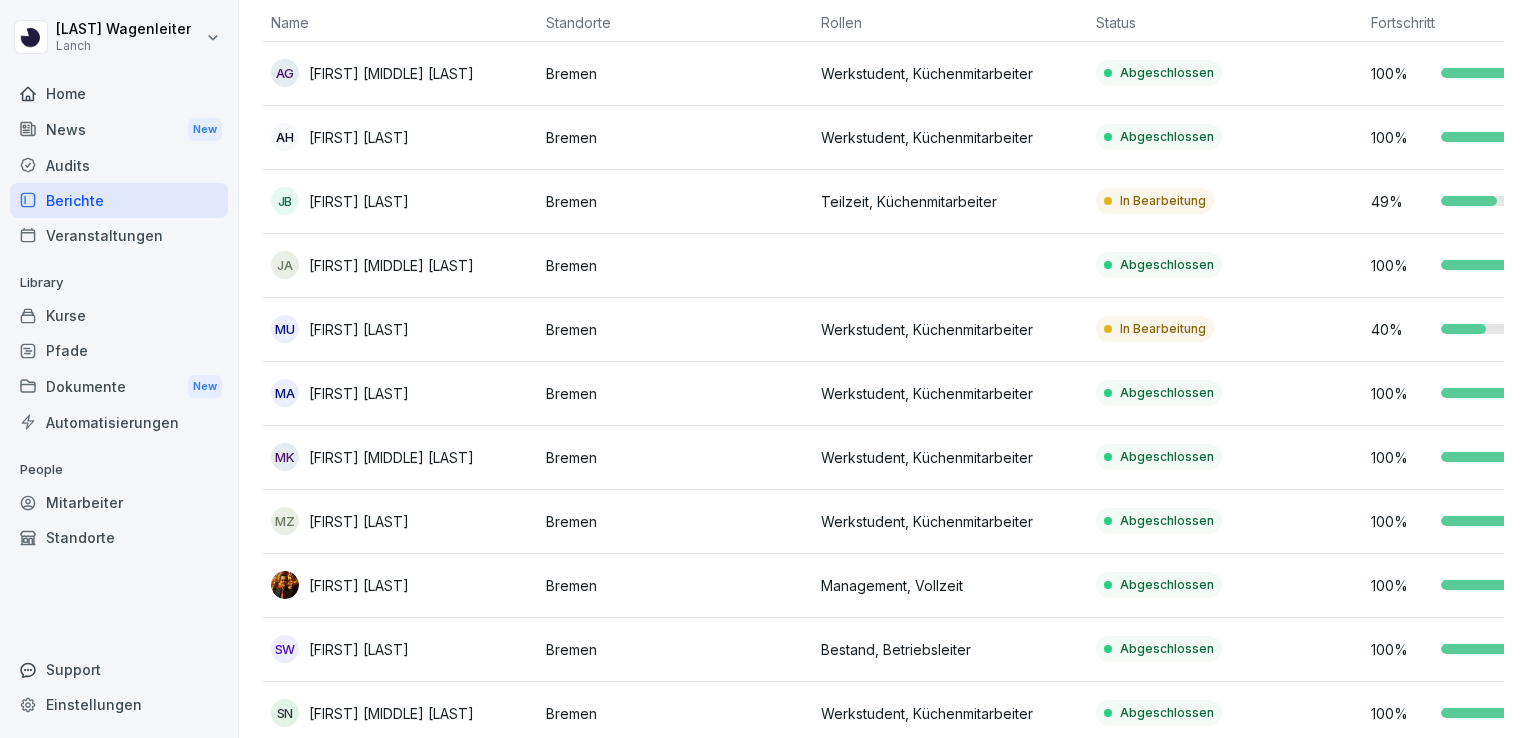 scroll, scrollTop: 0, scrollLeft: 0, axis: both 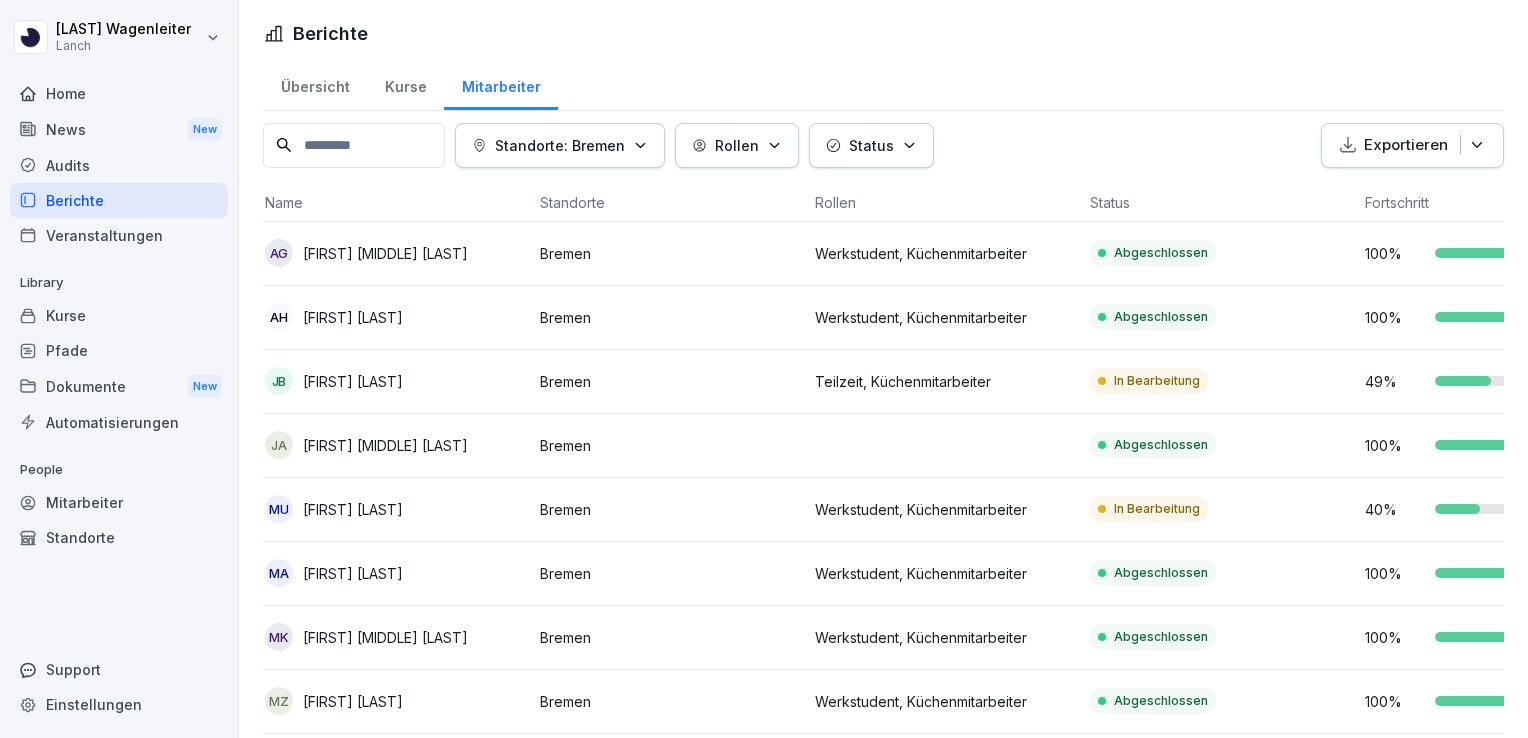 click on "[NAME]" at bounding box center [385, 445] 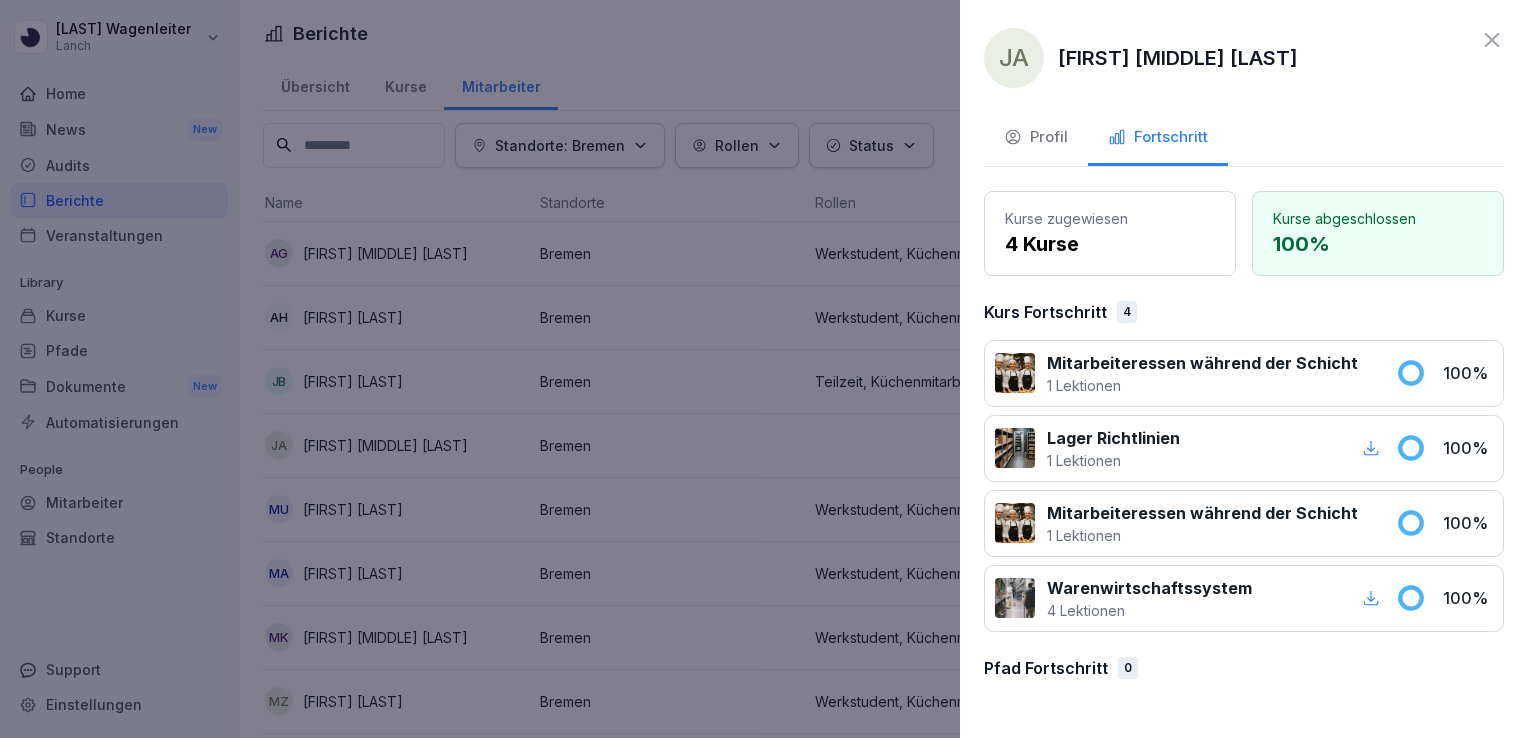 click on "Profil" at bounding box center (1036, 137) 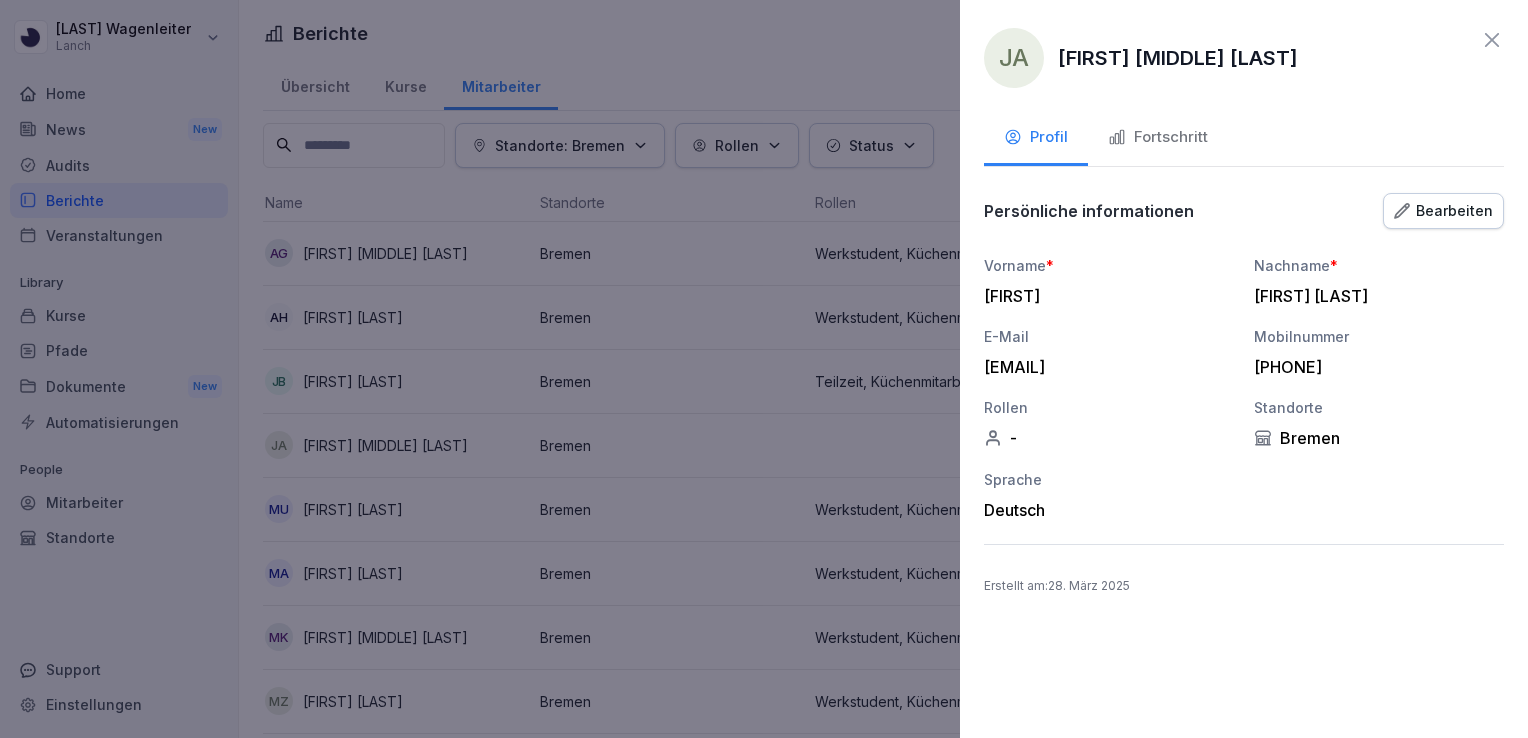 click on "Fortschritt" at bounding box center [1158, 137] 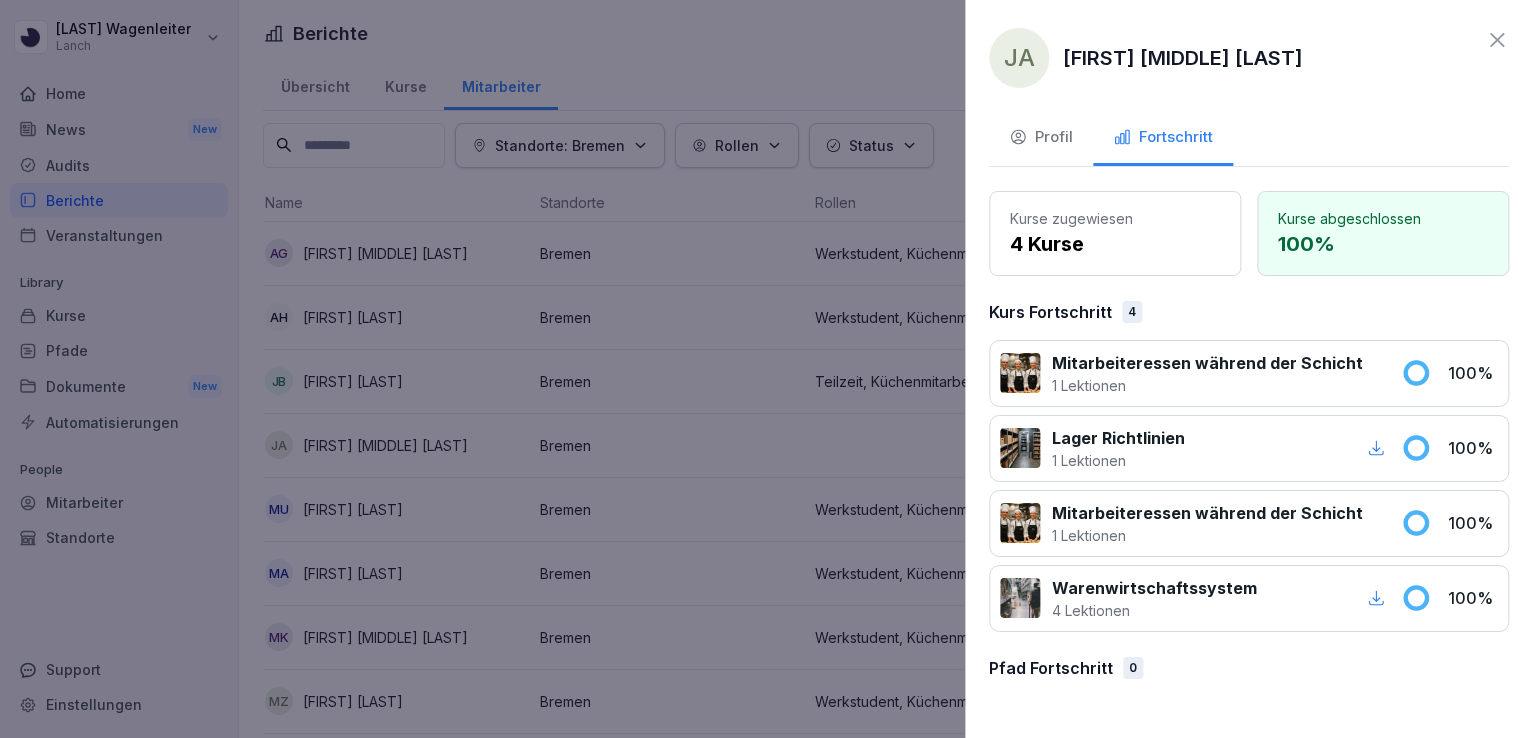 click at bounding box center [764, 369] 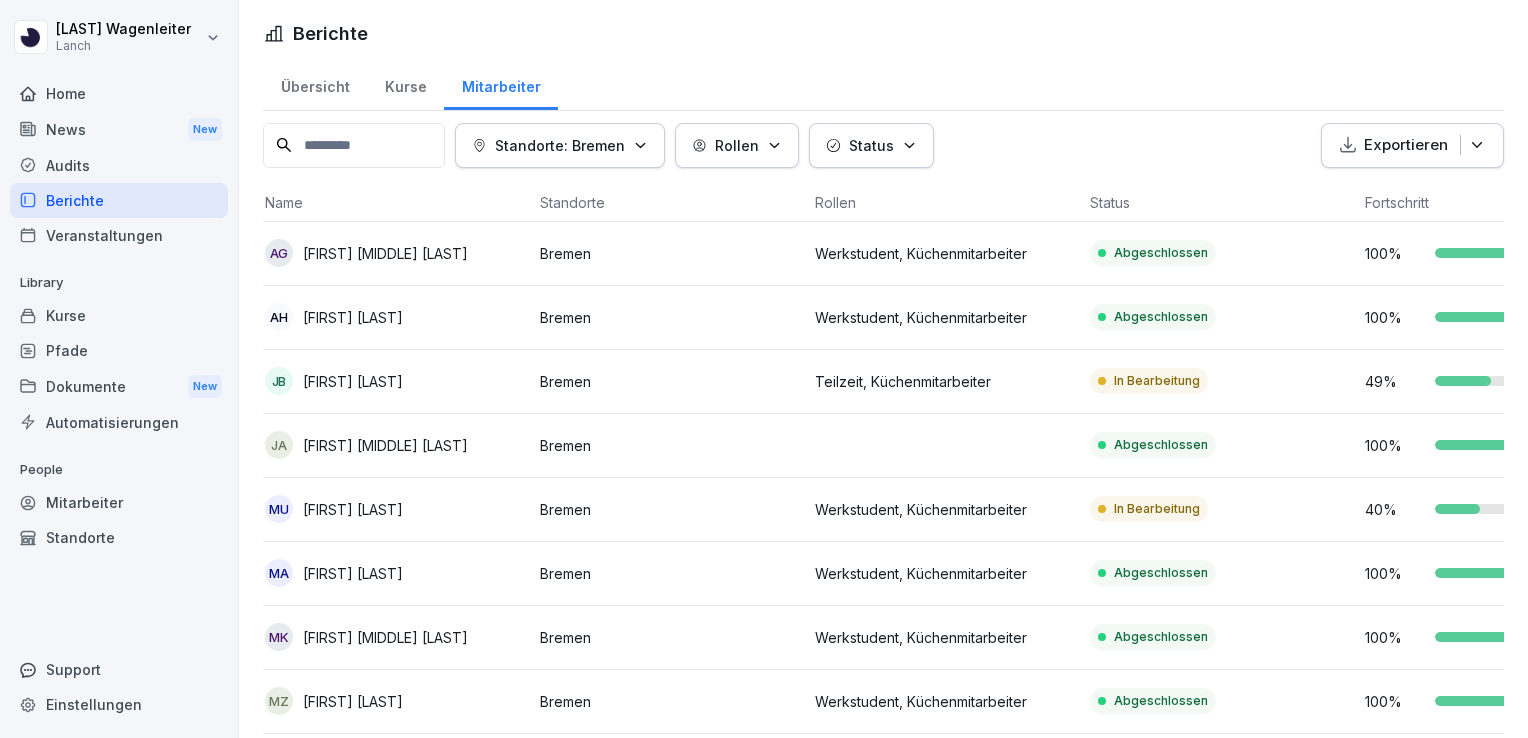 click on "AG Ayush Chandra Gupta" at bounding box center [394, 254] 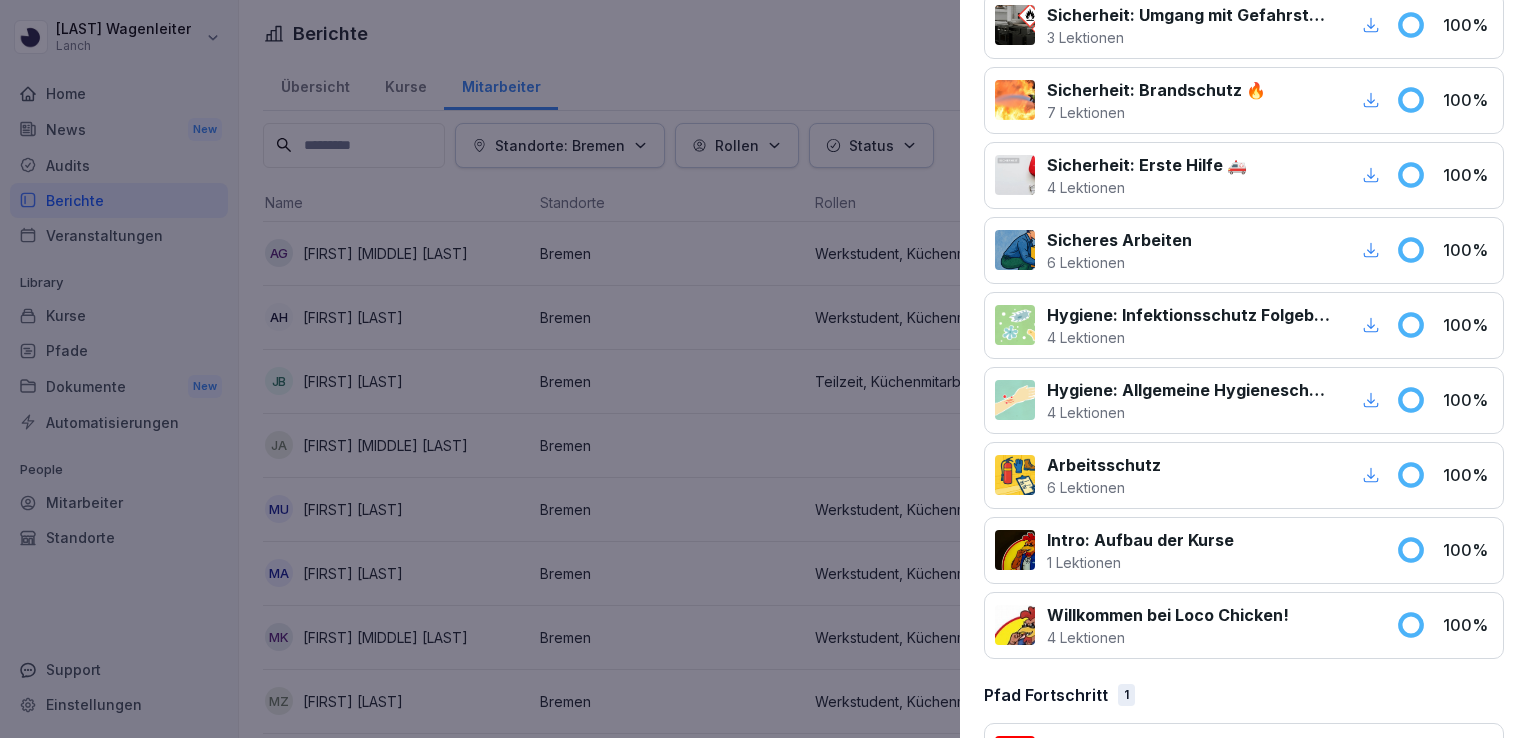 scroll, scrollTop: 720, scrollLeft: 0, axis: vertical 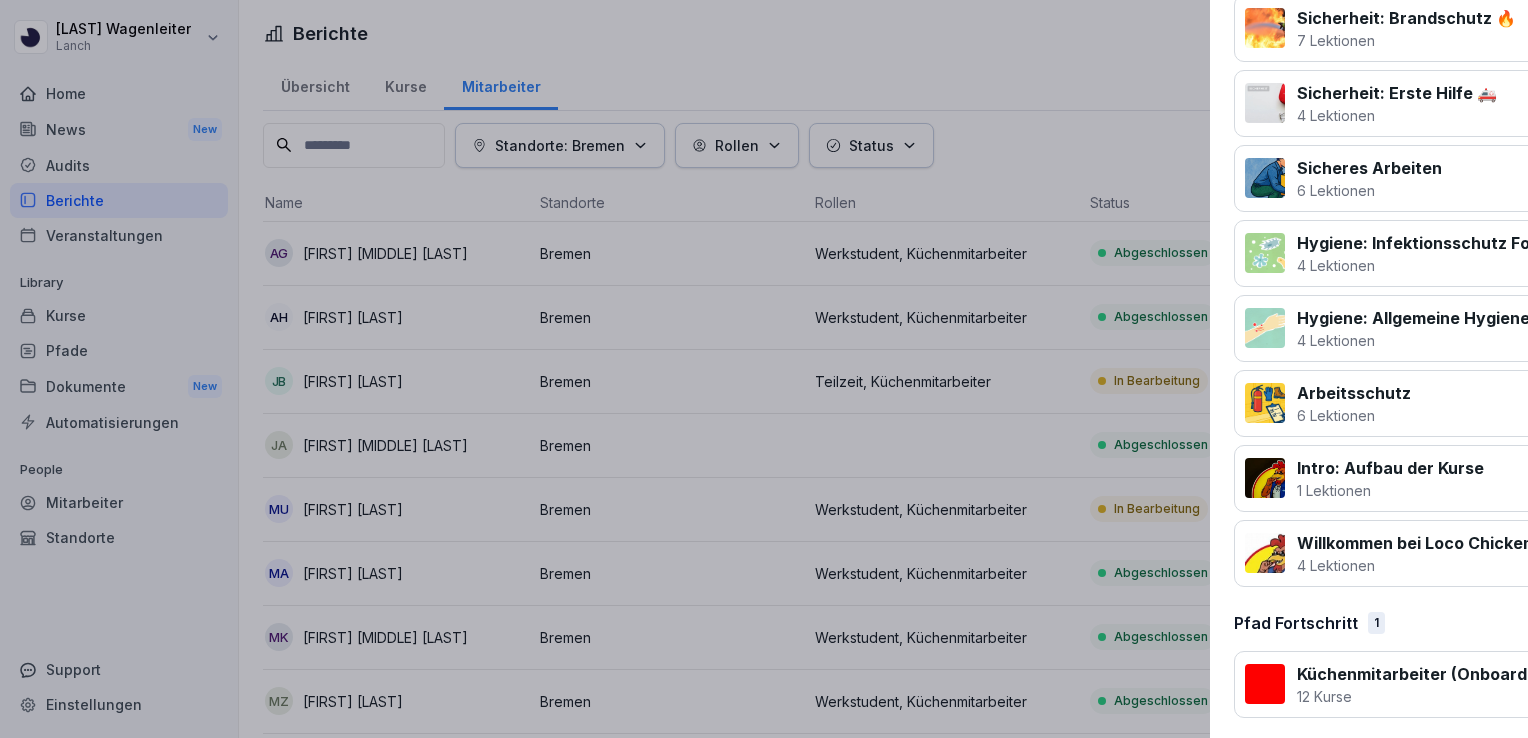click at bounding box center [764, 369] 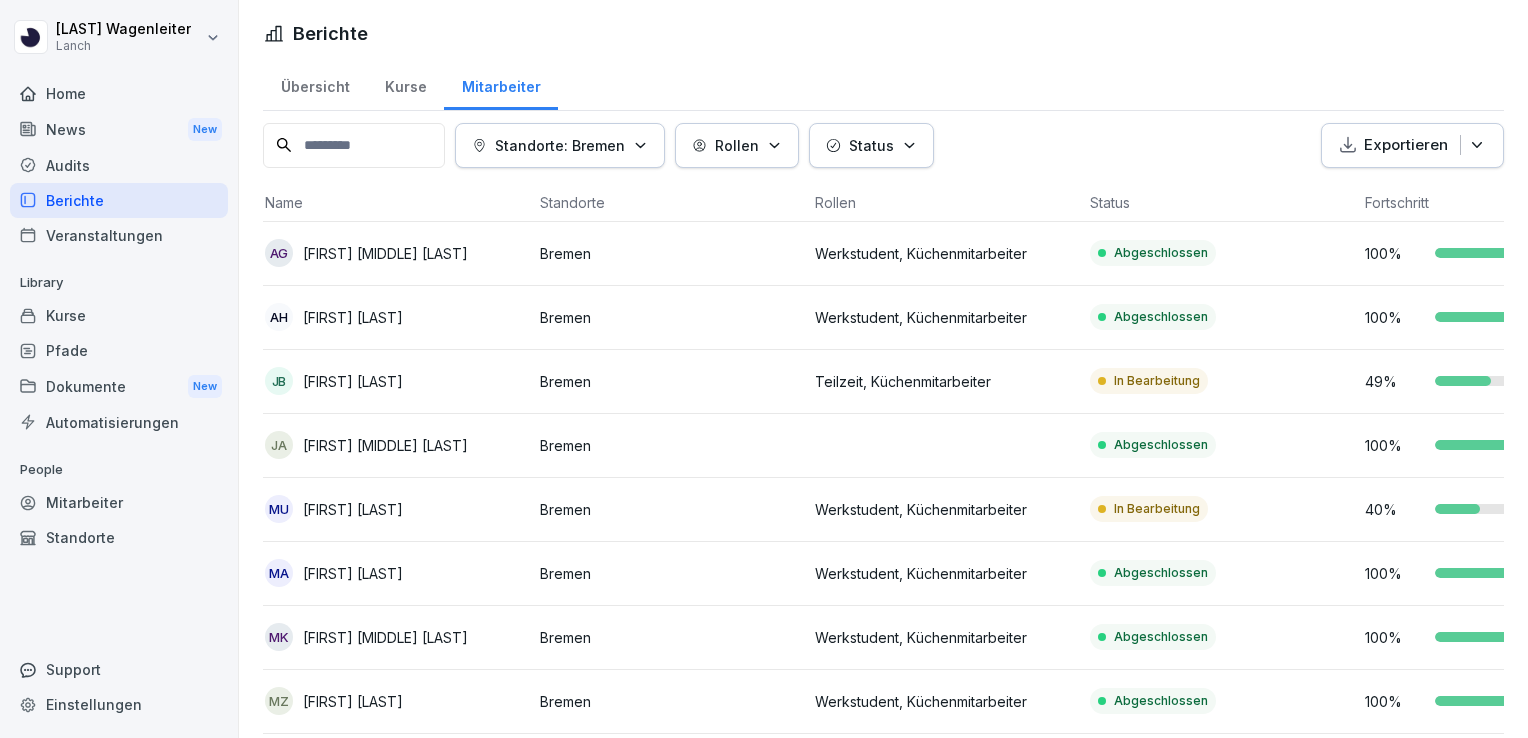 click on "Home" at bounding box center (119, 93) 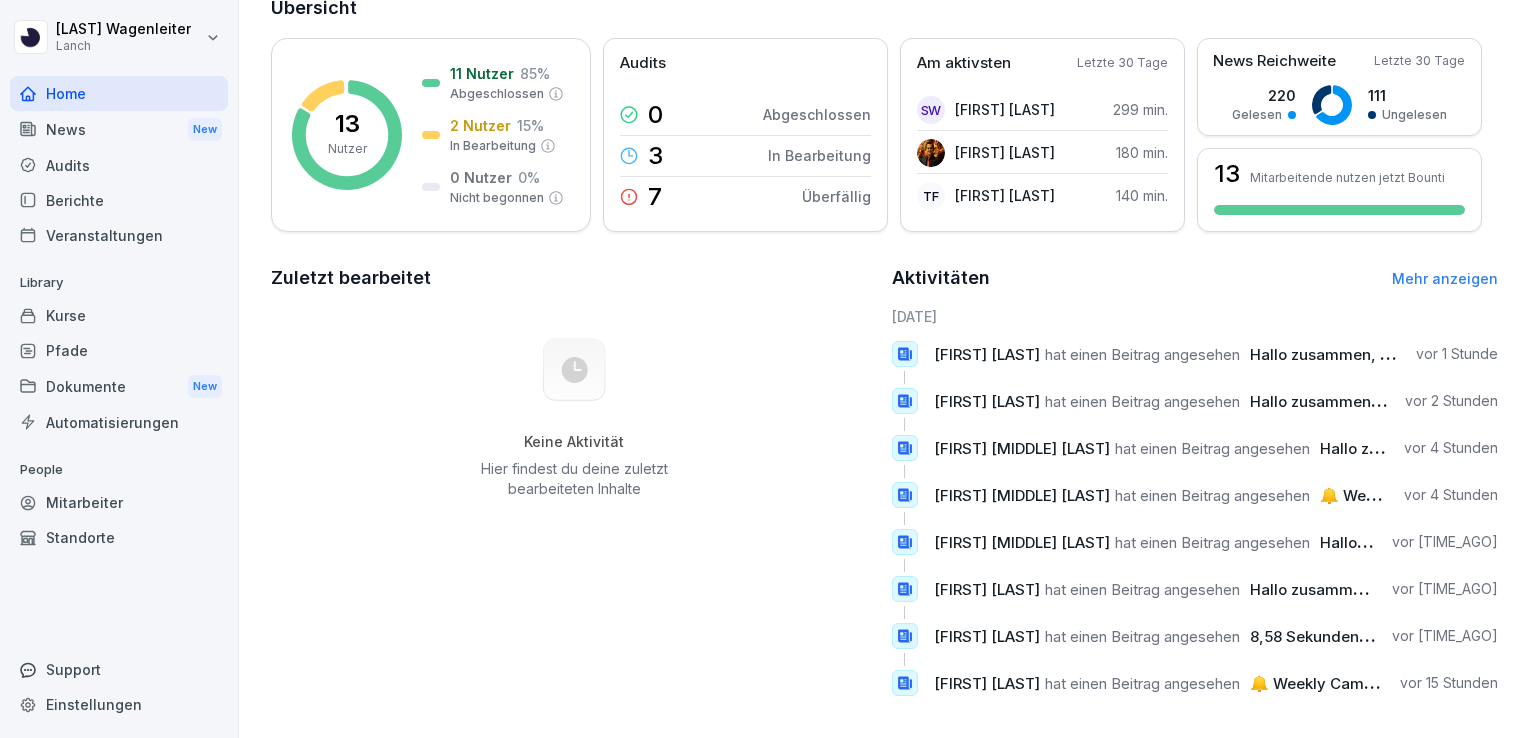 scroll, scrollTop: 284, scrollLeft: 0, axis: vertical 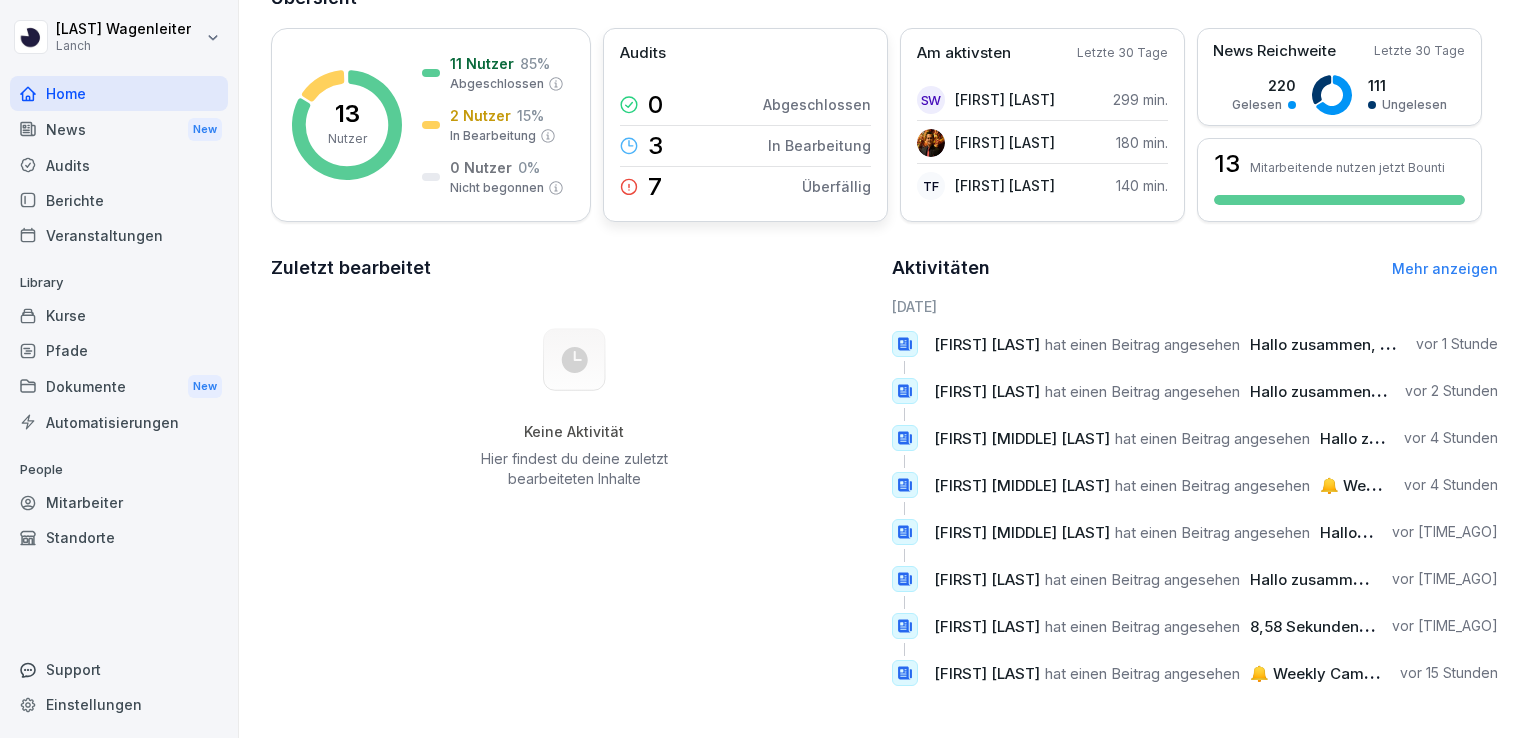 drag, startPoint x: 691, startPoint y: 168, endPoint x: 608, endPoint y: 158, distance: 83.60024 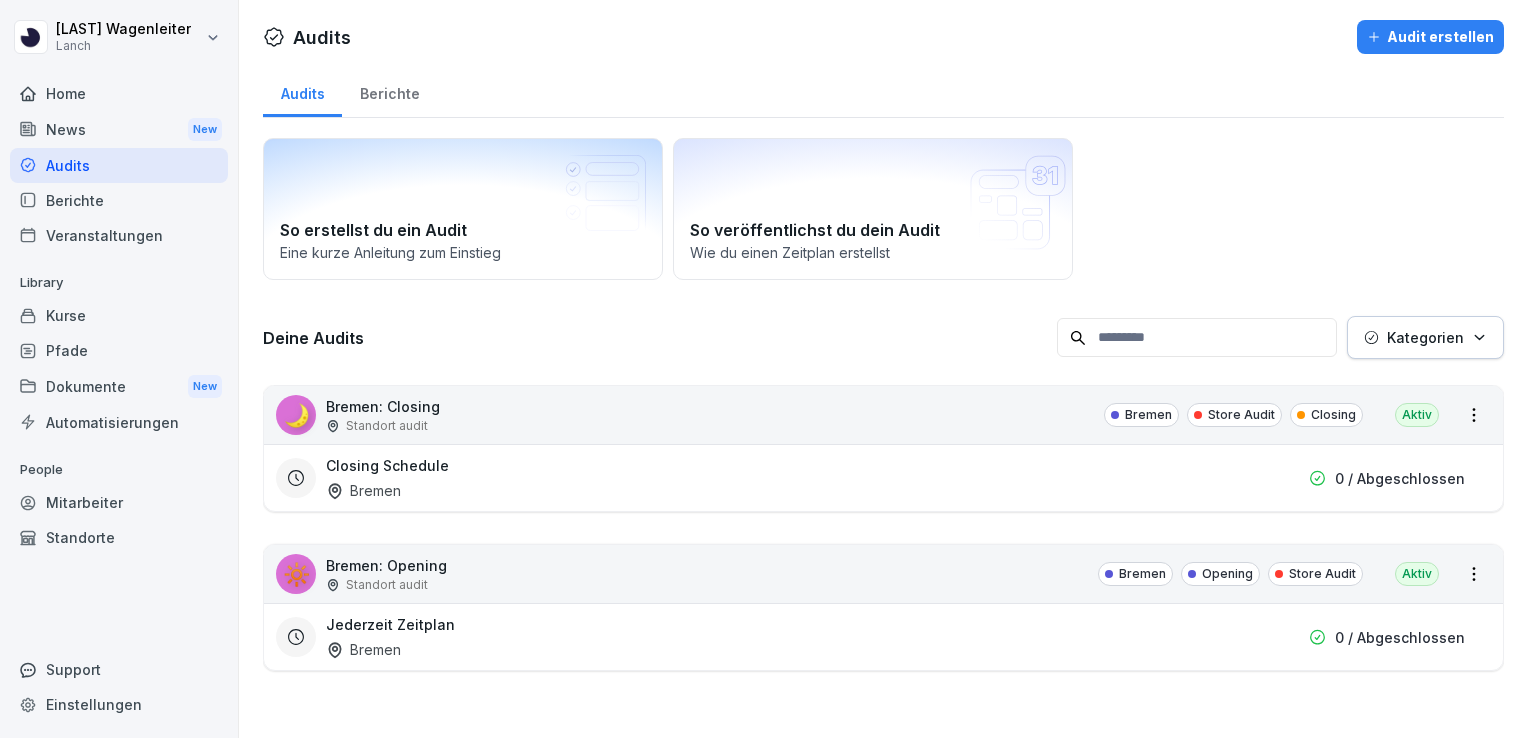 click 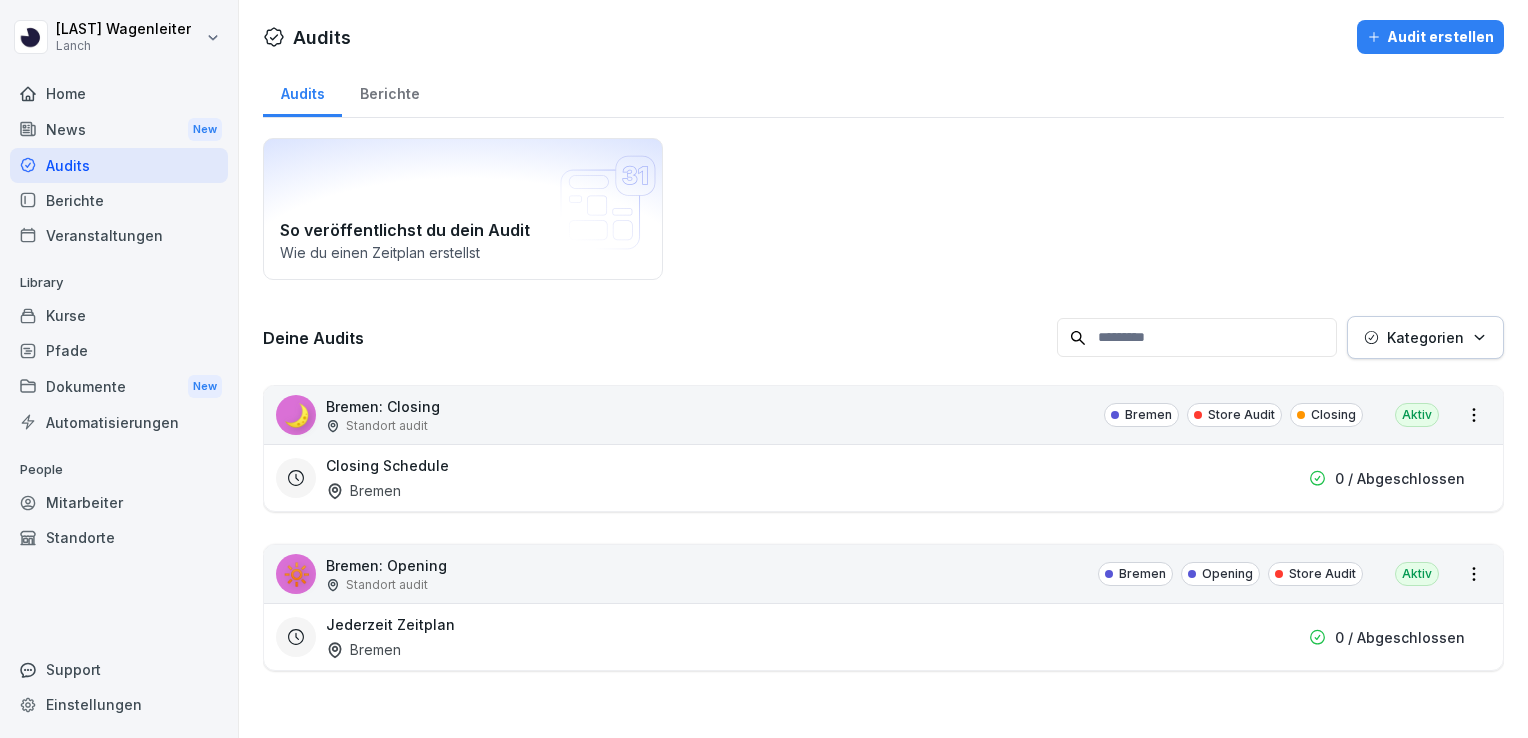 scroll, scrollTop: 0, scrollLeft: 0, axis: both 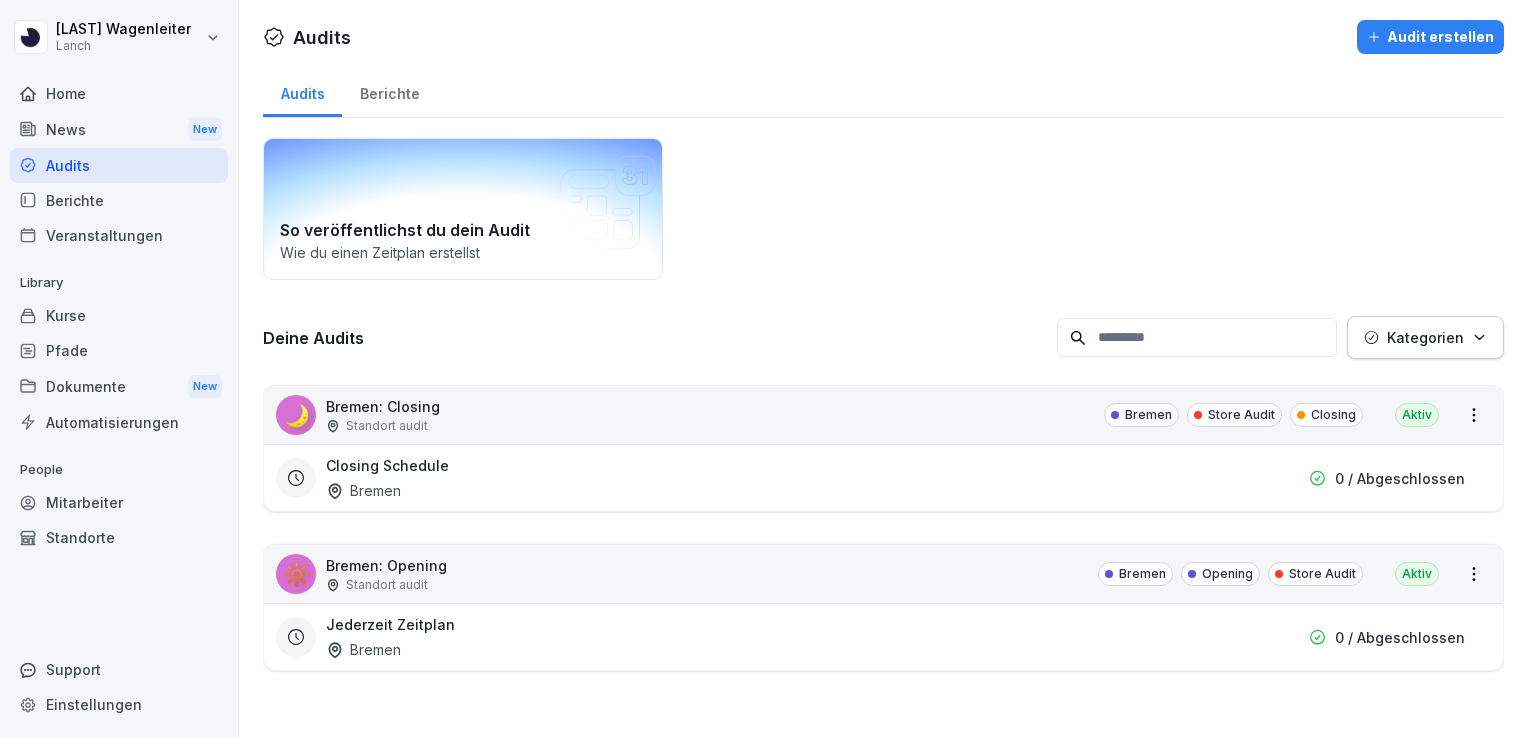 click on "So veröffentlichst du dein Audit Wie du einen Zeitplan erstellst" at bounding box center (463, 209) 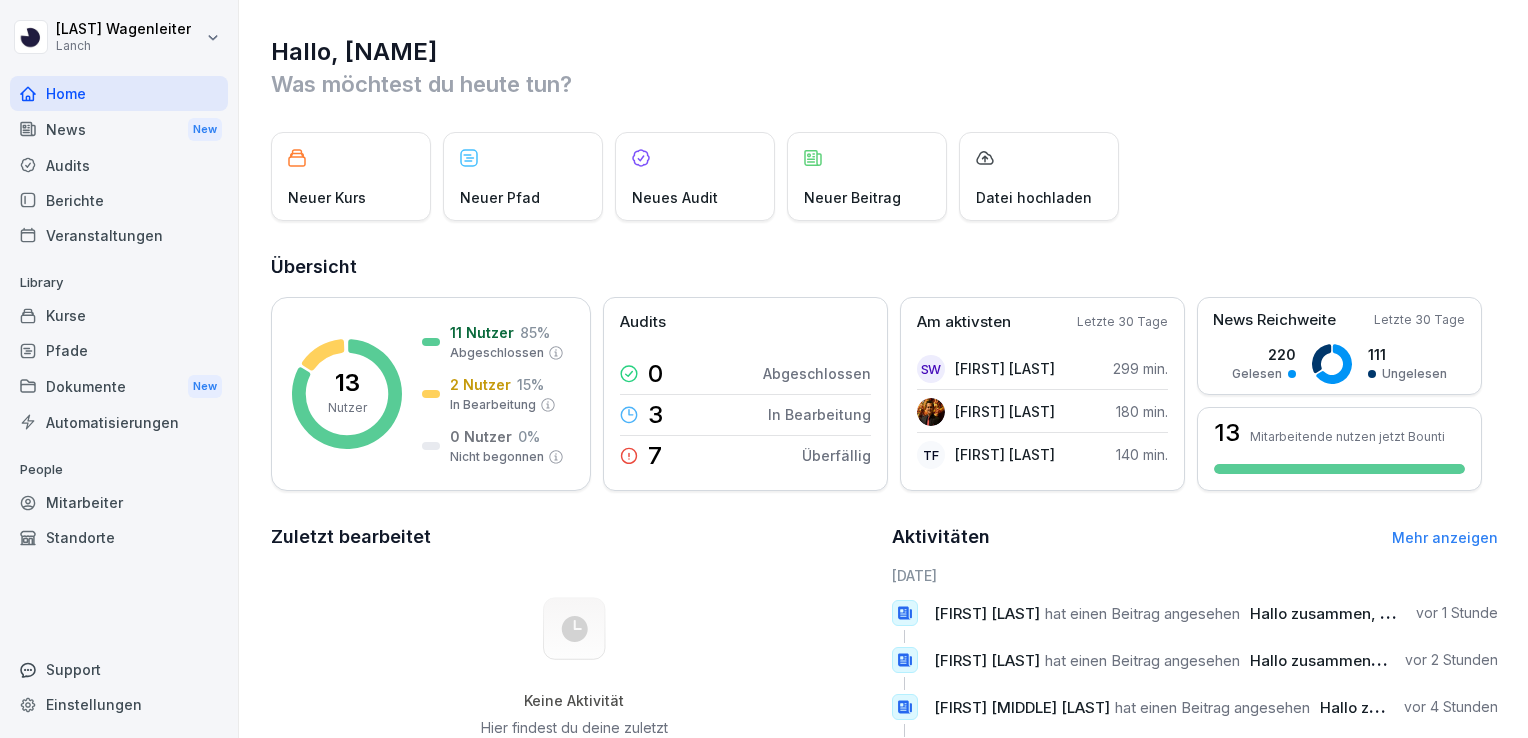 click on "Neuer Kurs" at bounding box center (351, 176) 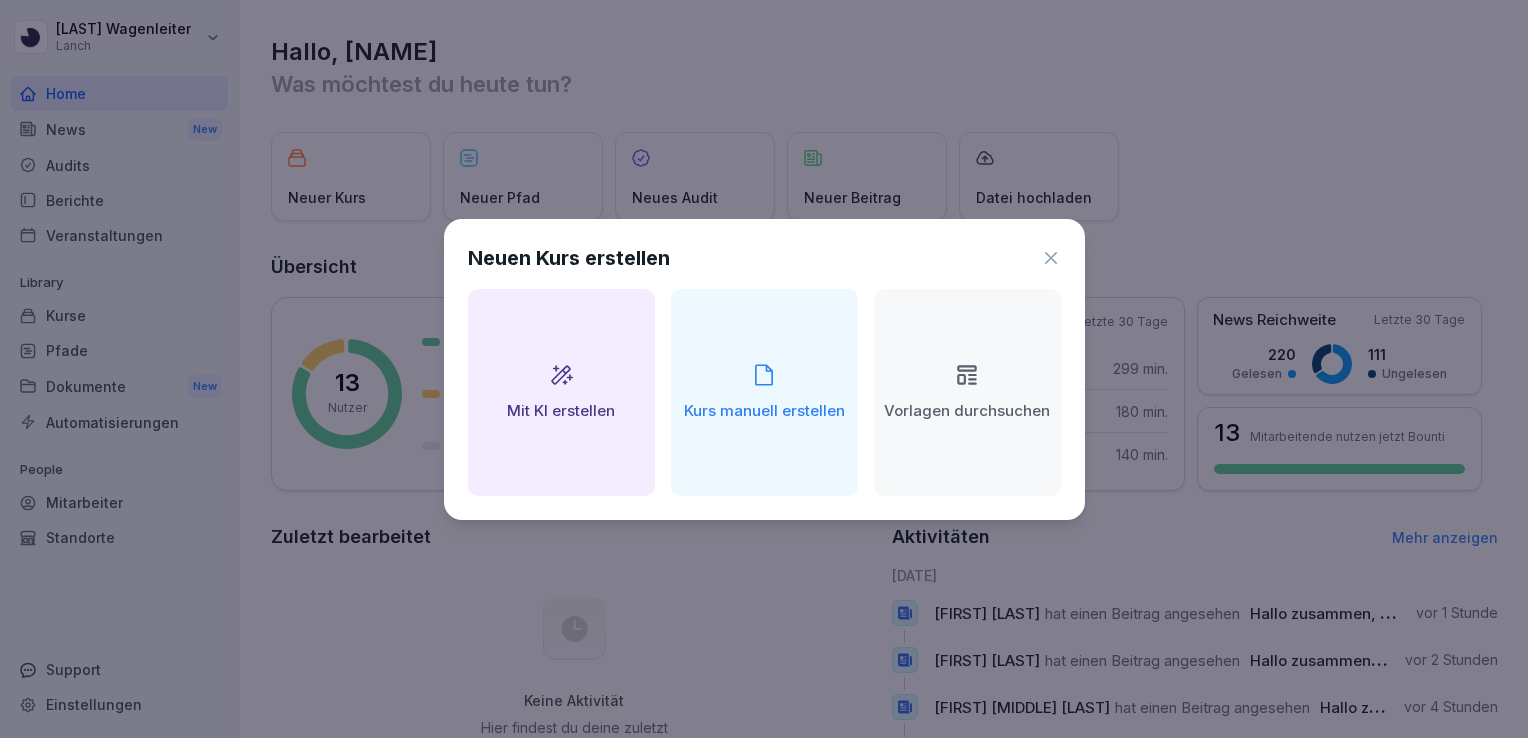 click 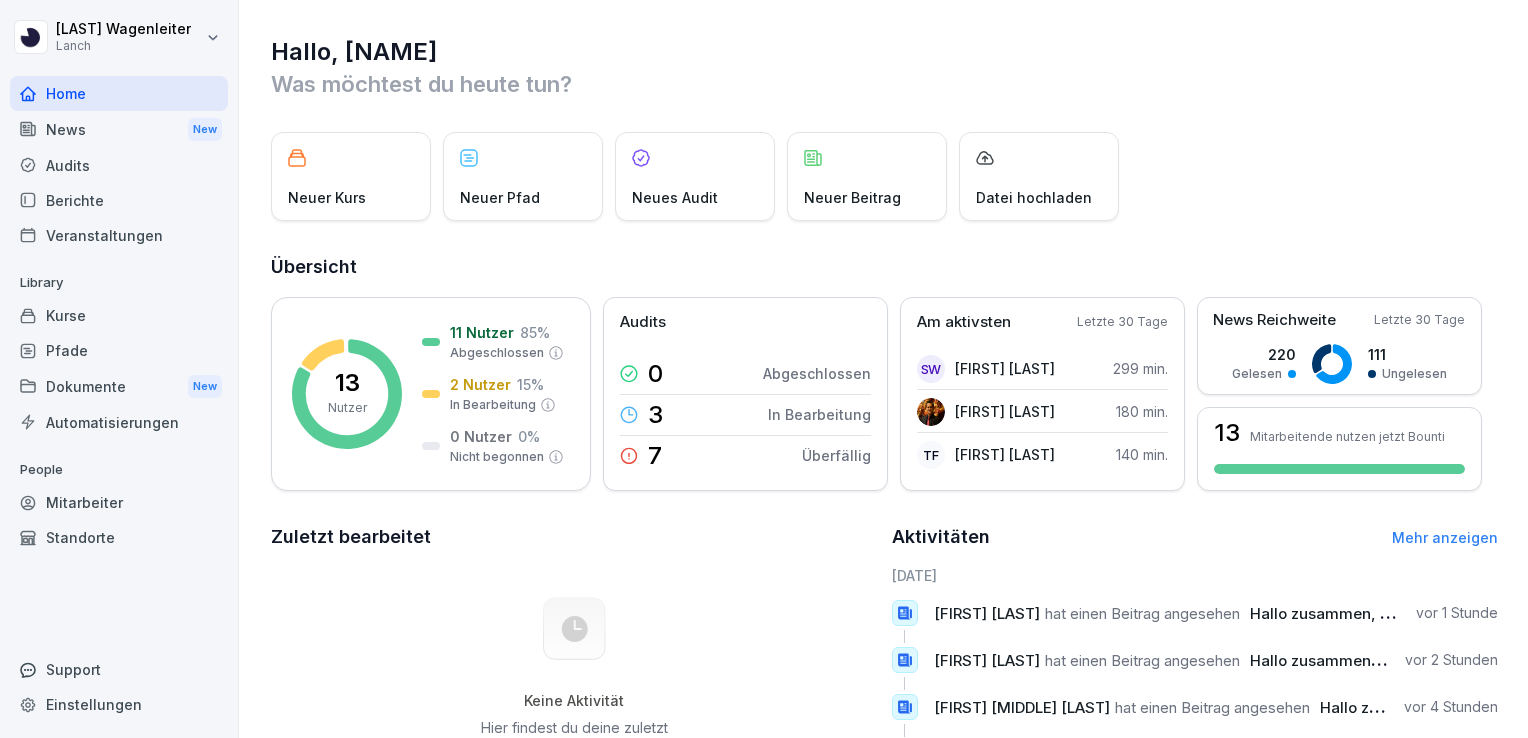 click on "Dokumente New" at bounding box center (119, 386) 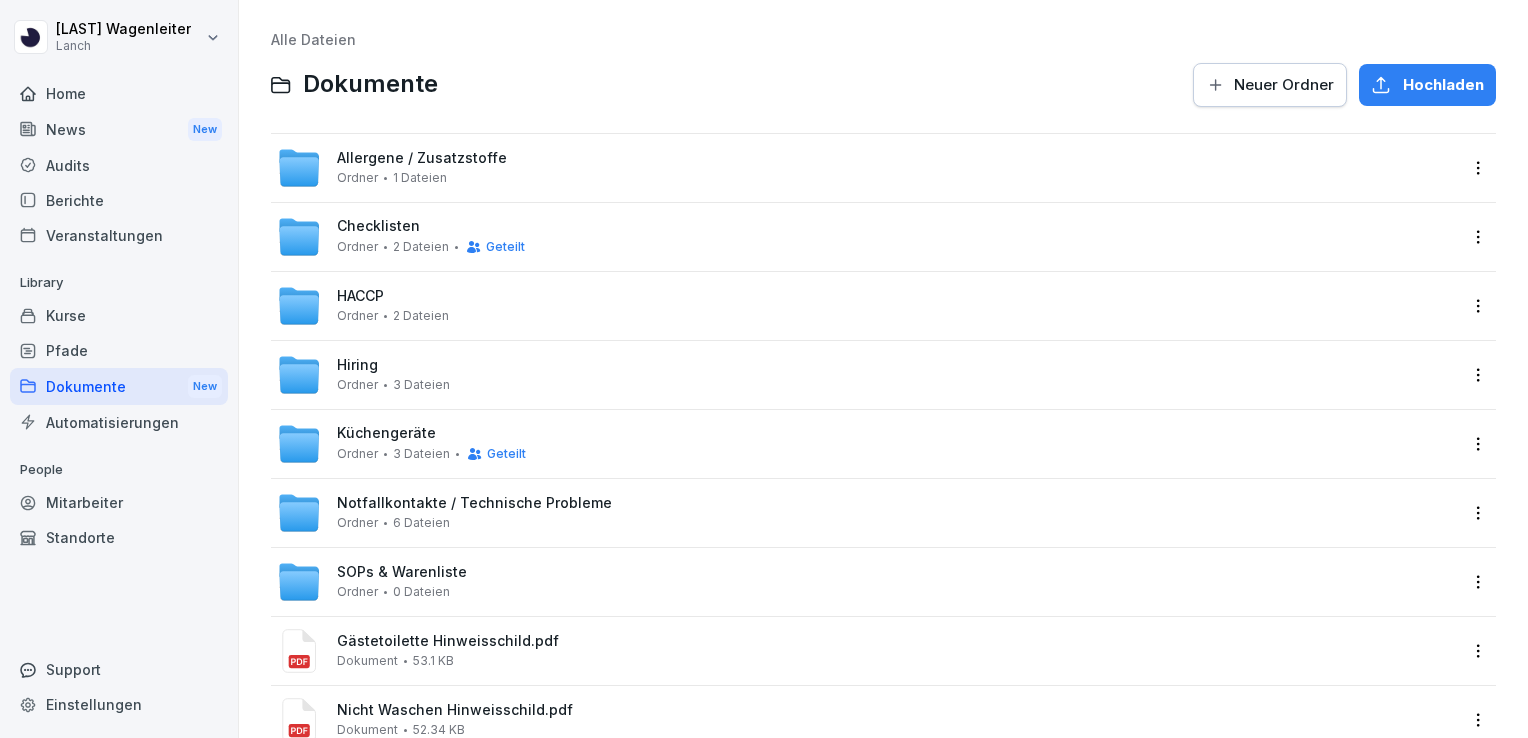 click on "Dokumente New" at bounding box center [119, 386] 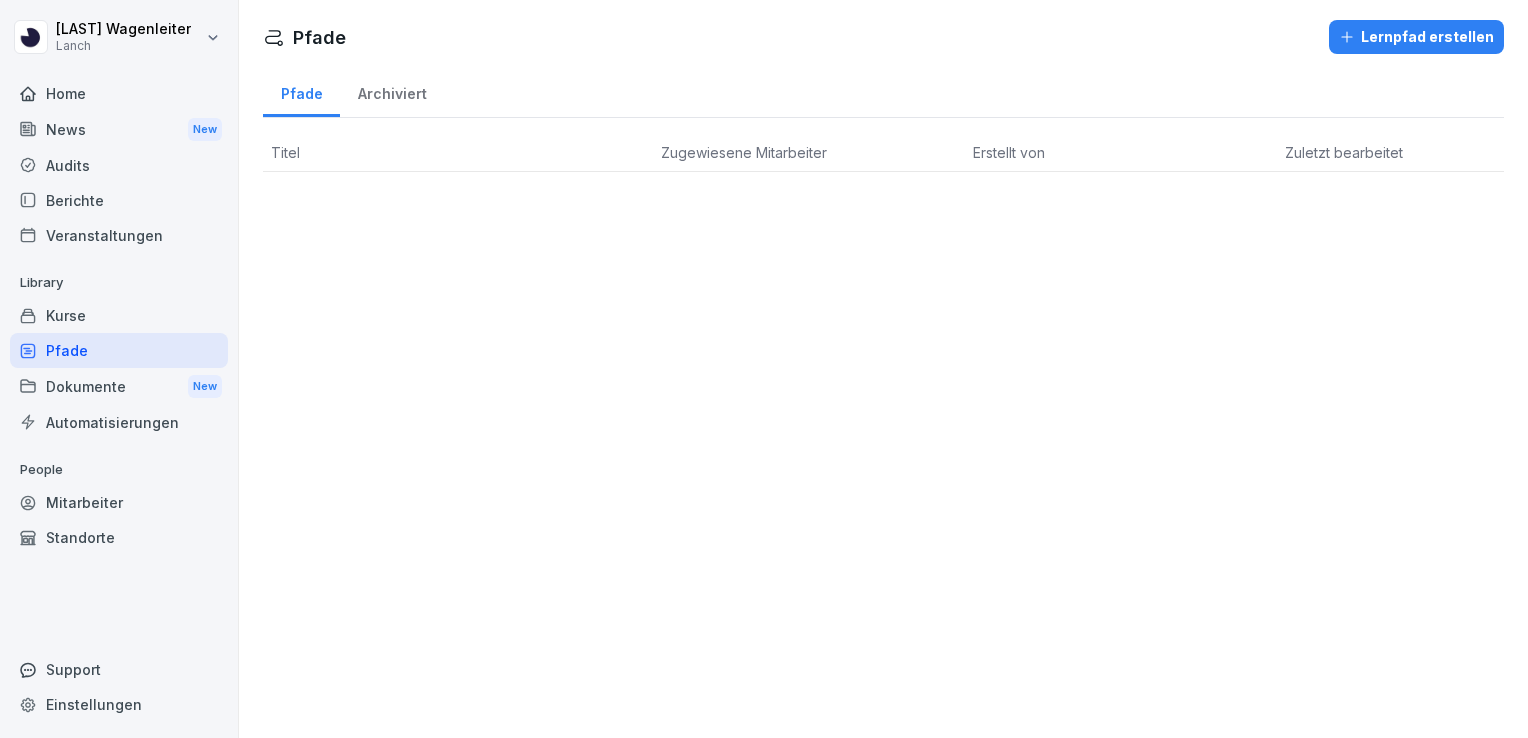 click on "Kurse" at bounding box center (119, 315) 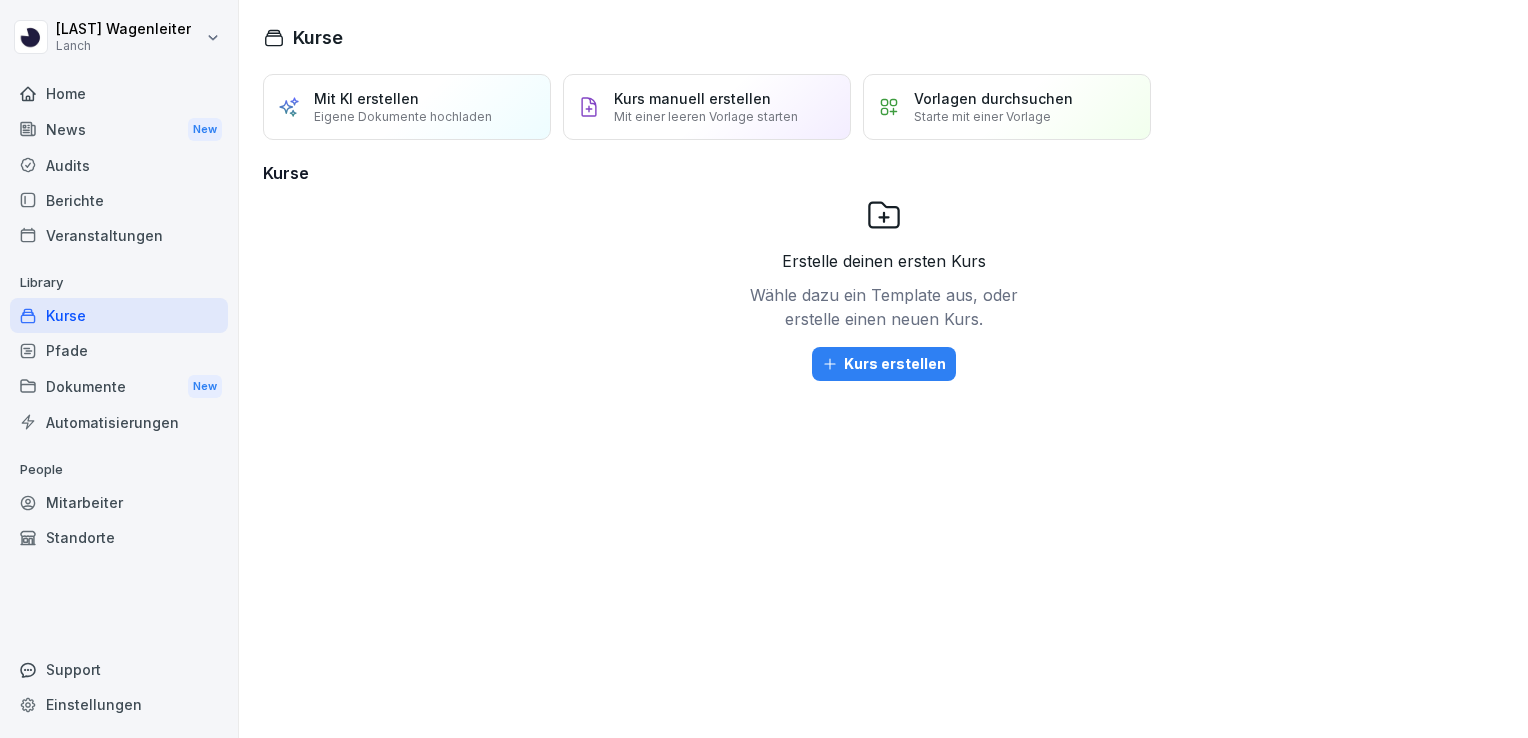 click on "Kurse" at bounding box center [119, 315] 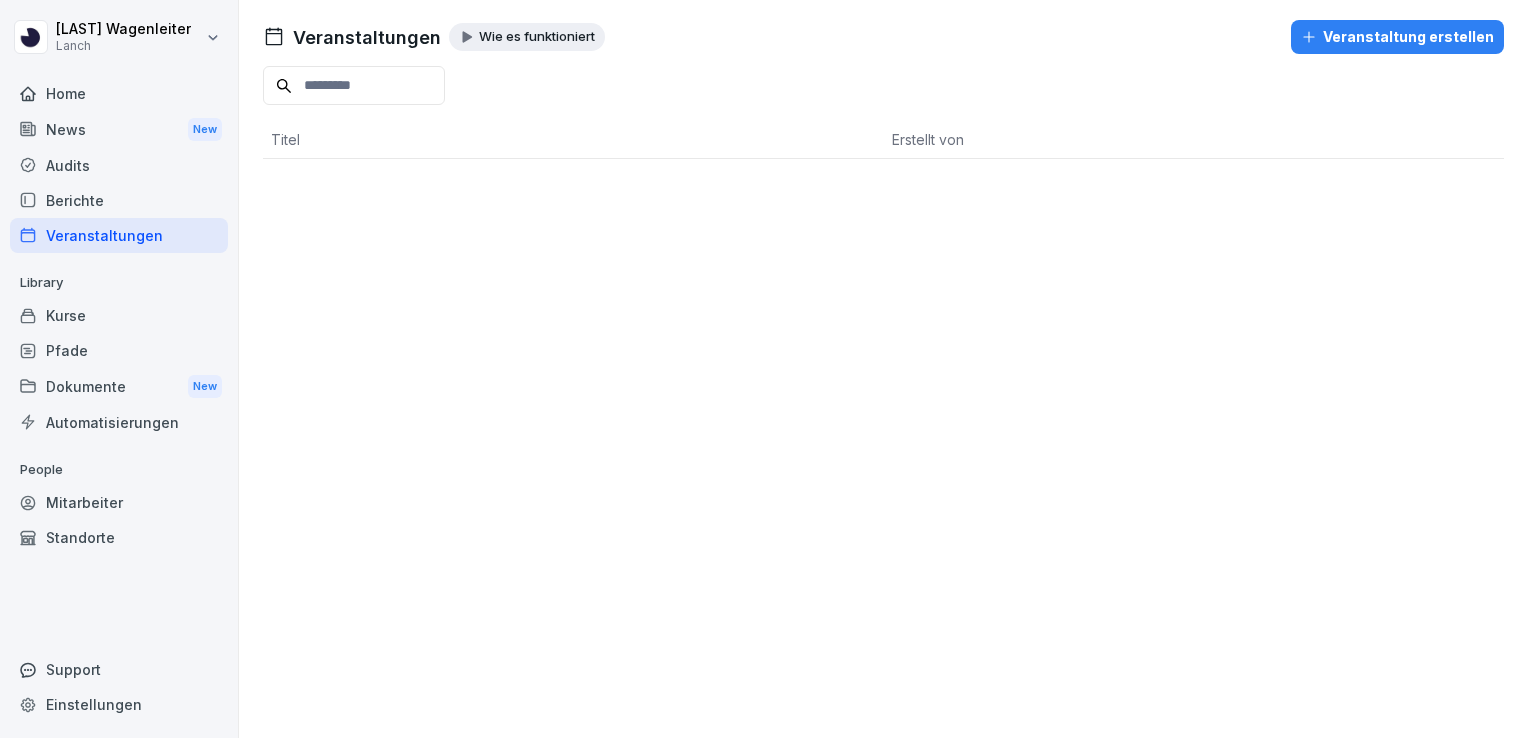 click on "Berichte" at bounding box center [119, 200] 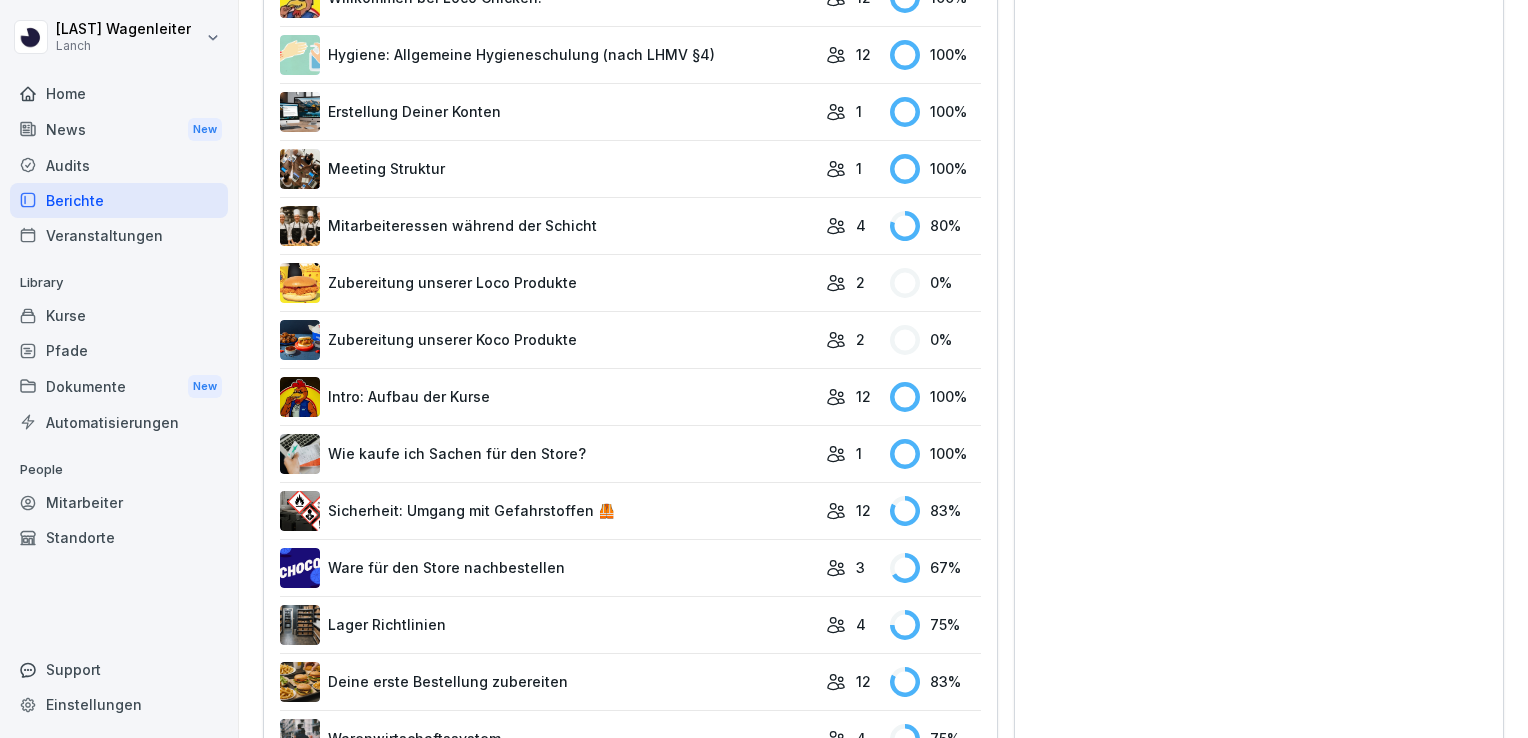 scroll, scrollTop: 0, scrollLeft: 0, axis: both 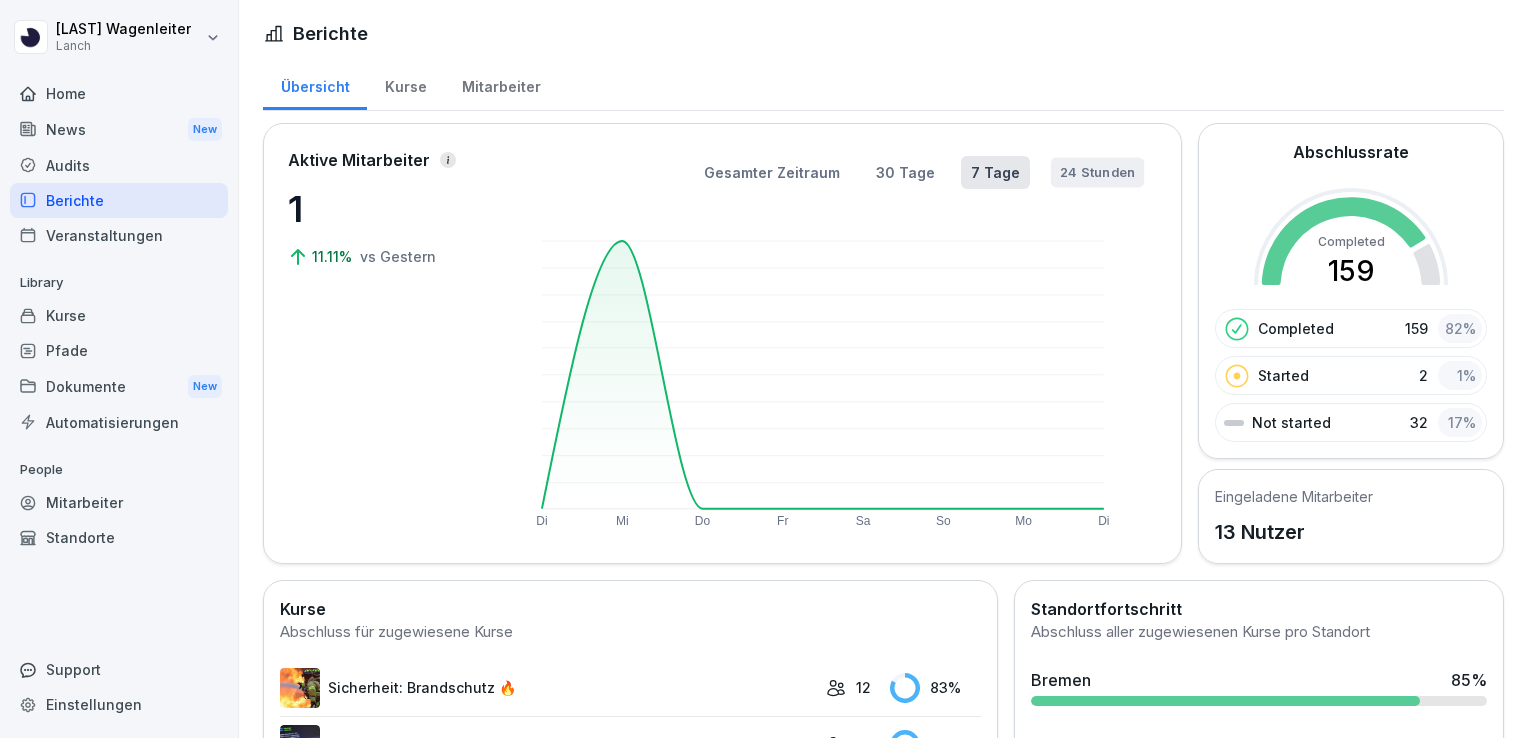 click on "24 Stunden" at bounding box center [1097, 173] 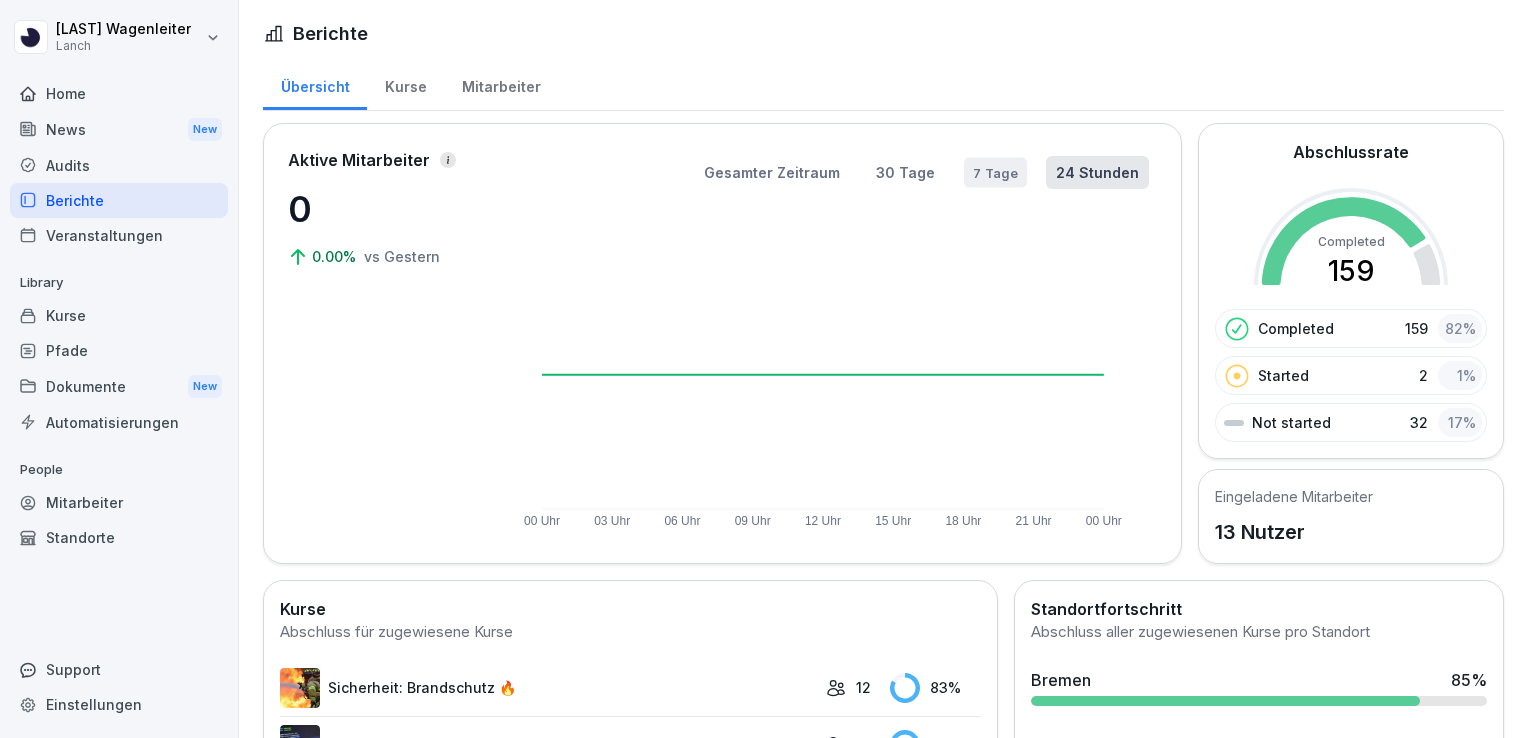 click on "7 Tage" at bounding box center [995, 172] 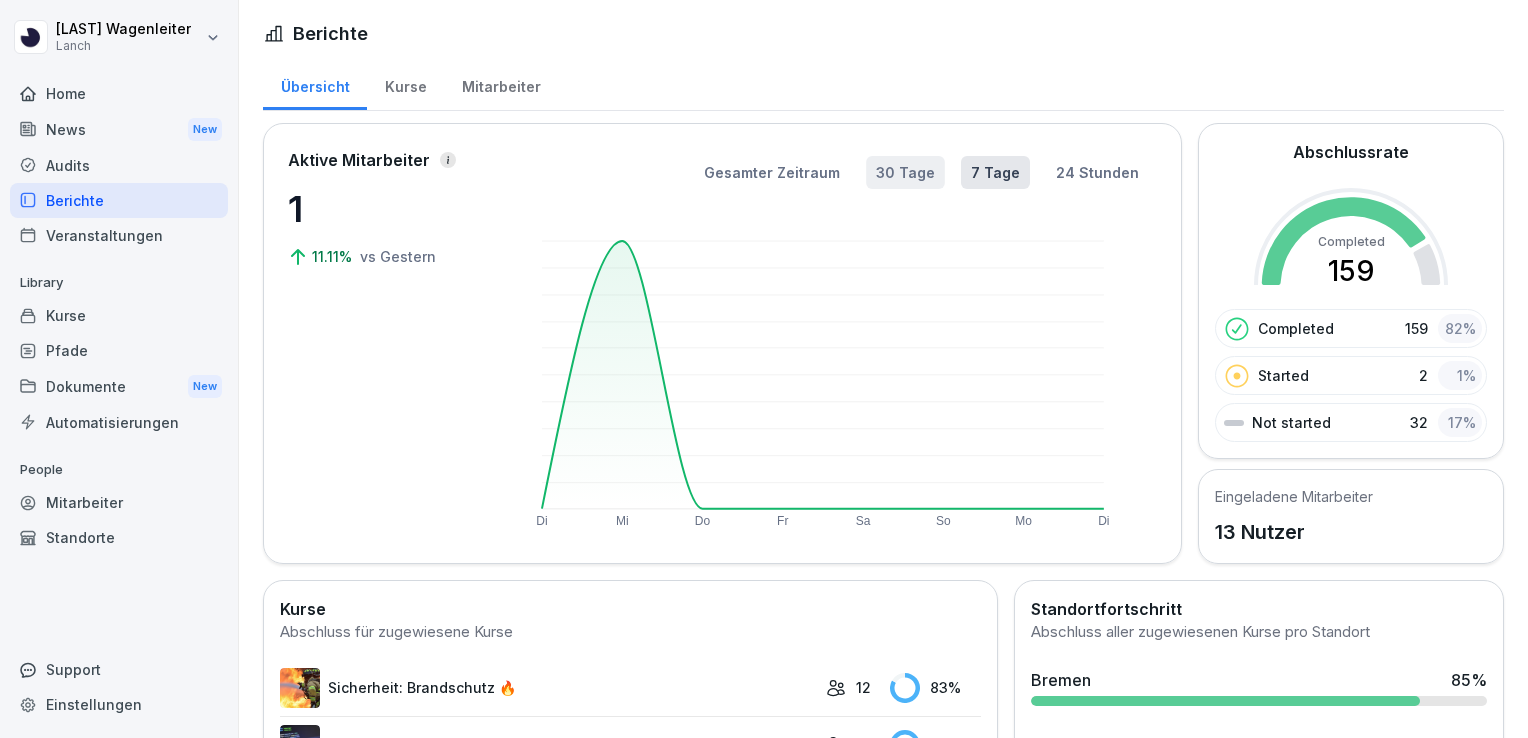 click on "30 Tage" at bounding box center (905, 172) 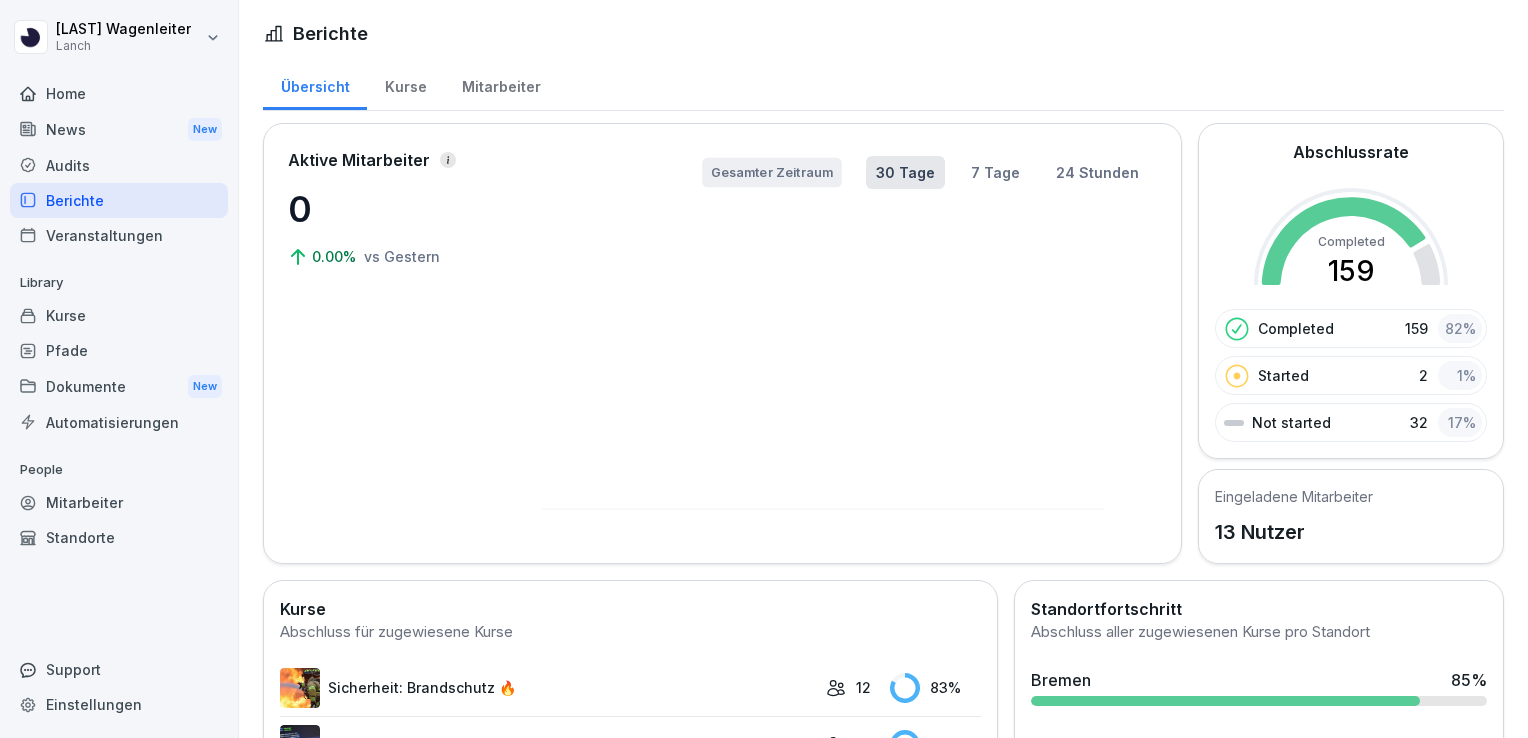 click on "Gesamter Zeitraum" at bounding box center [772, 173] 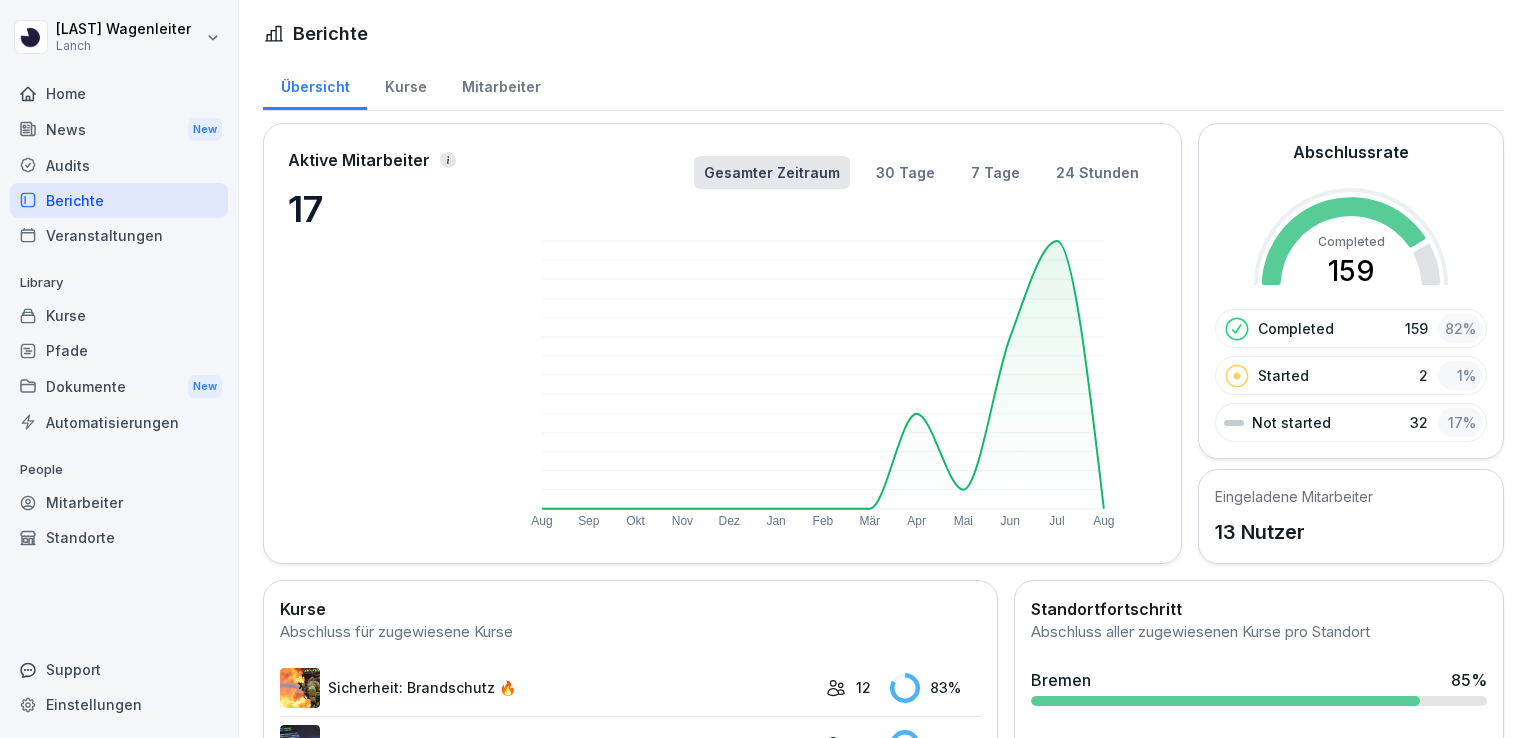 click on "Kurse" at bounding box center [405, 84] 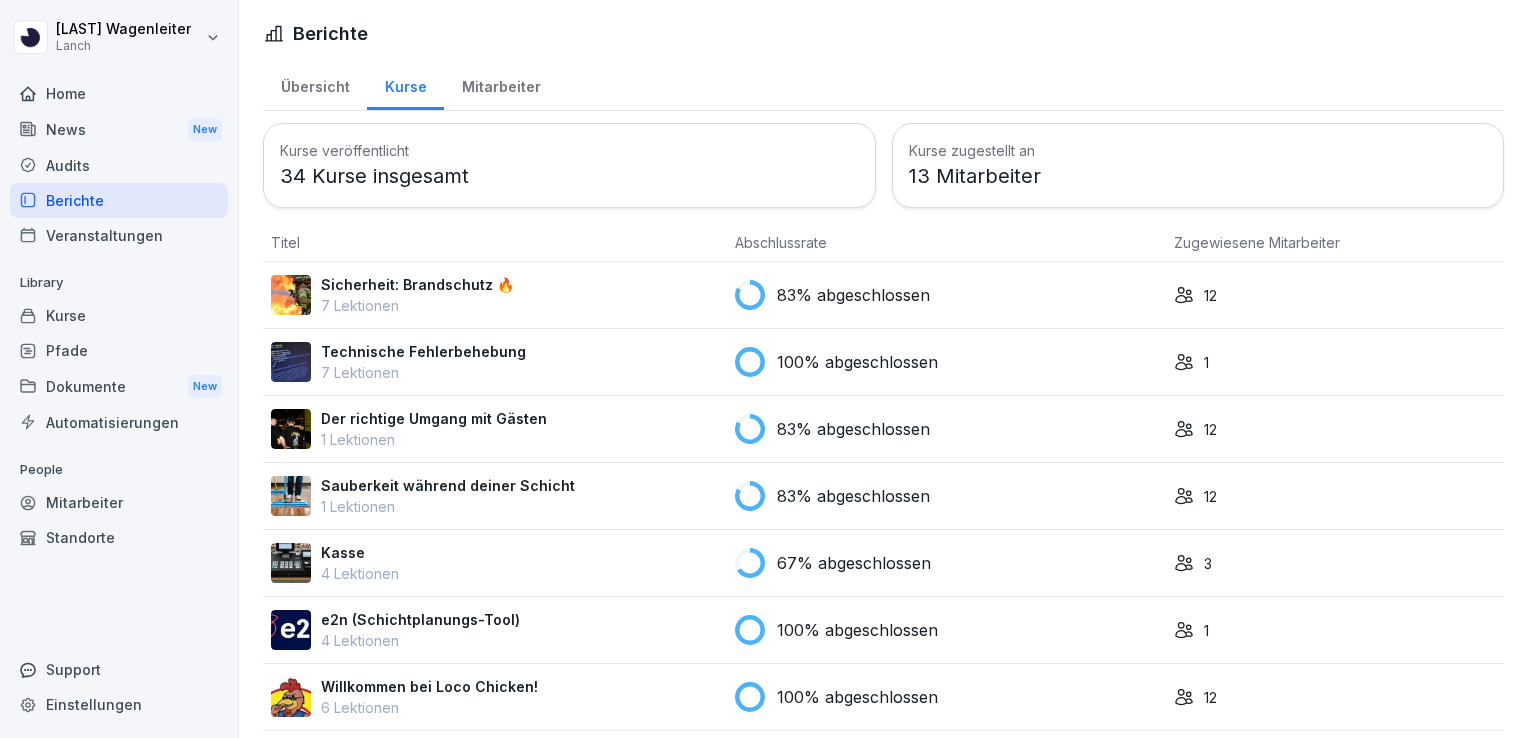 click on "Kurse" at bounding box center [405, 84] 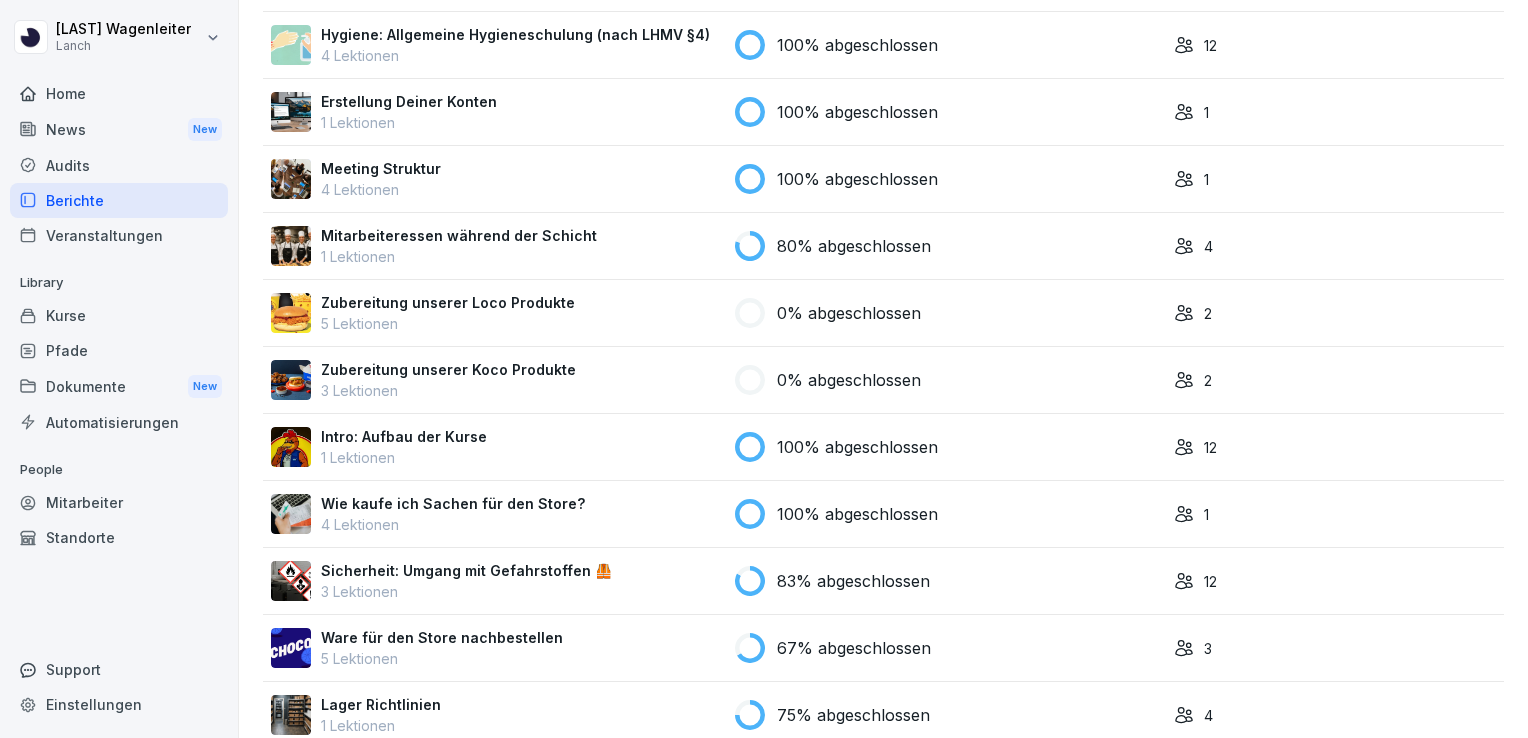 scroll, scrollTop: 720, scrollLeft: 0, axis: vertical 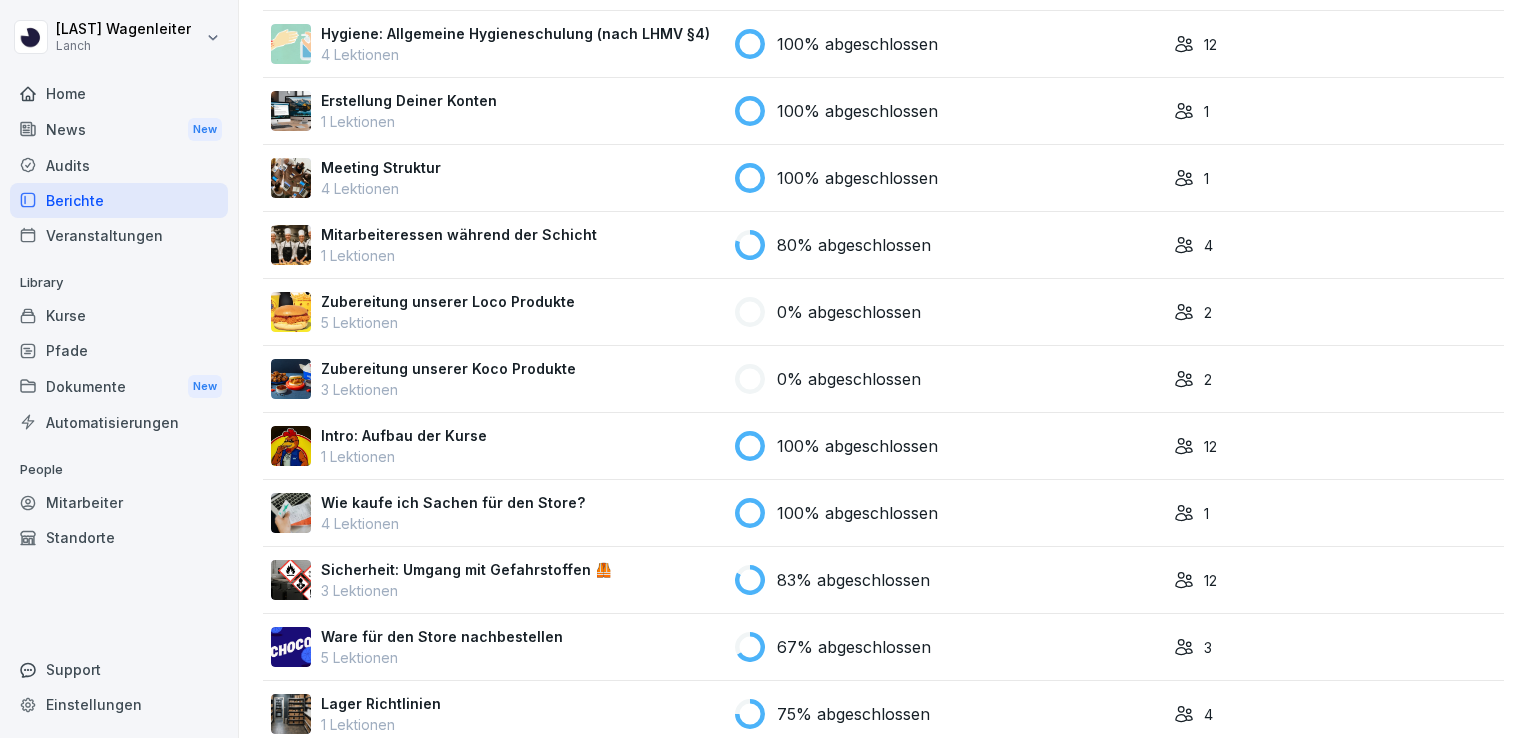 click on "0% abgeschlossen" at bounding box center (946, 312) 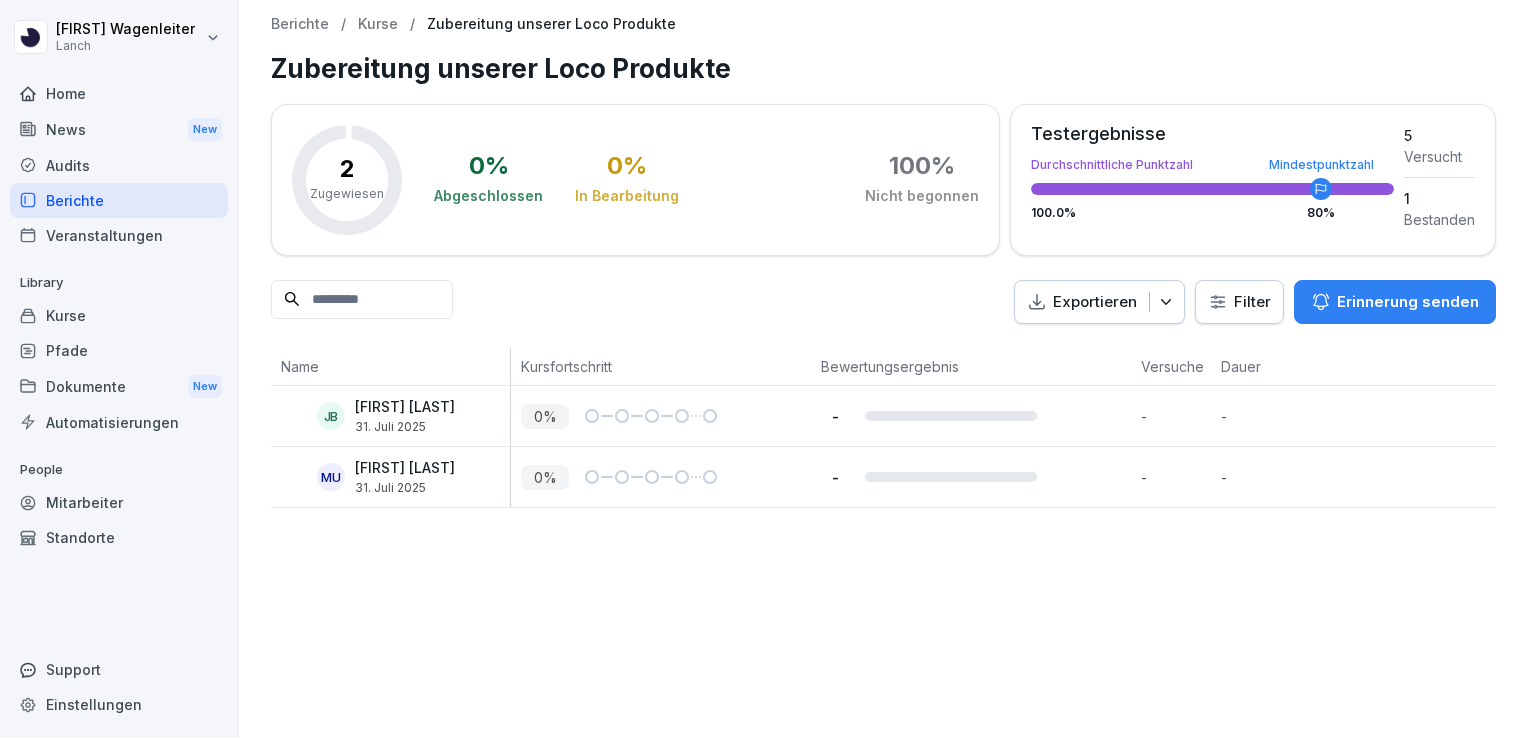 scroll, scrollTop: 0, scrollLeft: 0, axis: both 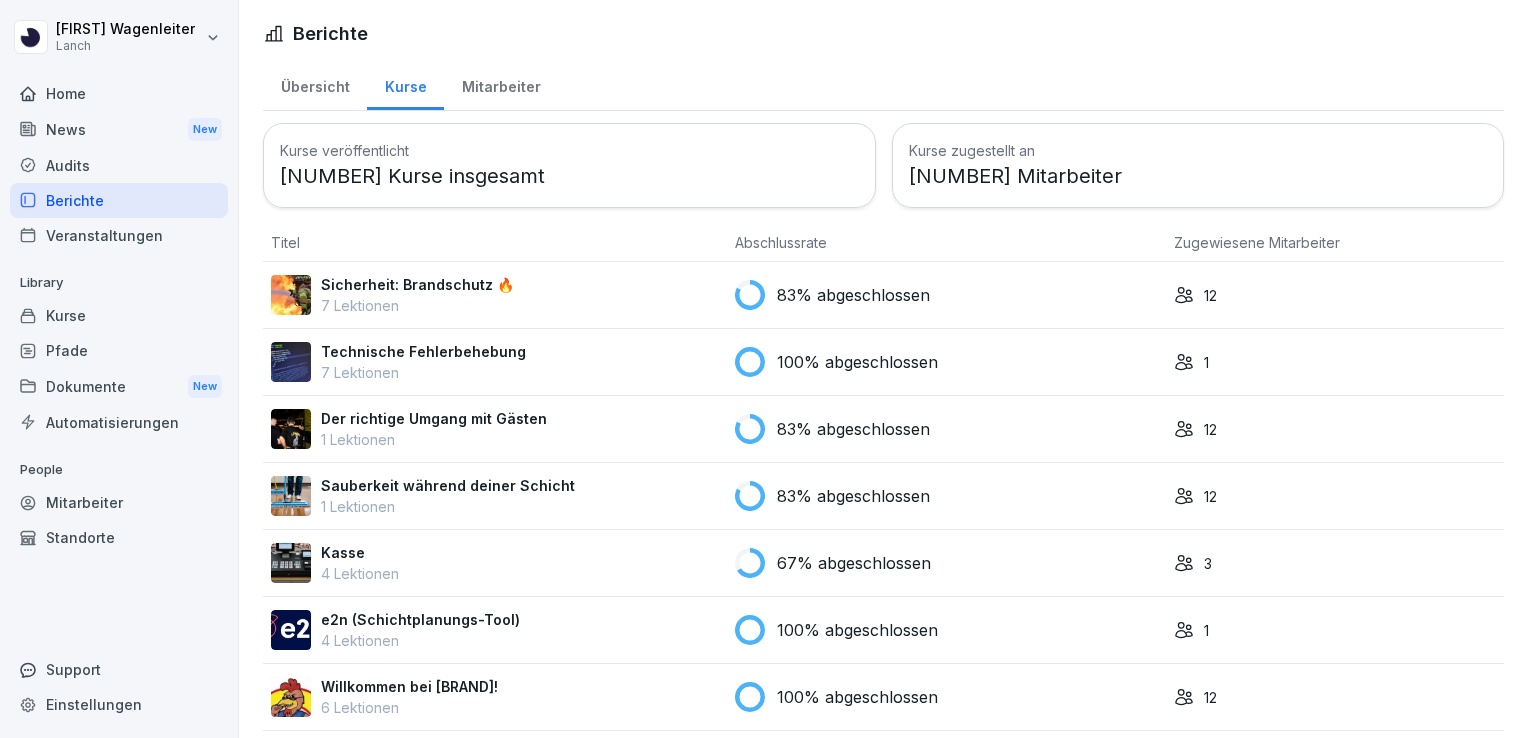 click on "83% abgeschlossen" at bounding box center (946, 295) 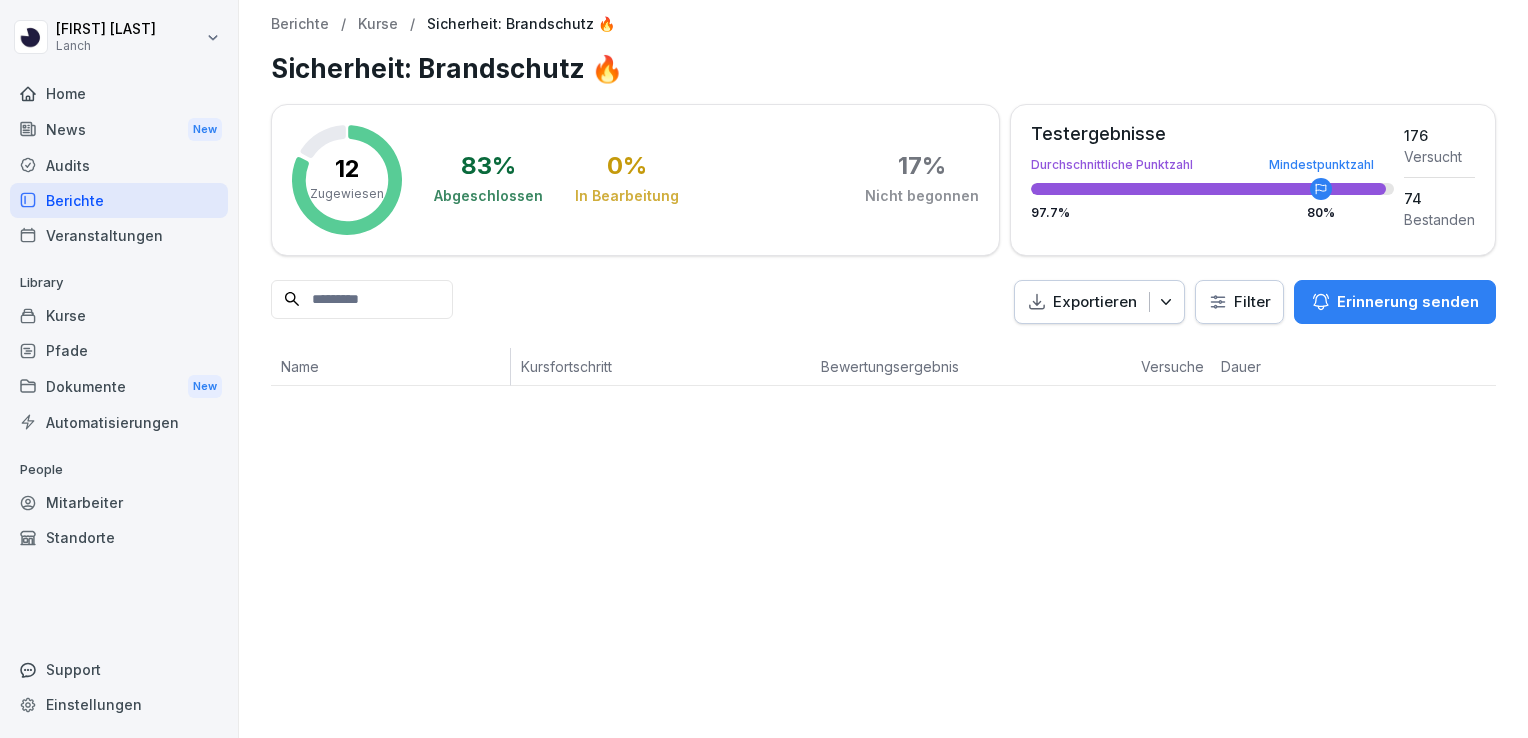 scroll, scrollTop: 0, scrollLeft: 0, axis: both 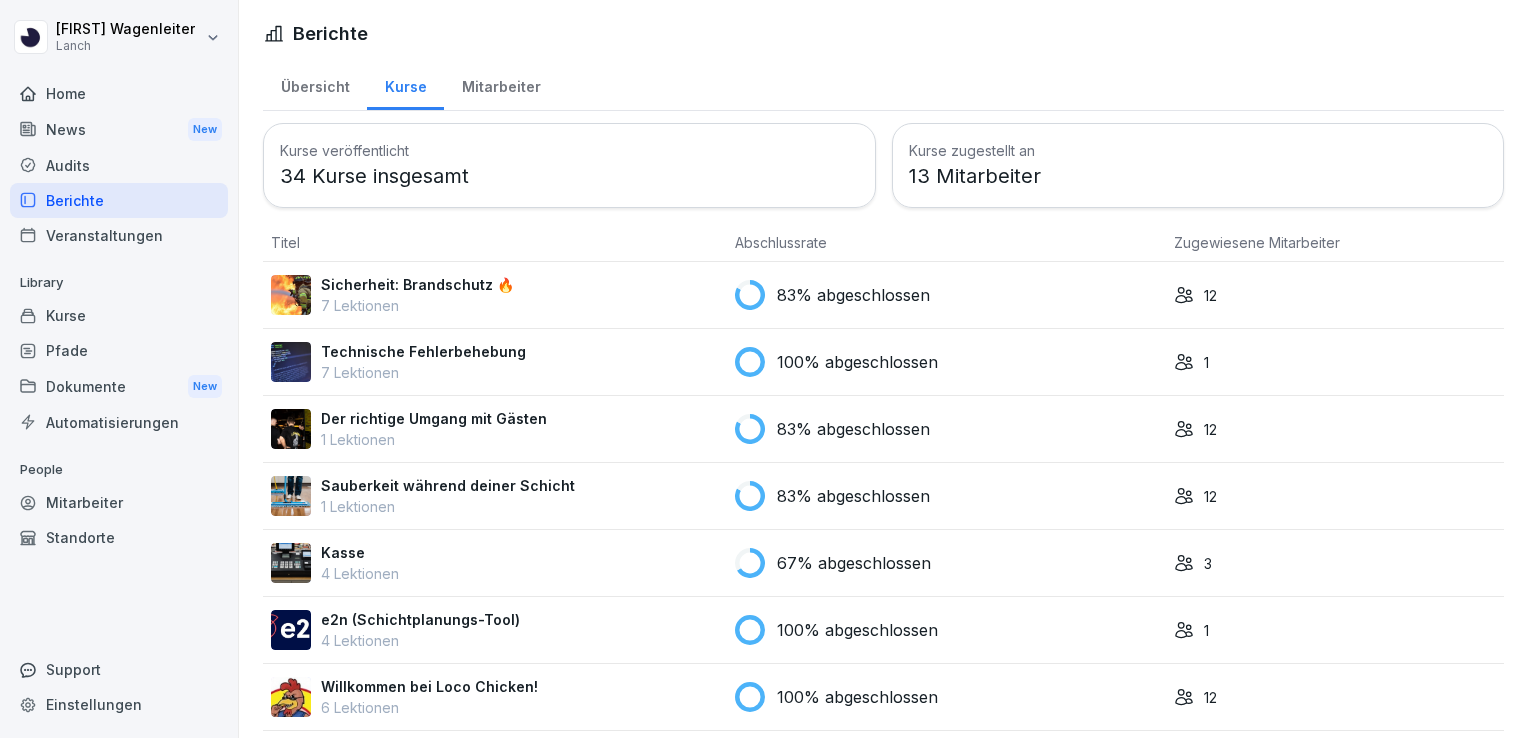 click on "Berichte" at bounding box center [119, 200] 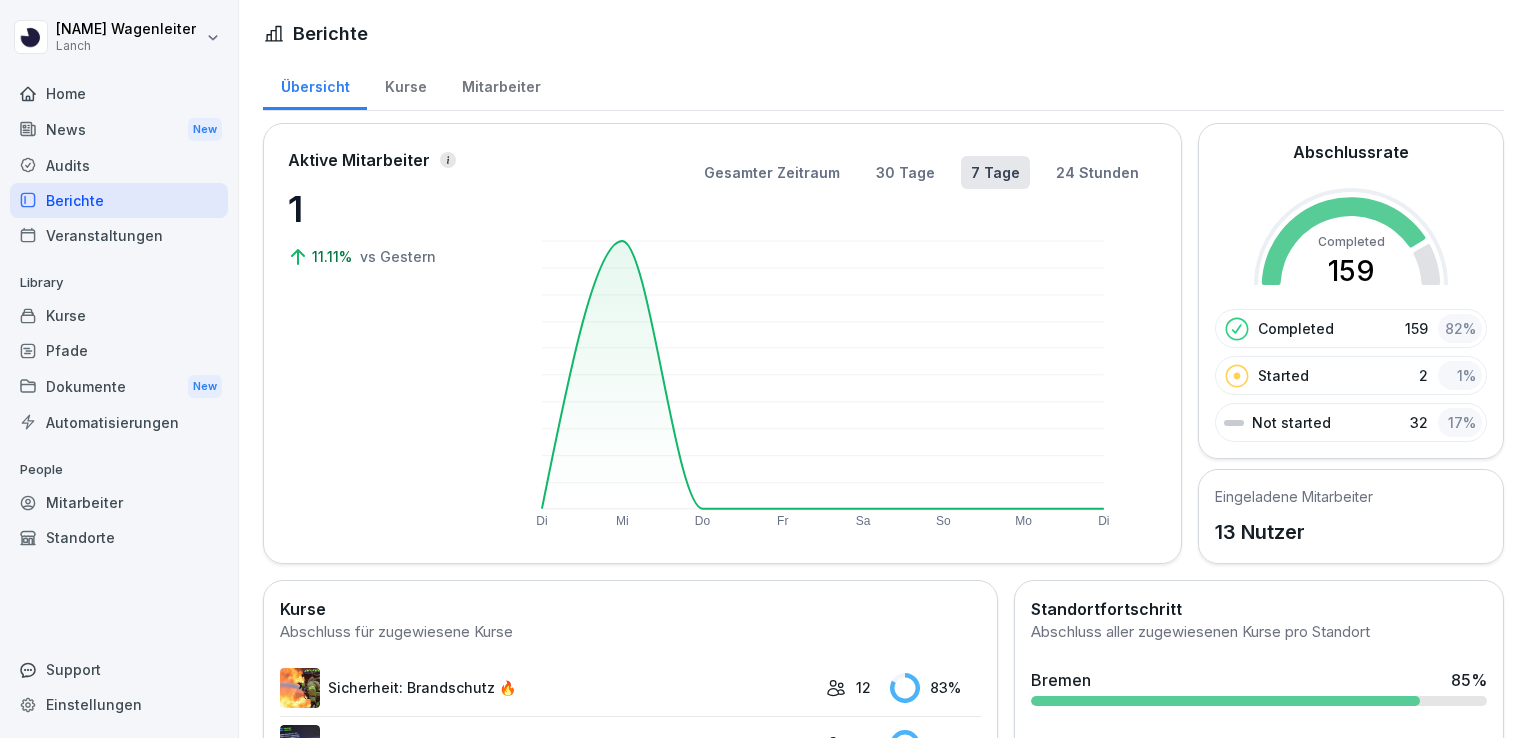 scroll, scrollTop: 0, scrollLeft: 0, axis: both 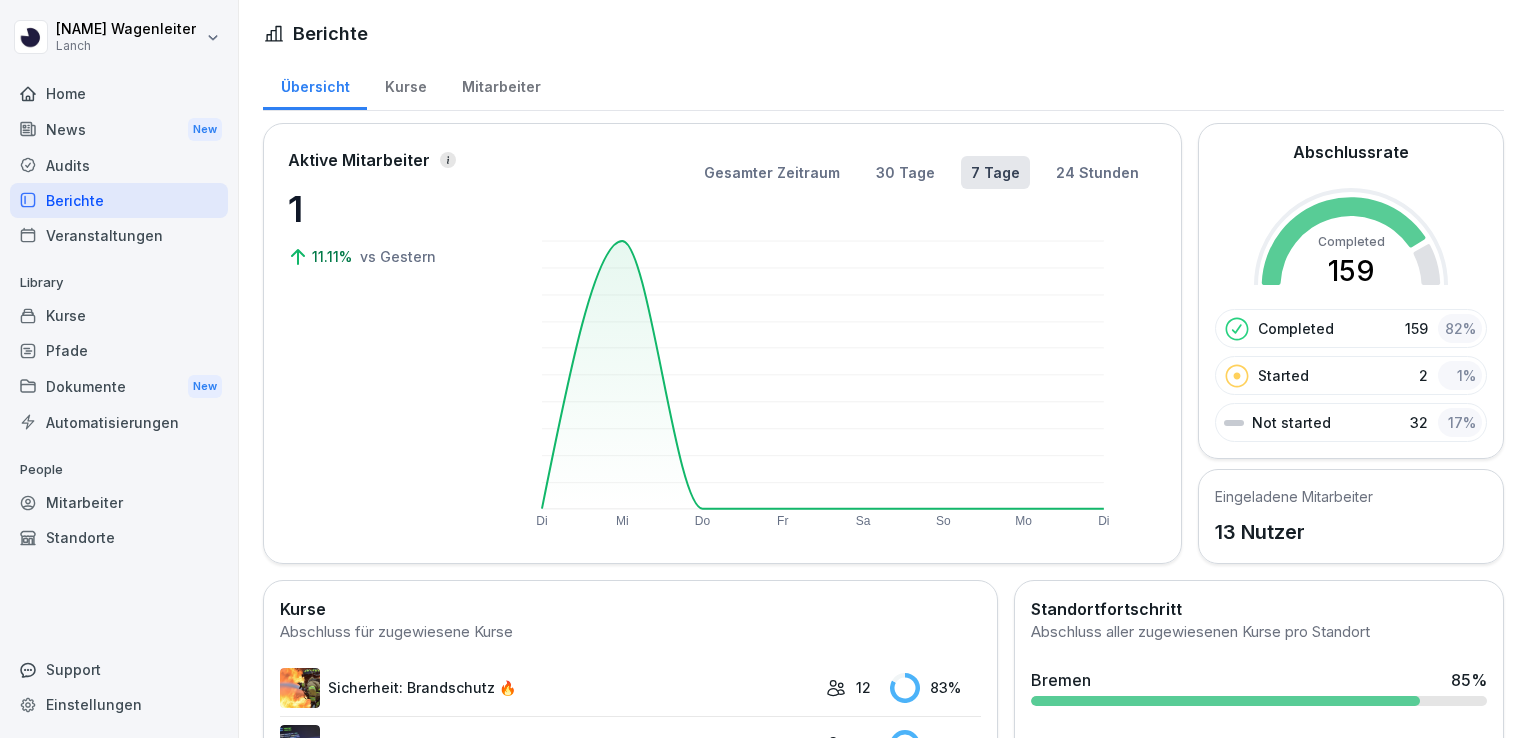 click on "Eingeladene Mitarbeiter 13 Nutzer" at bounding box center (1294, 516) 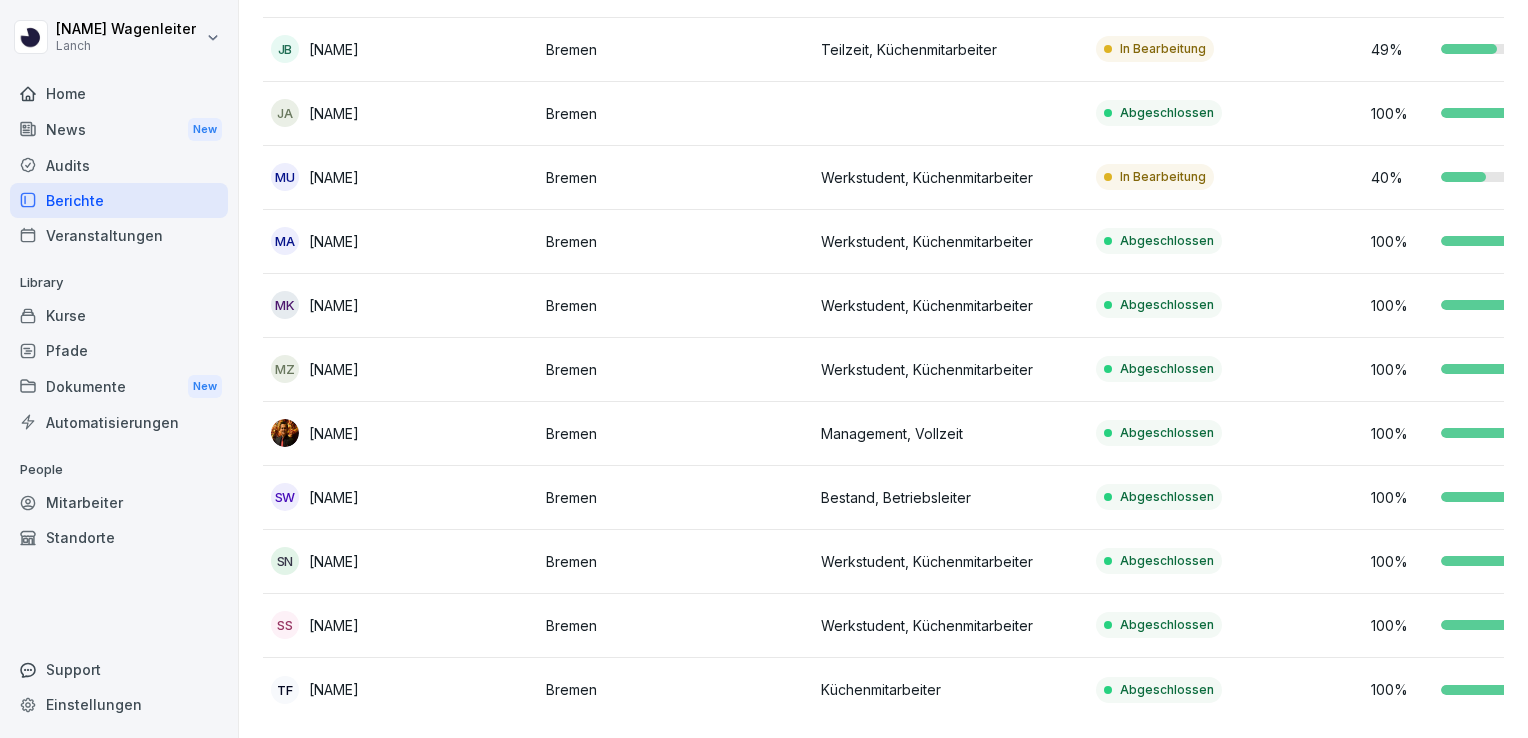 scroll, scrollTop: 0, scrollLeft: 0, axis: both 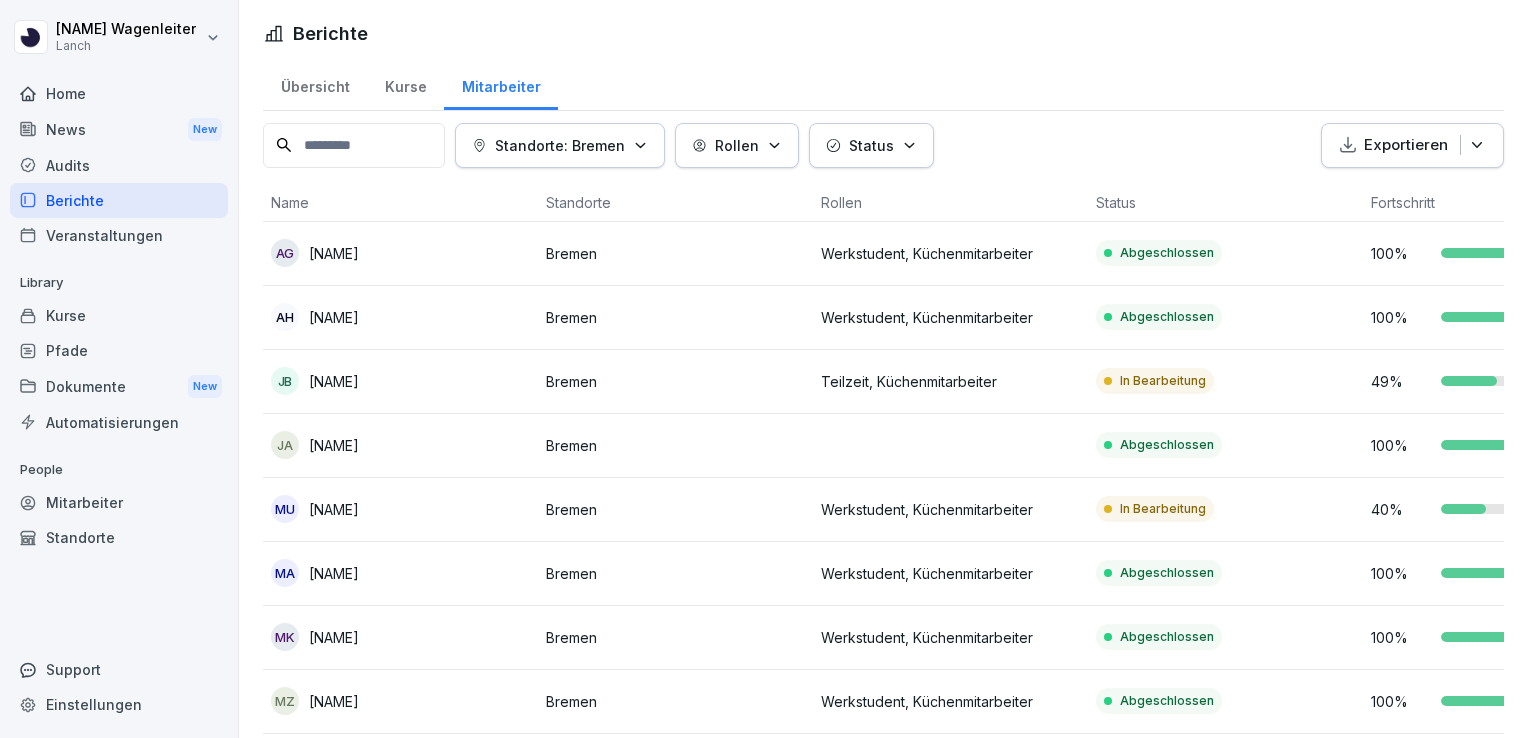 click on "Werkstudent, Küchenmitarbeiter" at bounding box center (950, 509) 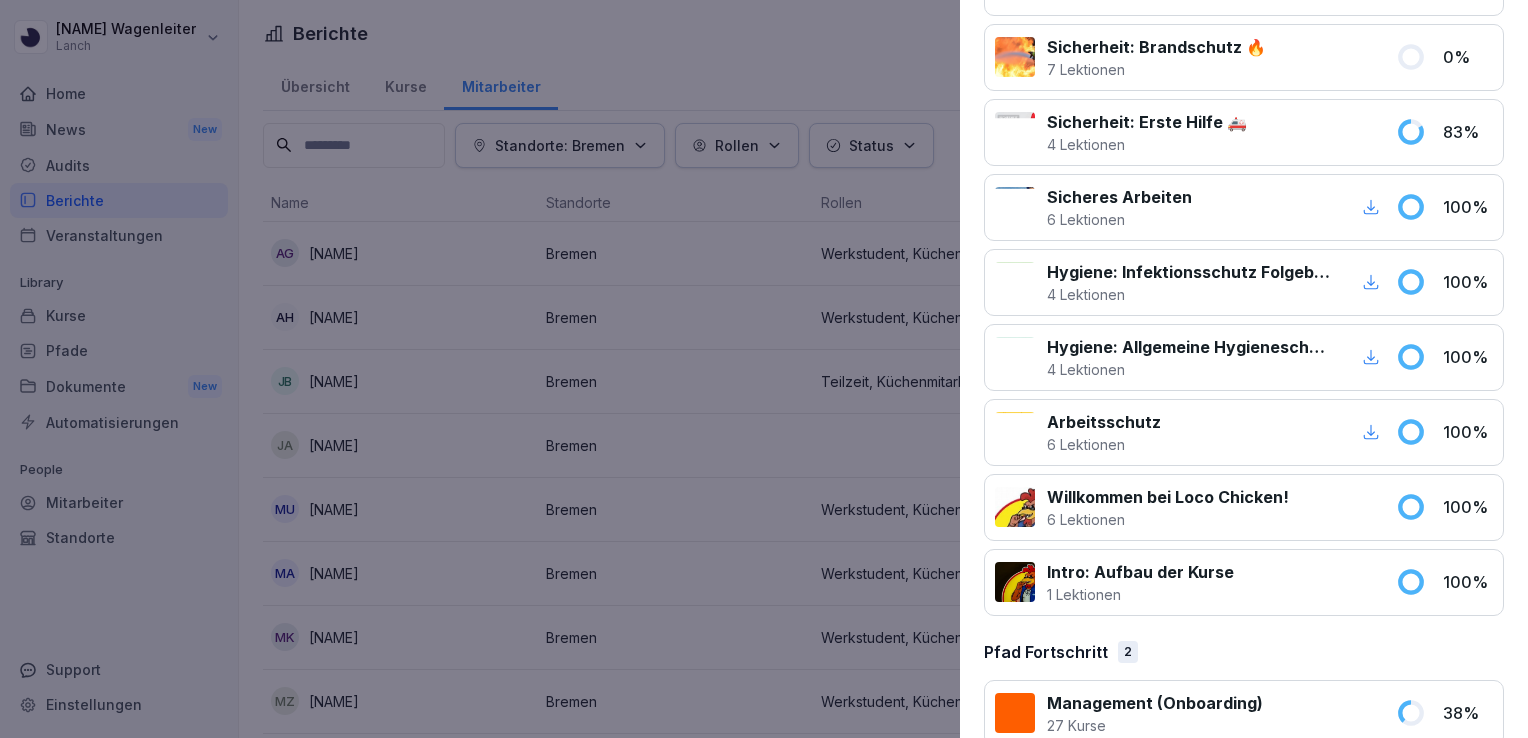 scroll, scrollTop: 1913, scrollLeft: 0, axis: vertical 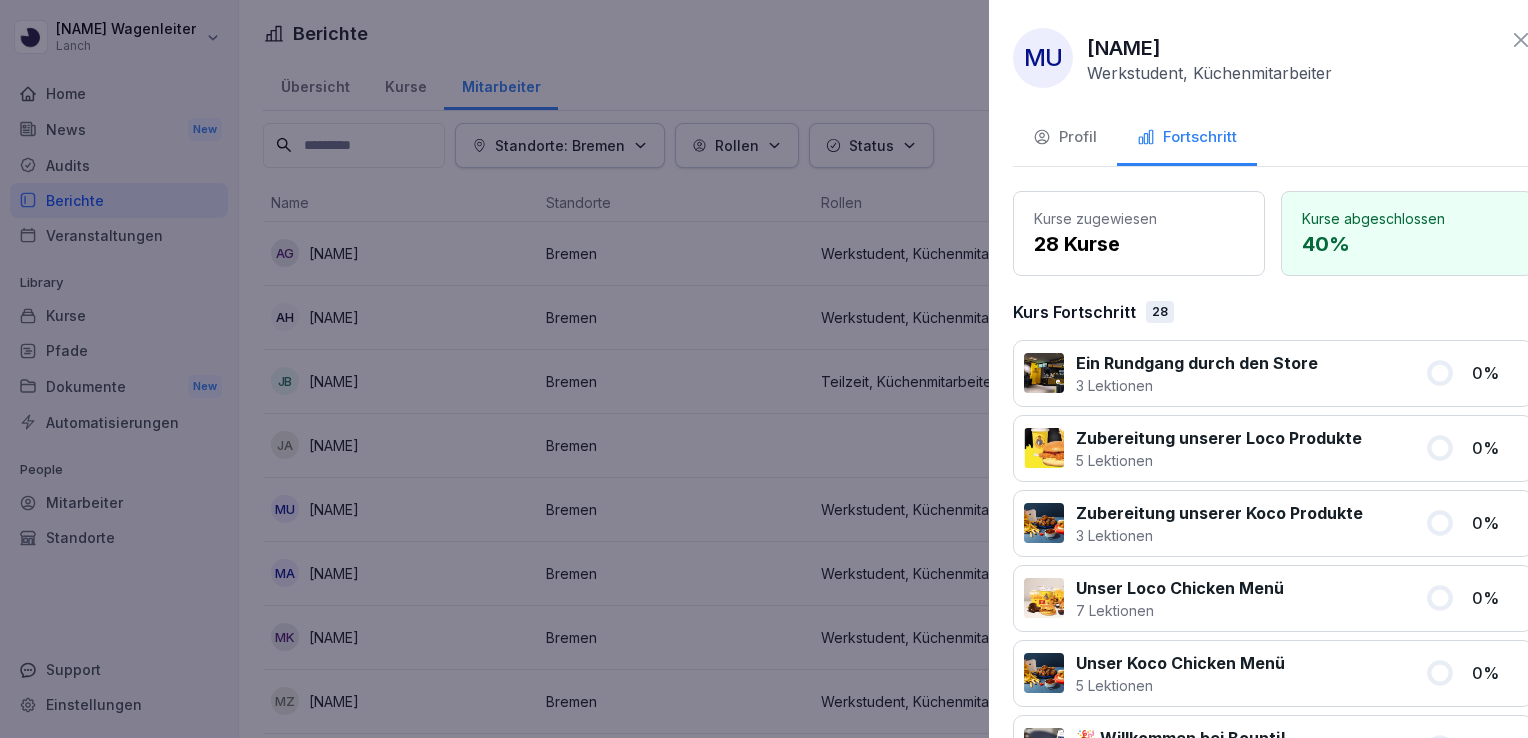 click at bounding box center (764, 369) 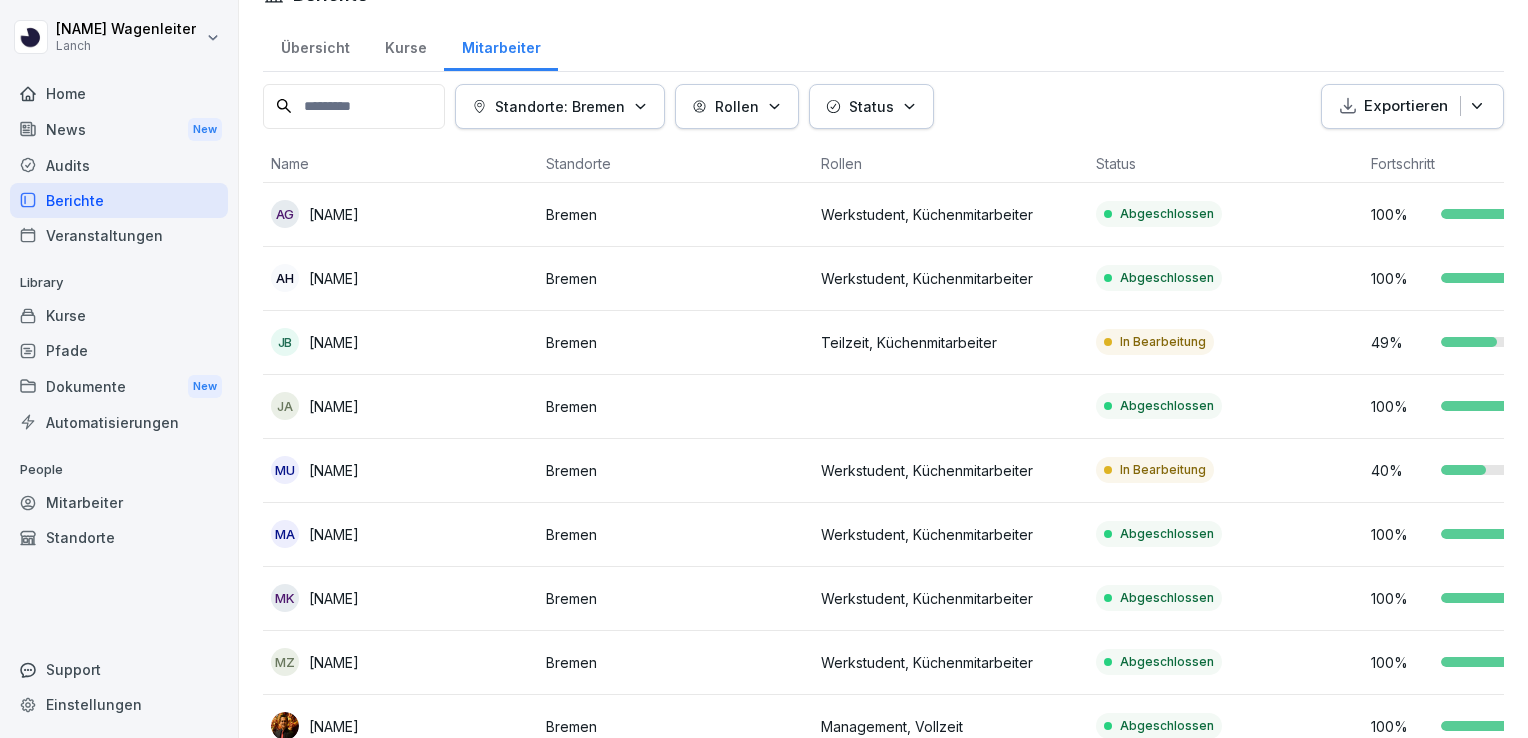 scroll, scrollTop: 0, scrollLeft: 0, axis: both 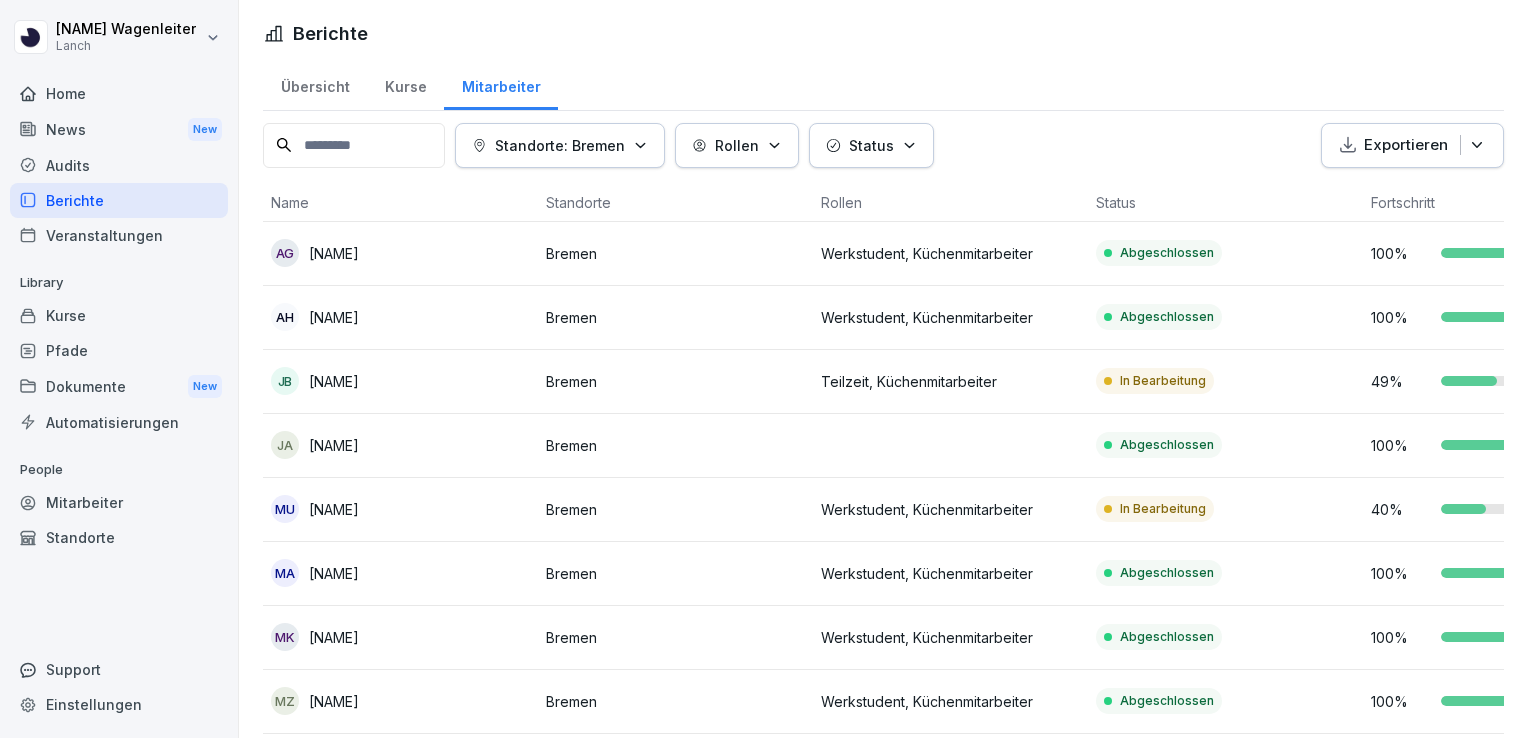 click at bounding box center (354, 145) 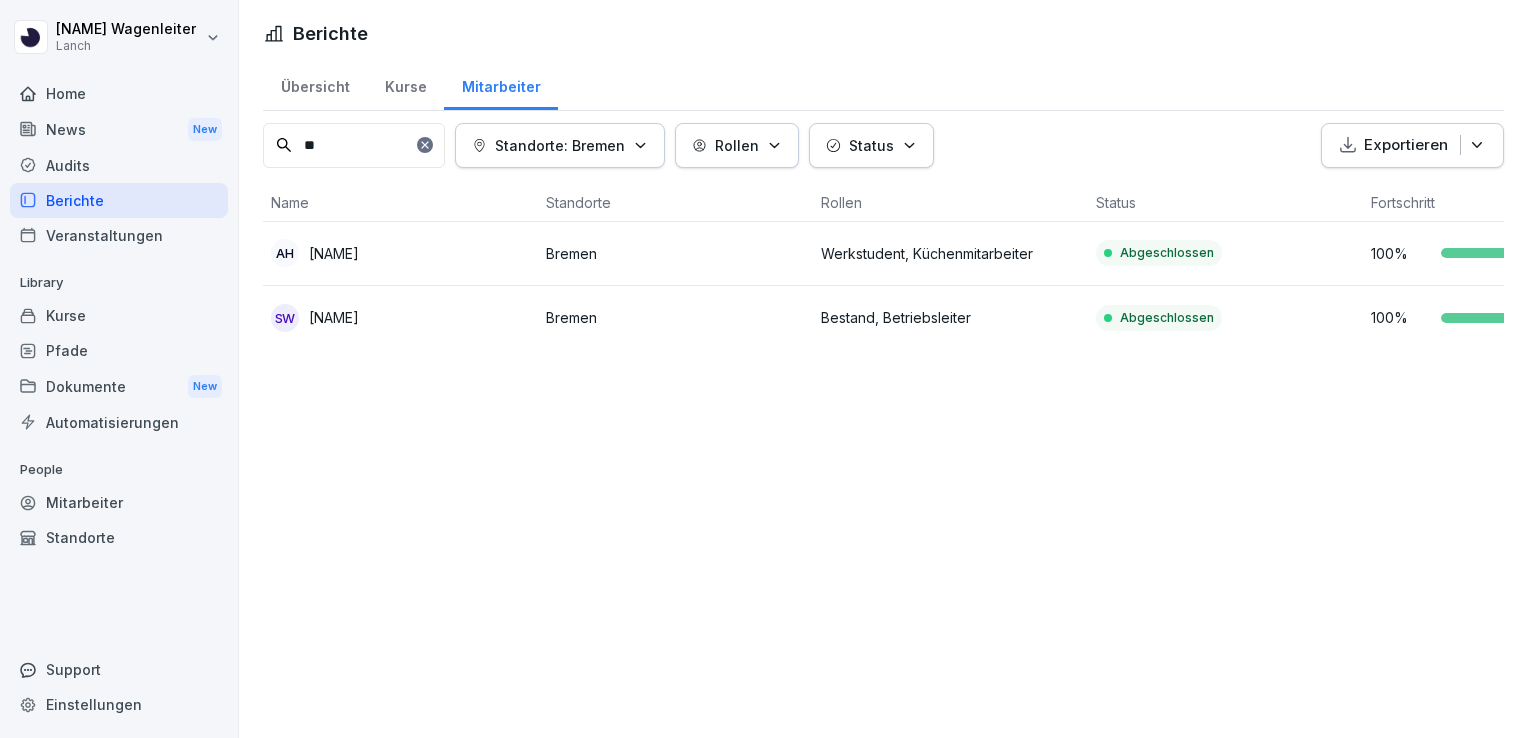 click on "Bremen" at bounding box center (675, 317) 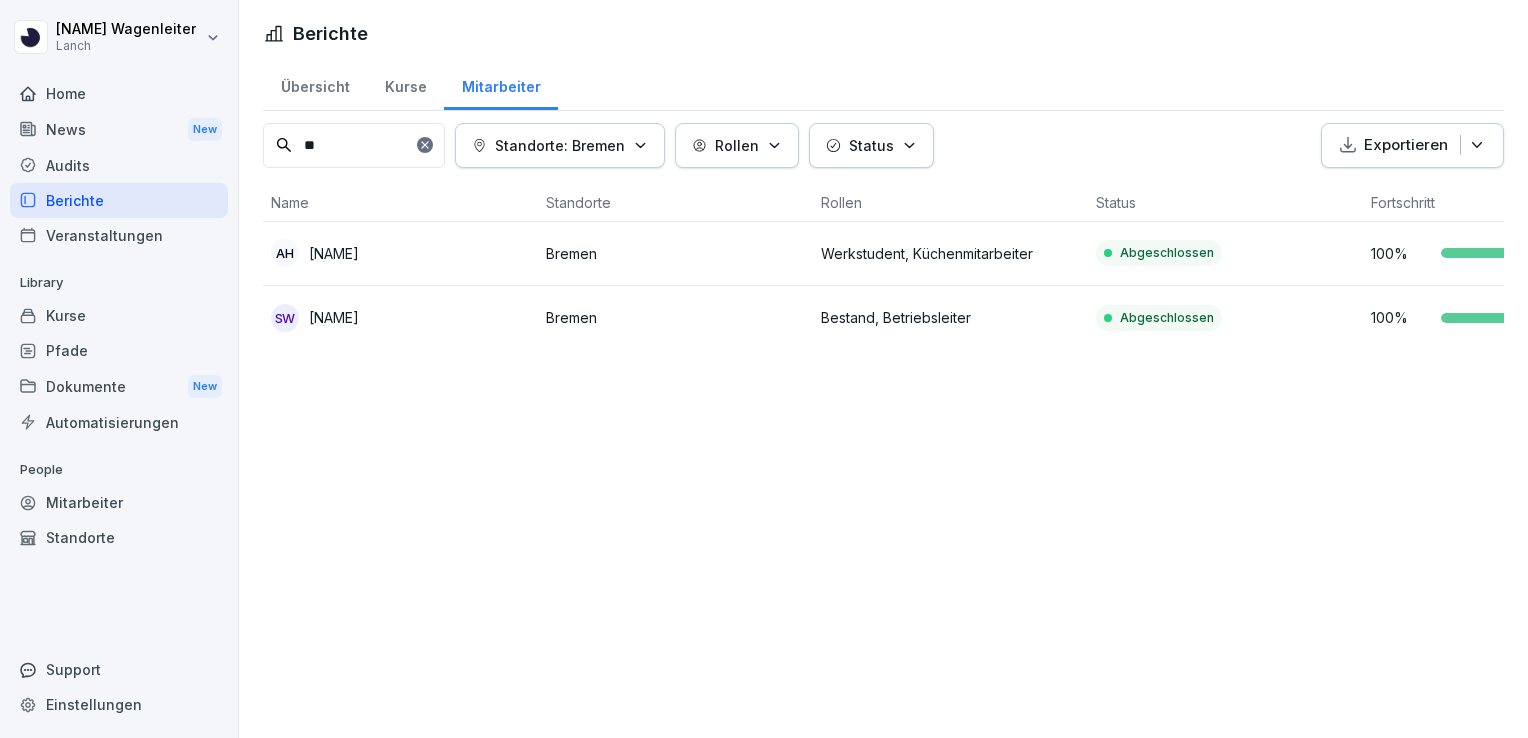 drag, startPoint x: 517, startPoint y: 298, endPoint x: 348, endPoint y: 146, distance: 227.29936 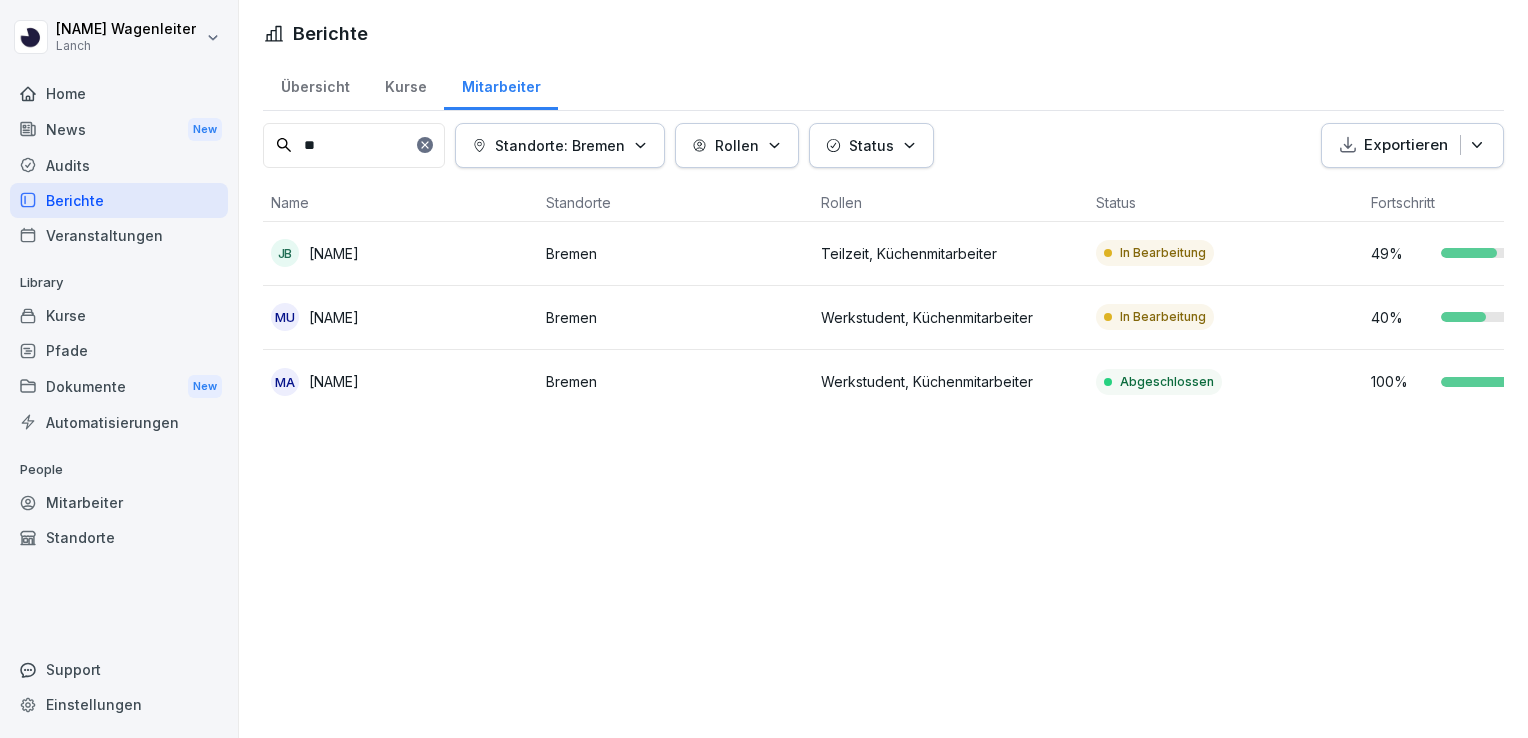 type on "**" 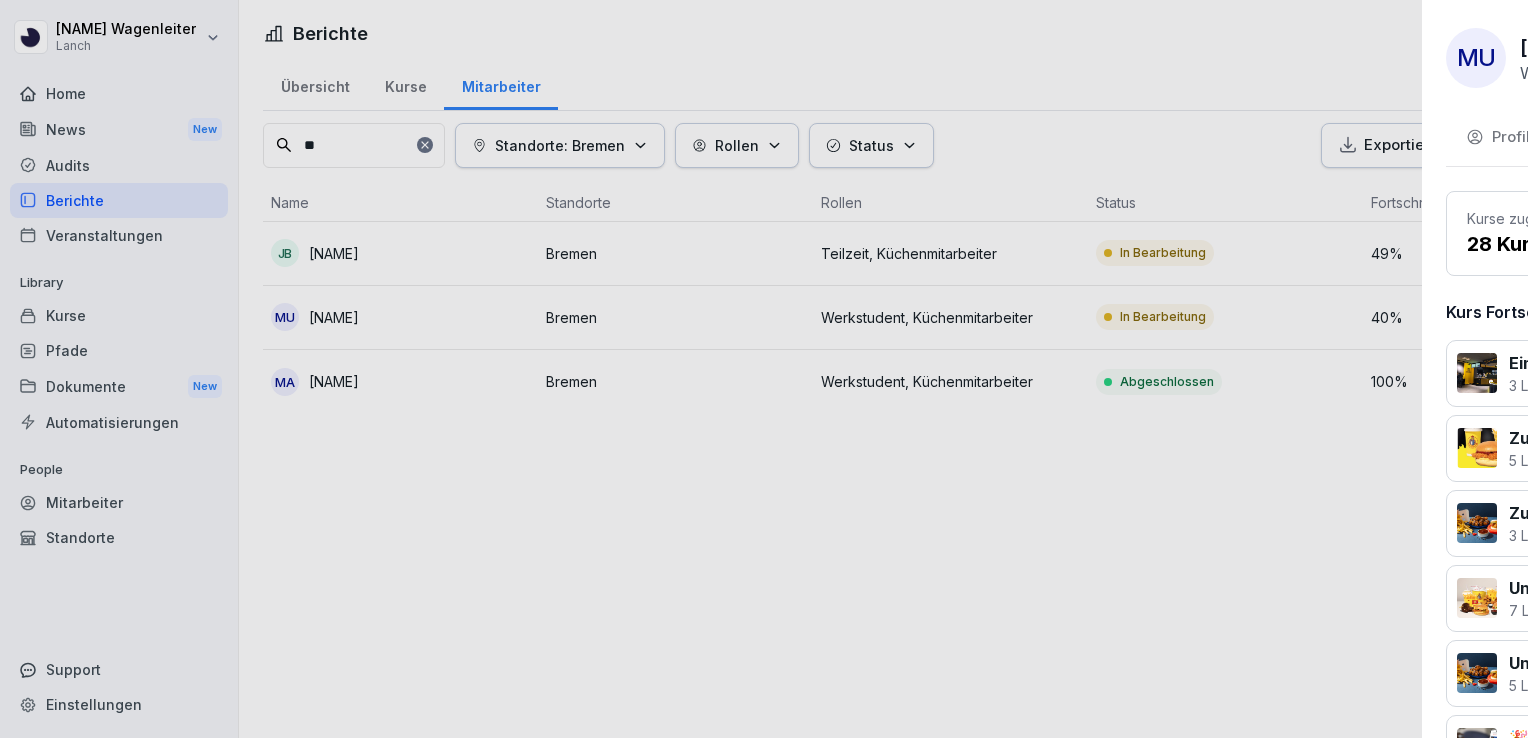 click at bounding box center (764, 369) 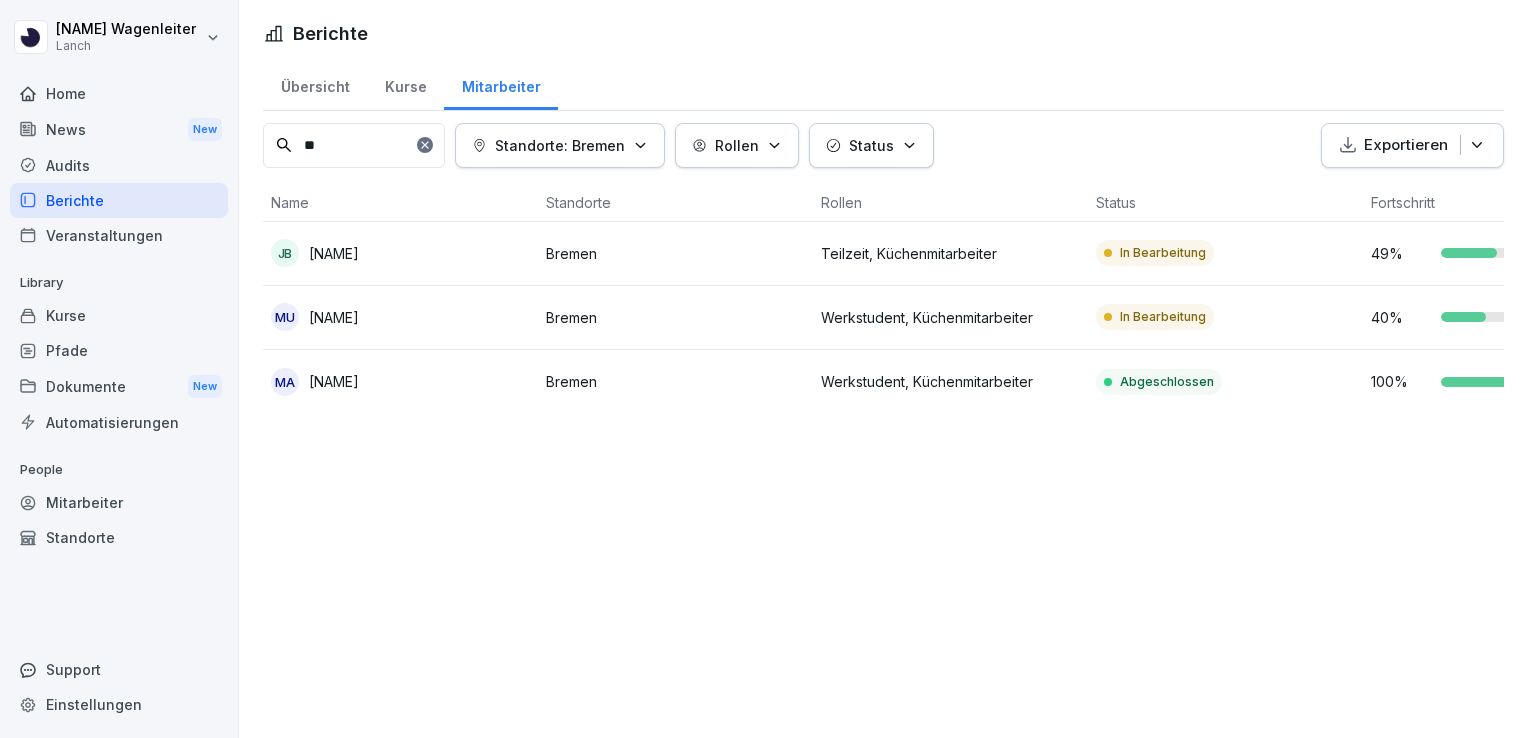 click on "Dokumente New" at bounding box center [119, 386] 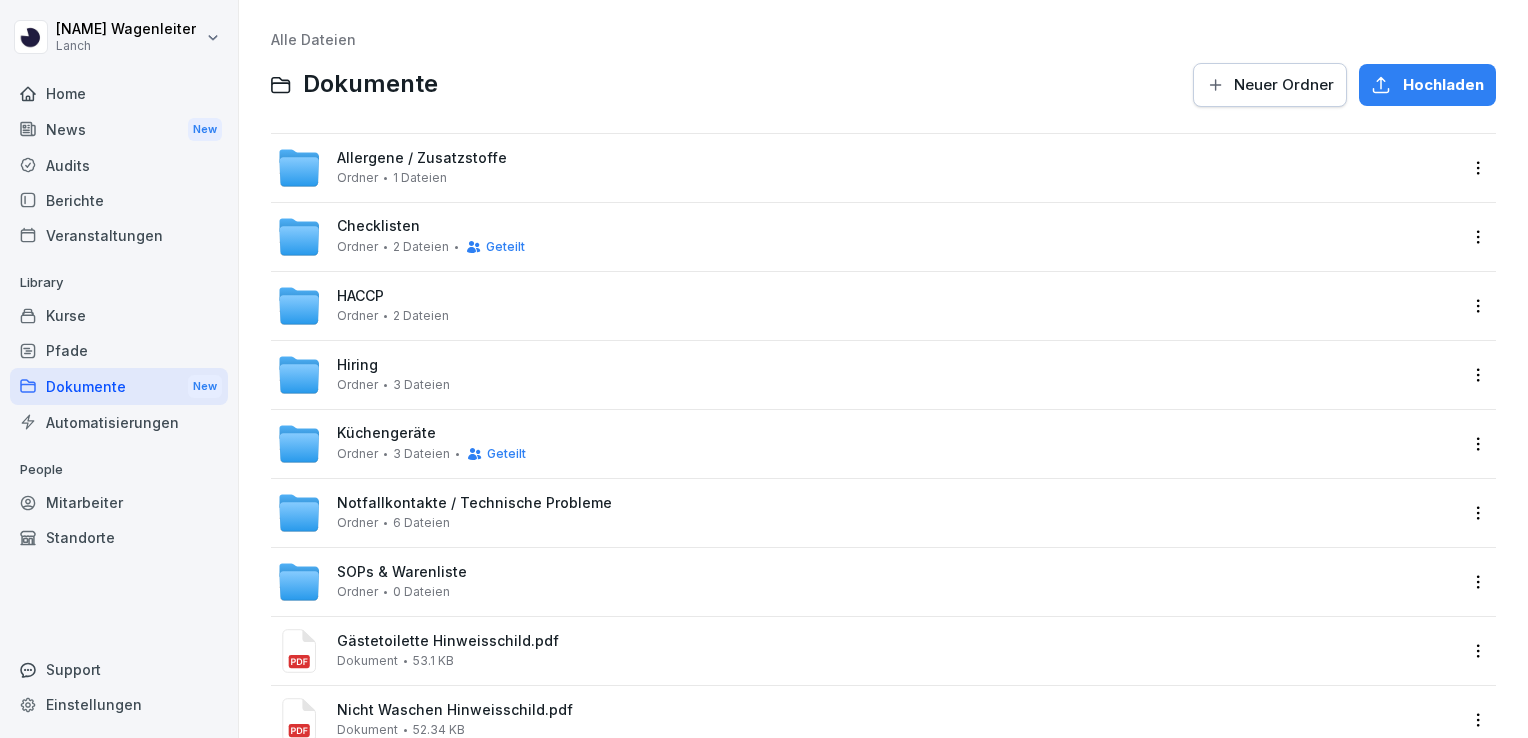 click on "Pfade" at bounding box center [119, 350] 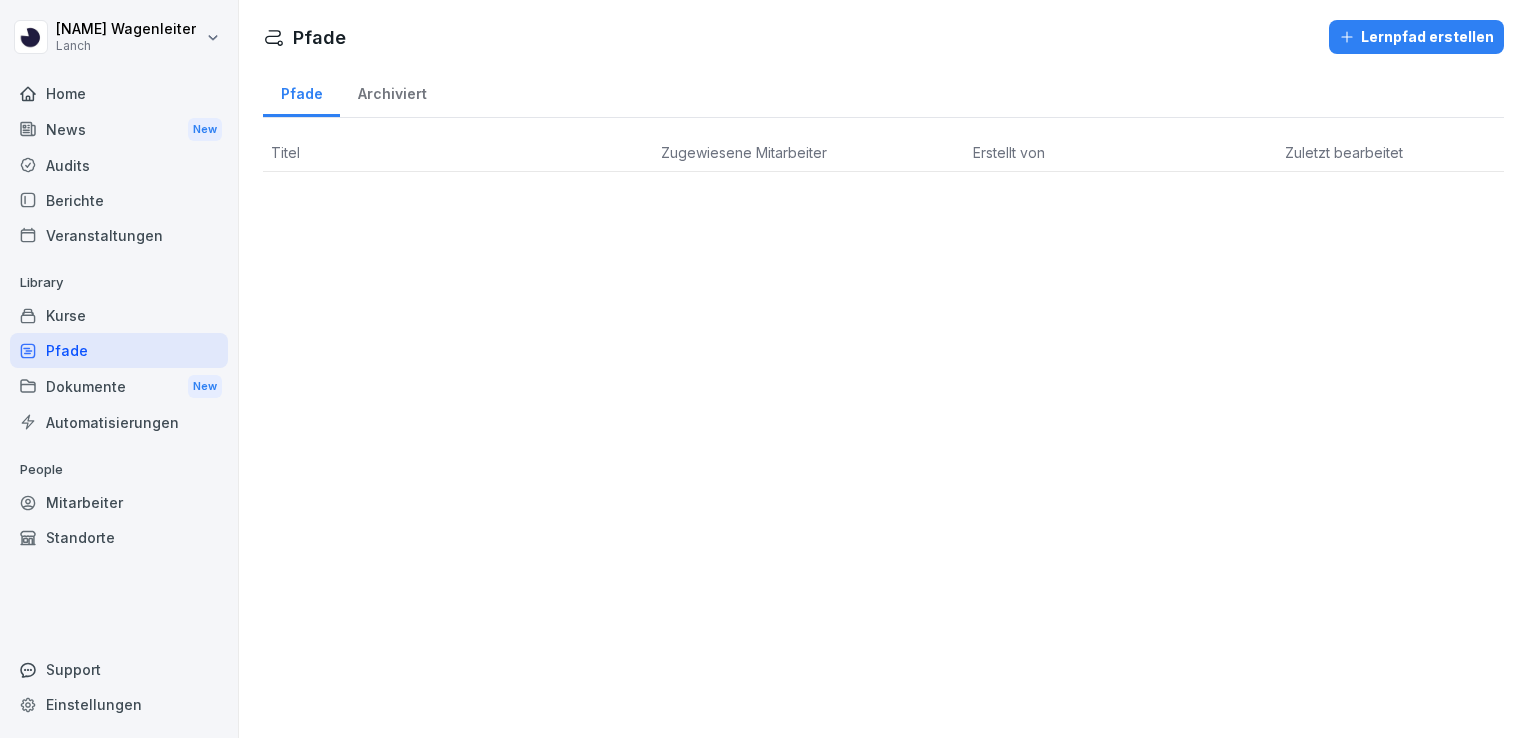 click on "Kurse" at bounding box center (119, 315) 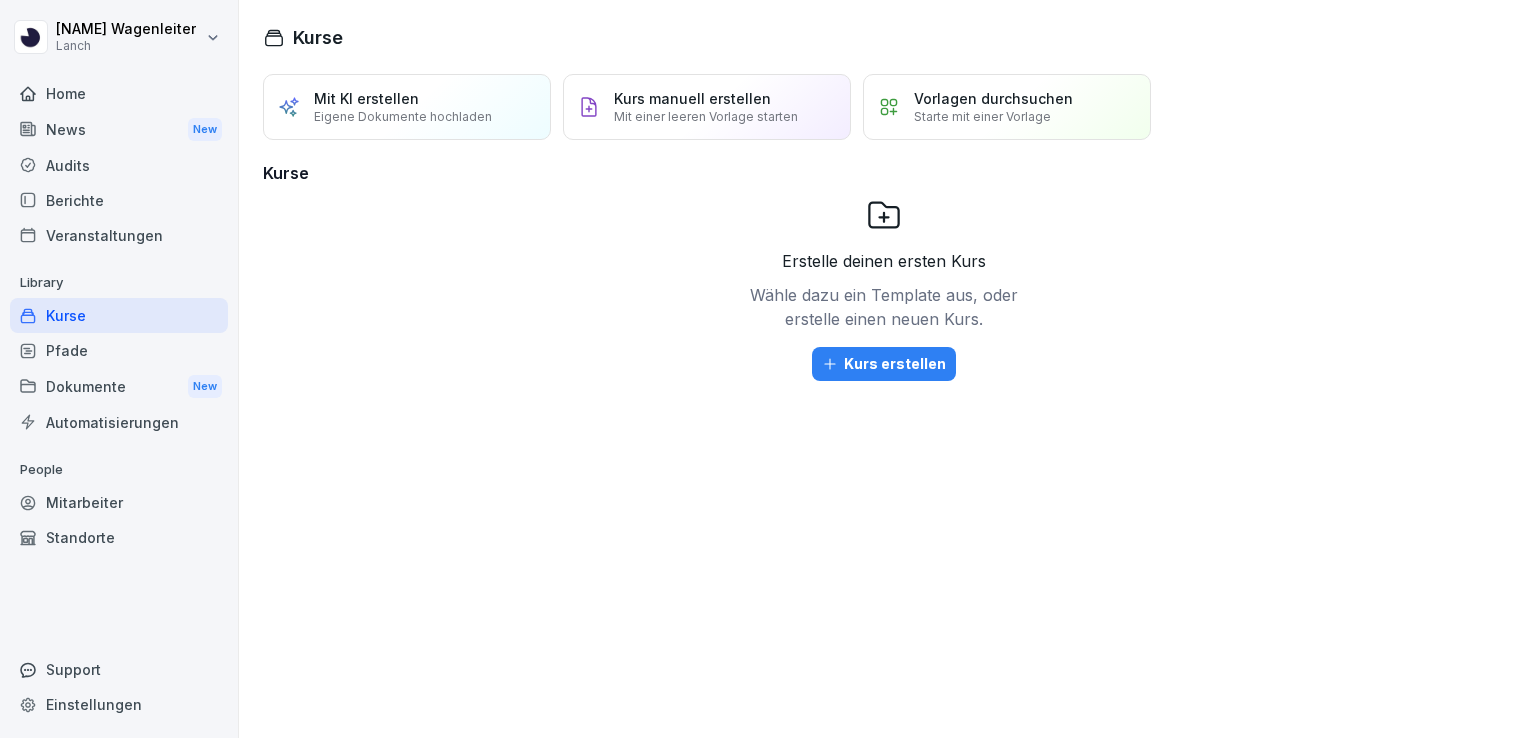 click on "Veranstaltungen" at bounding box center (119, 235) 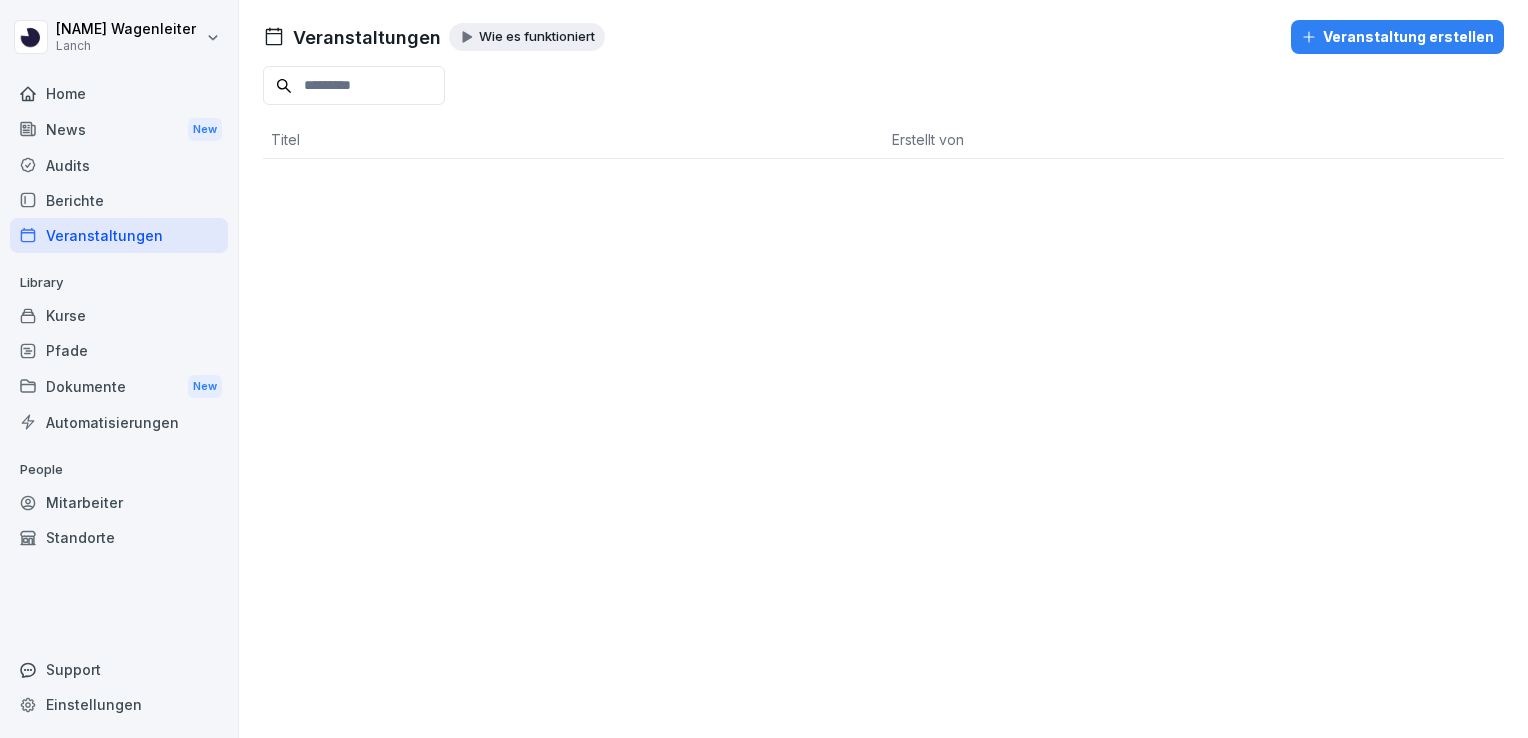 click on "Berichte" at bounding box center [119, 200] 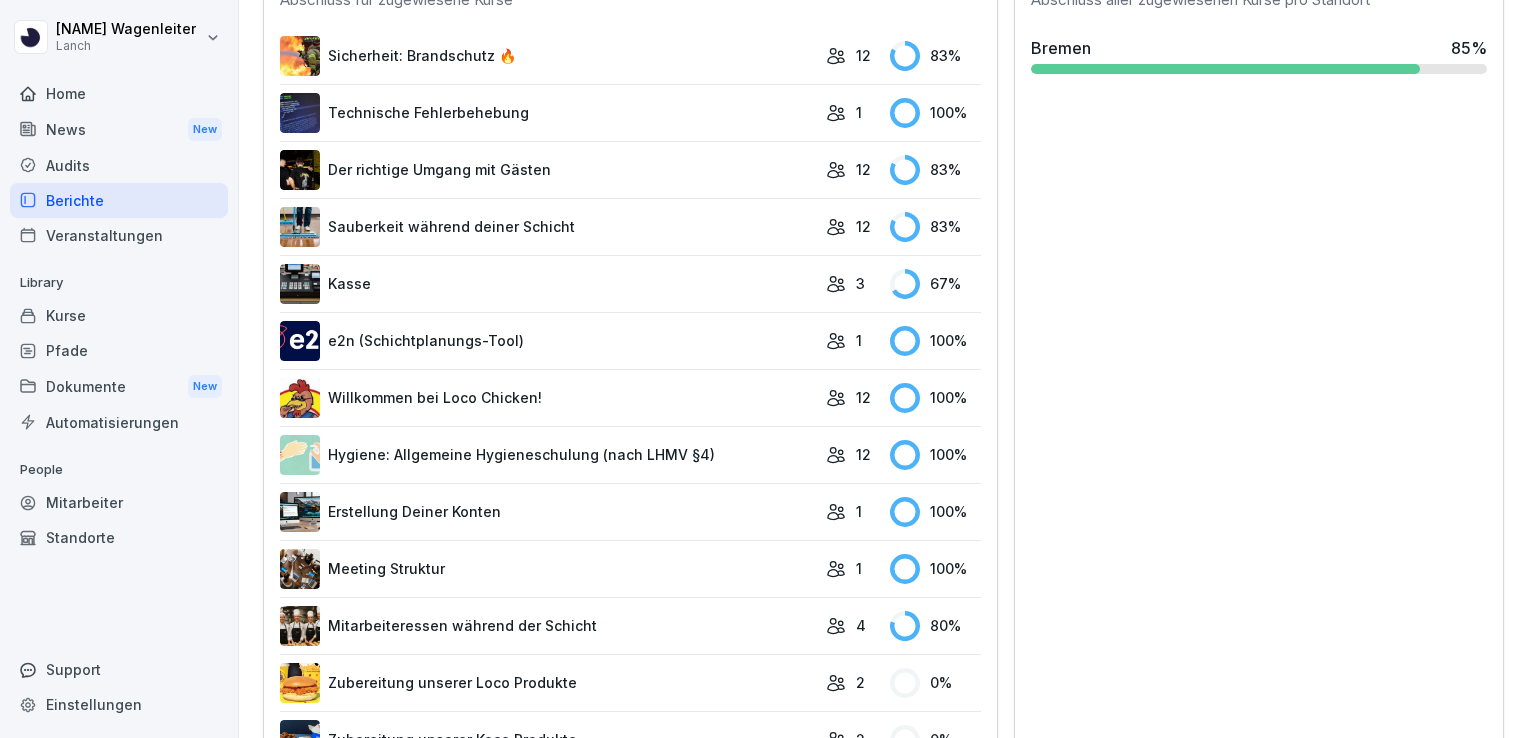scroll, scrollTop: 632, scrollLeft: 0, axis: vertical 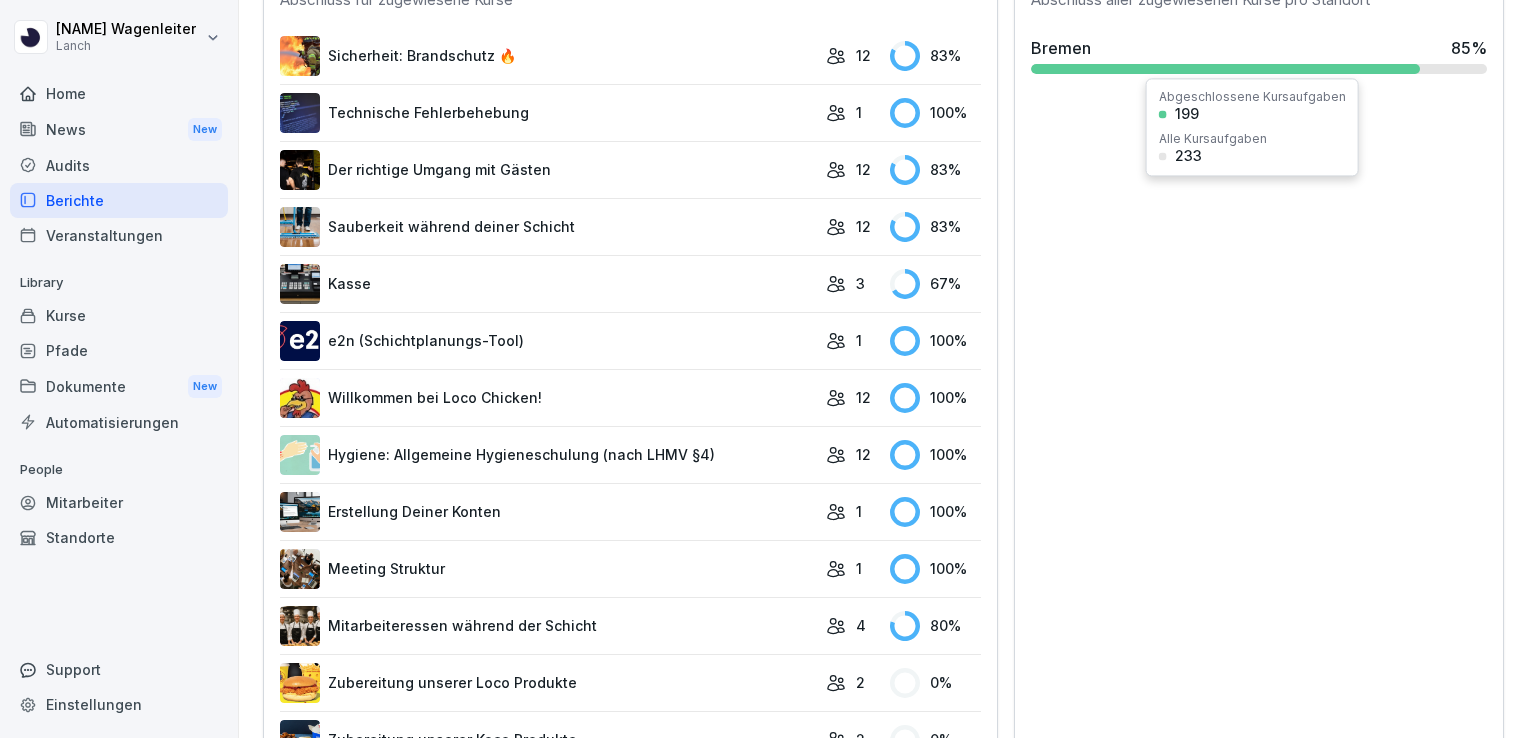 click on "Bremen 85 %" at bounding box center (1259, 55) 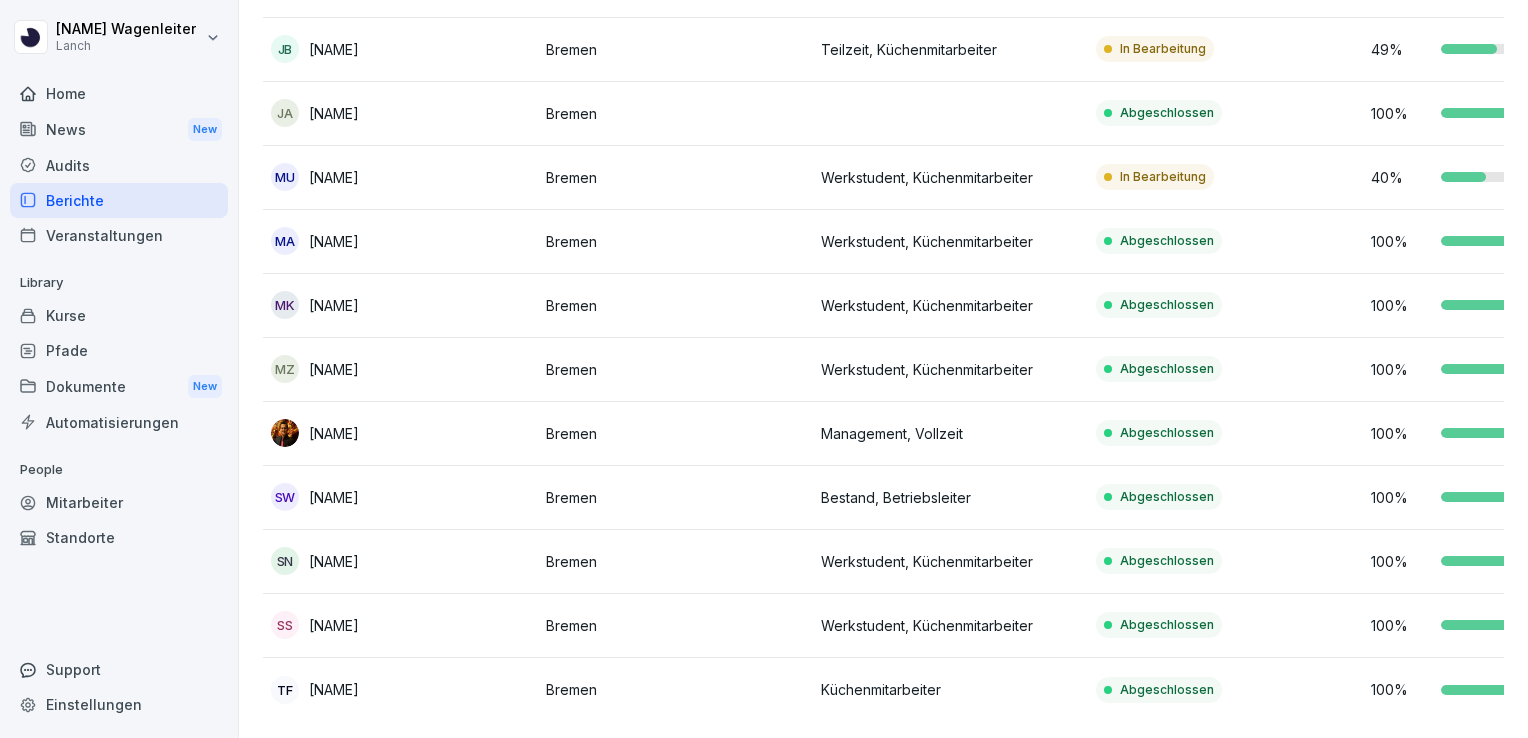 scroll, scrollTop: 0, scrollLeft: 0, axis: both 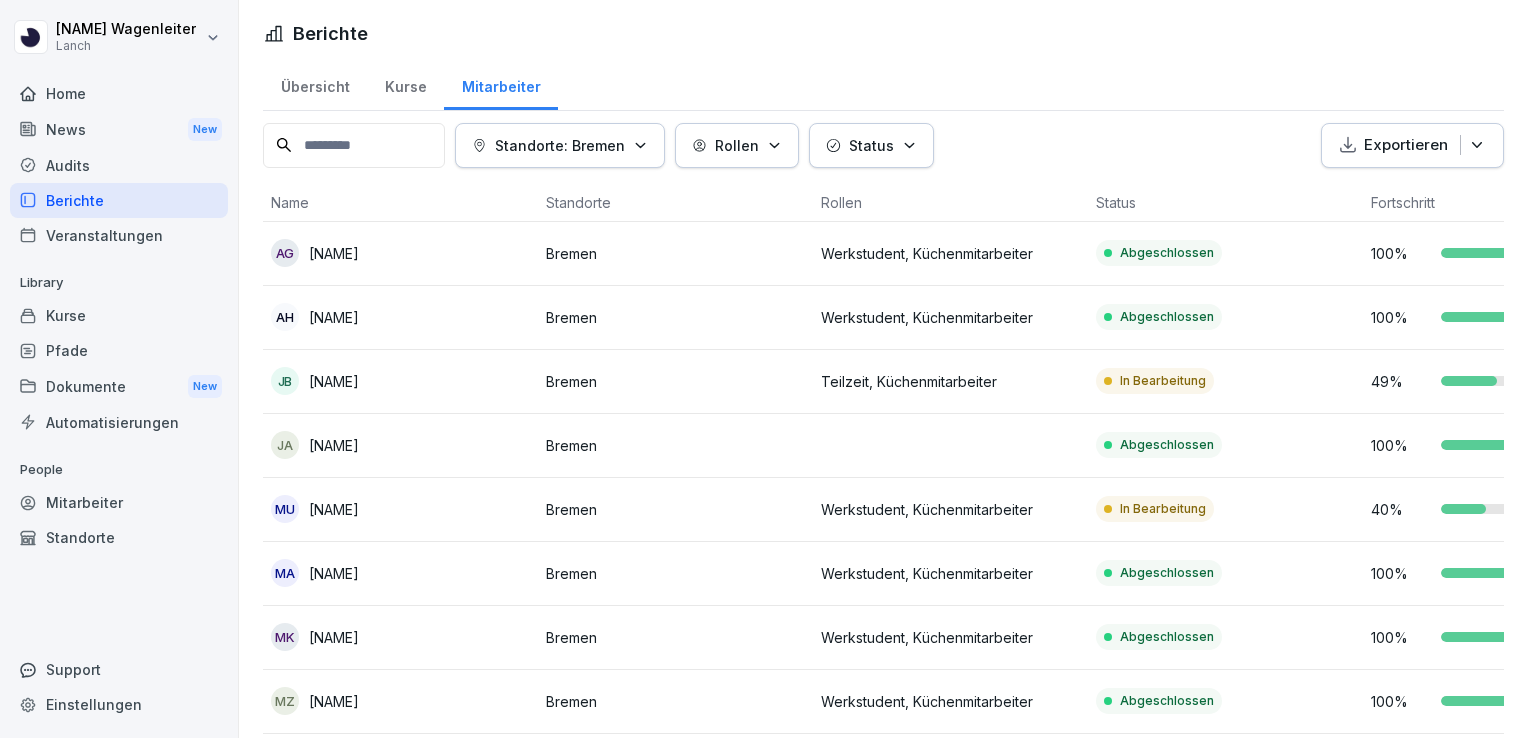 click on "Home" at bounding box center [119, 93] 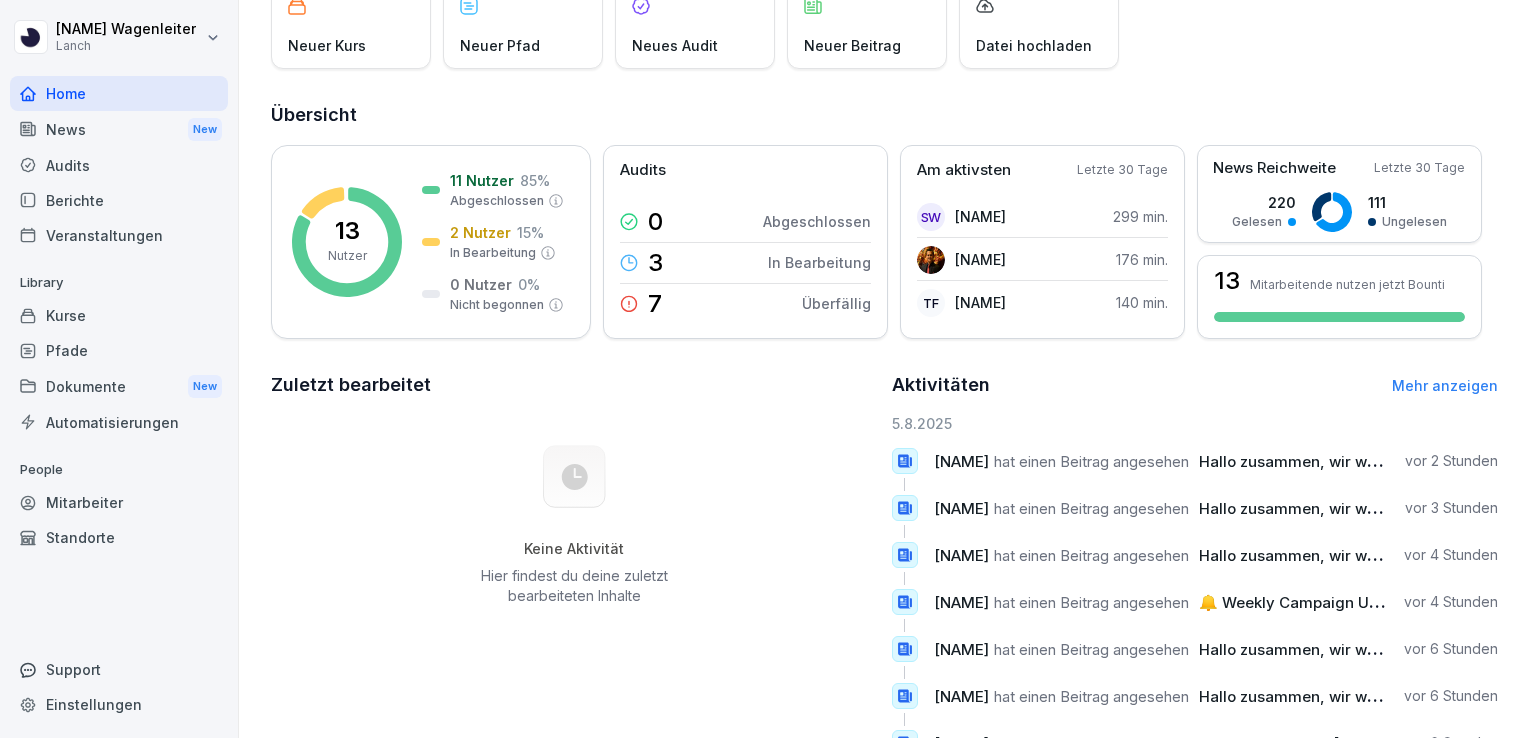 scroll, scrollTop: 152, scrollLeft: 0, axis: vertical 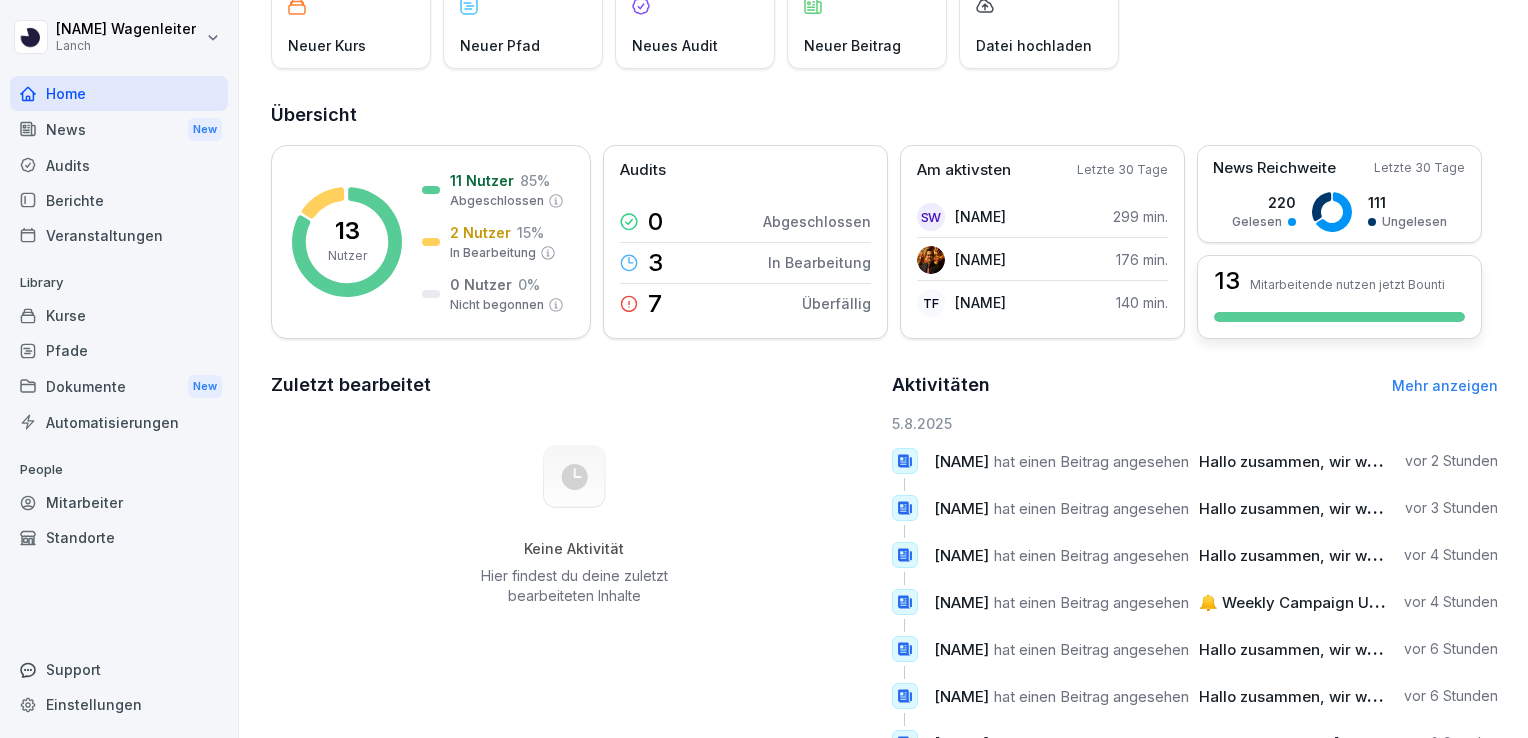 click on "Mitarbeitende nutzen jetzt Bounti" at bounding box center (1347, 284) 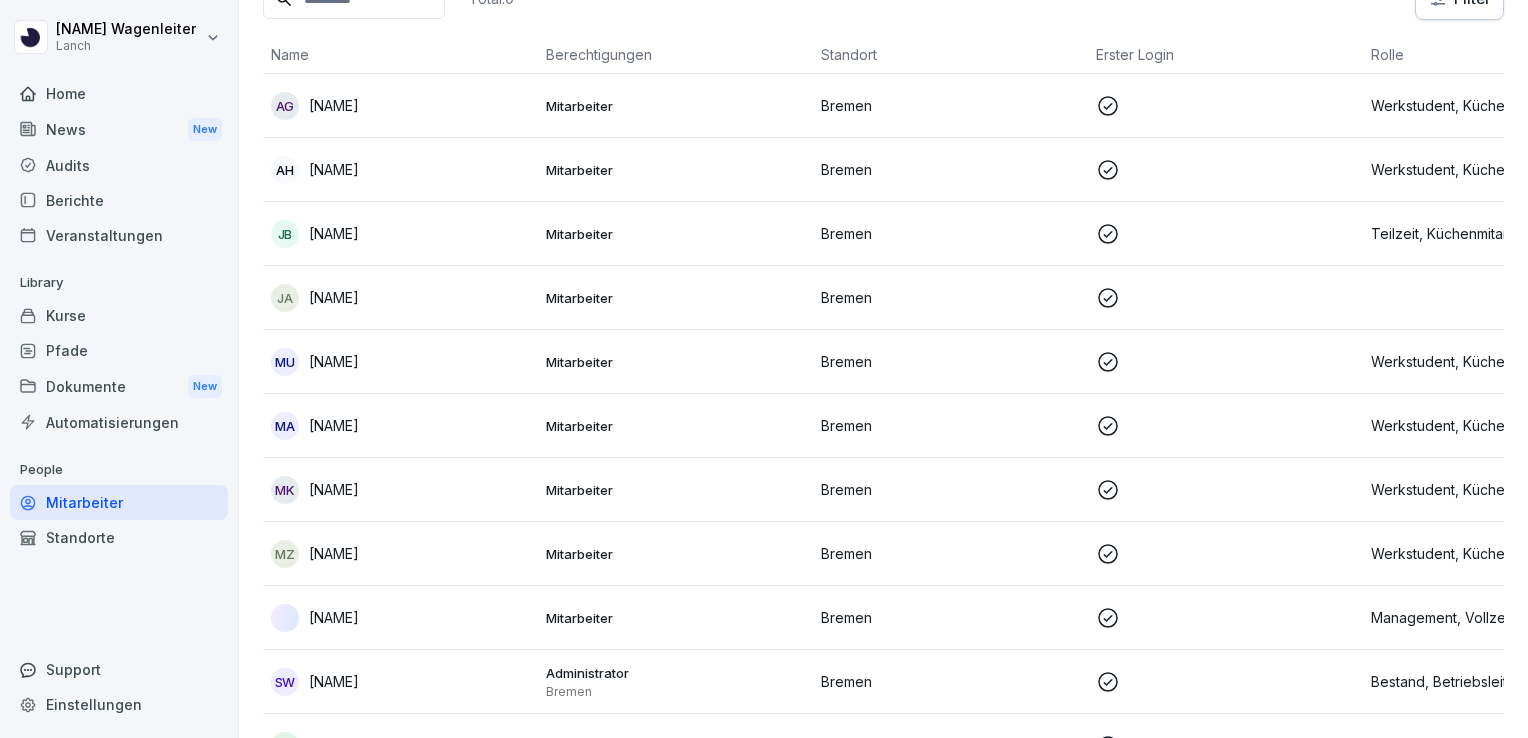 scroll, scrollTop: 20, scrollLeft: 0, axis: vertical 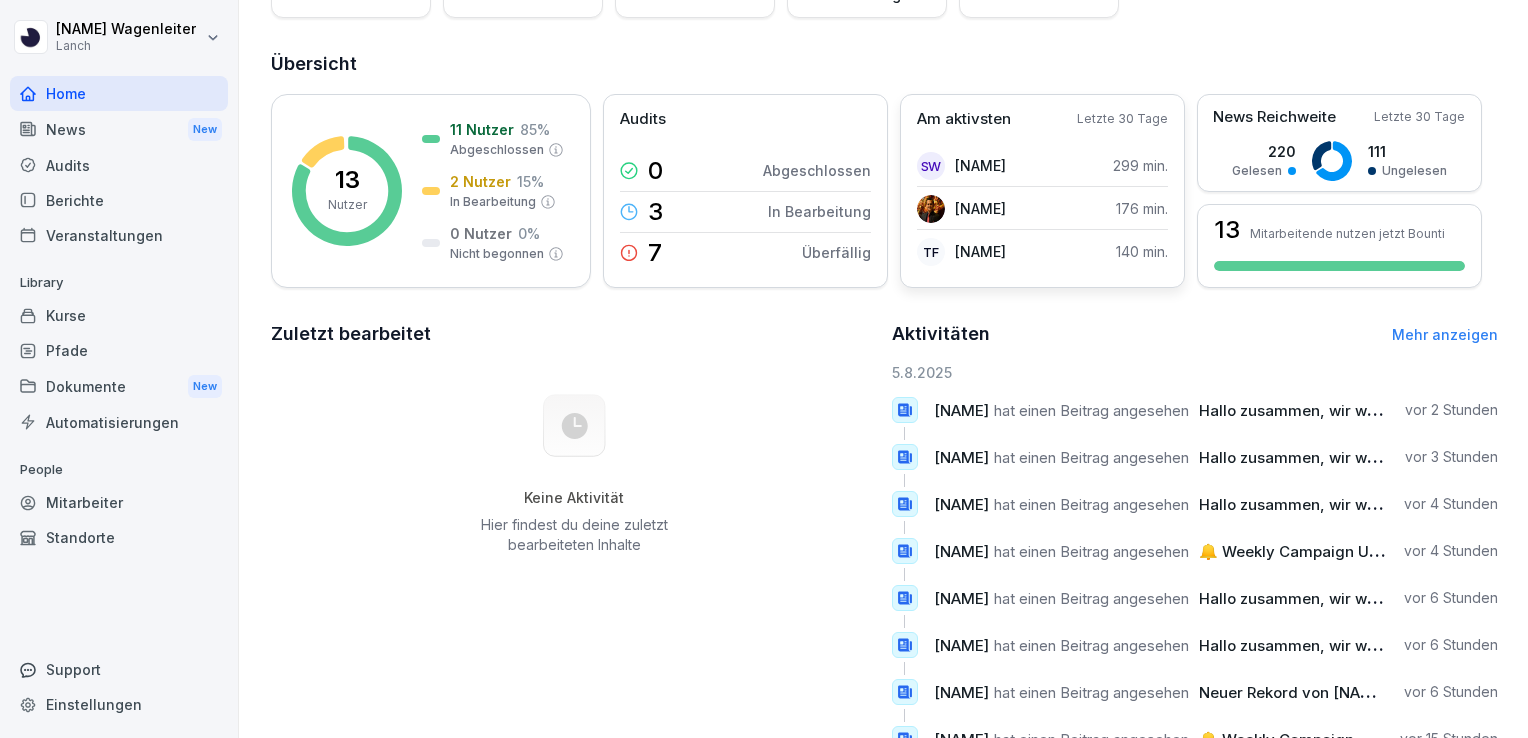 click on "SW [NAME] 299 min." at bounding box center (1042, 166) 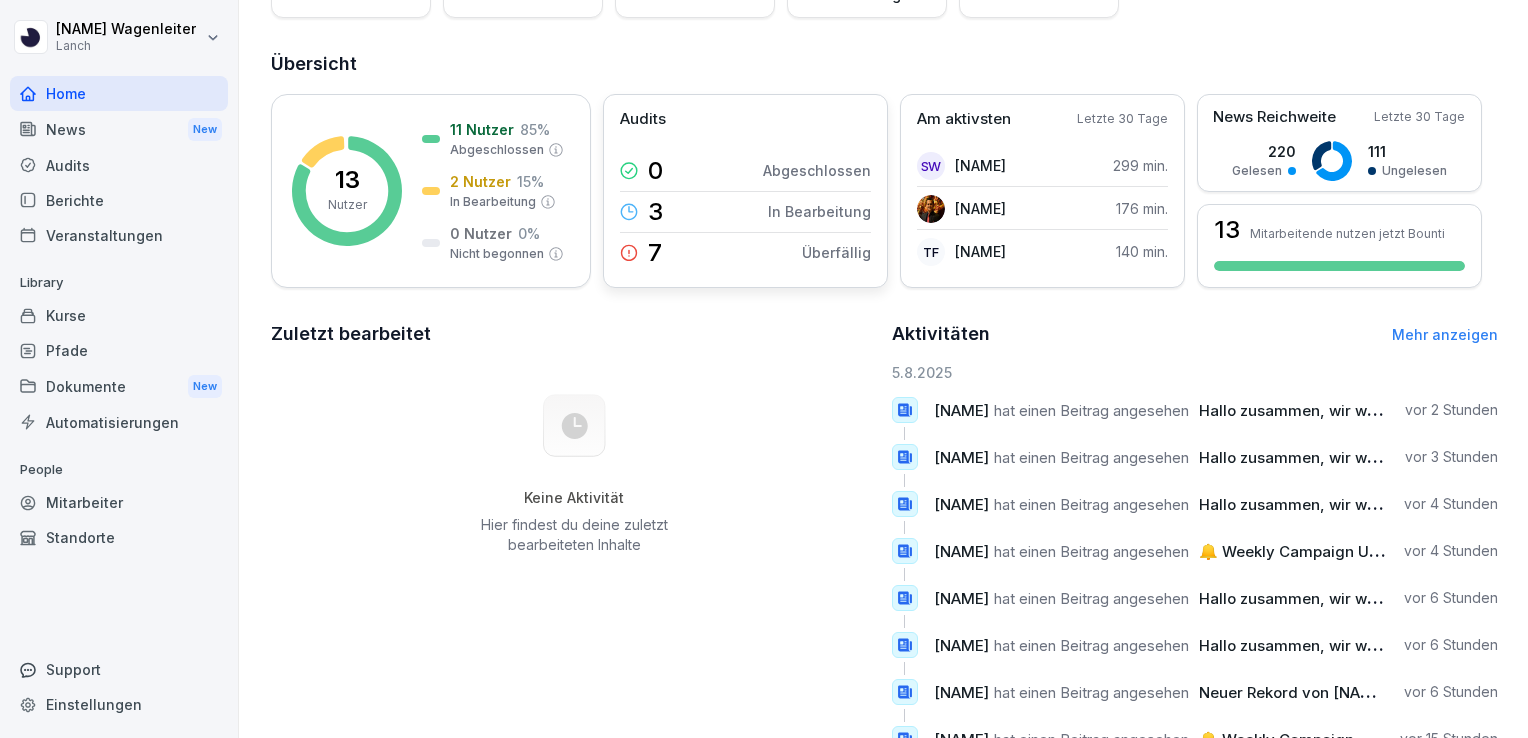 click at bounding box center [629, 212] 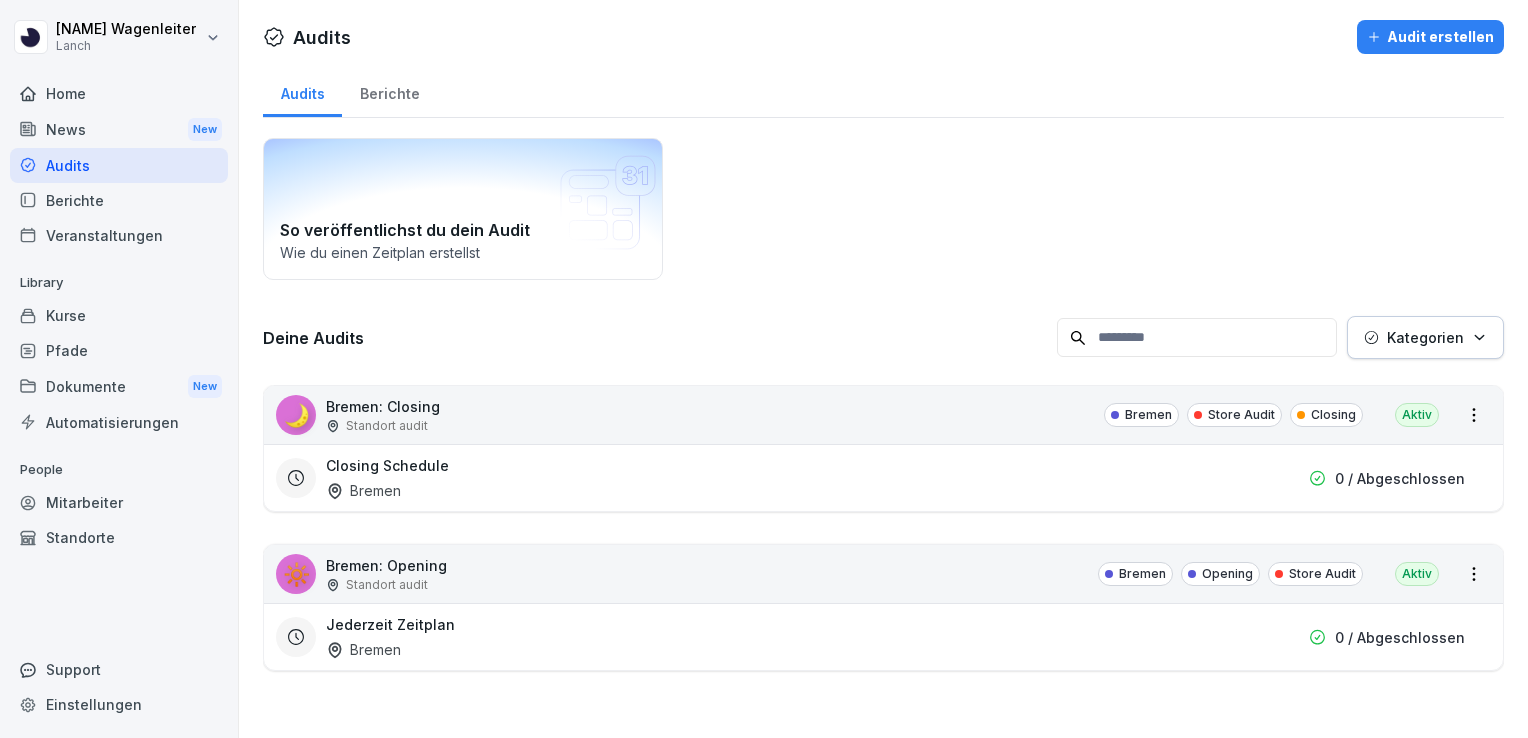 scroll, scrollTop: 0, scrollLeft: 0, axis: both 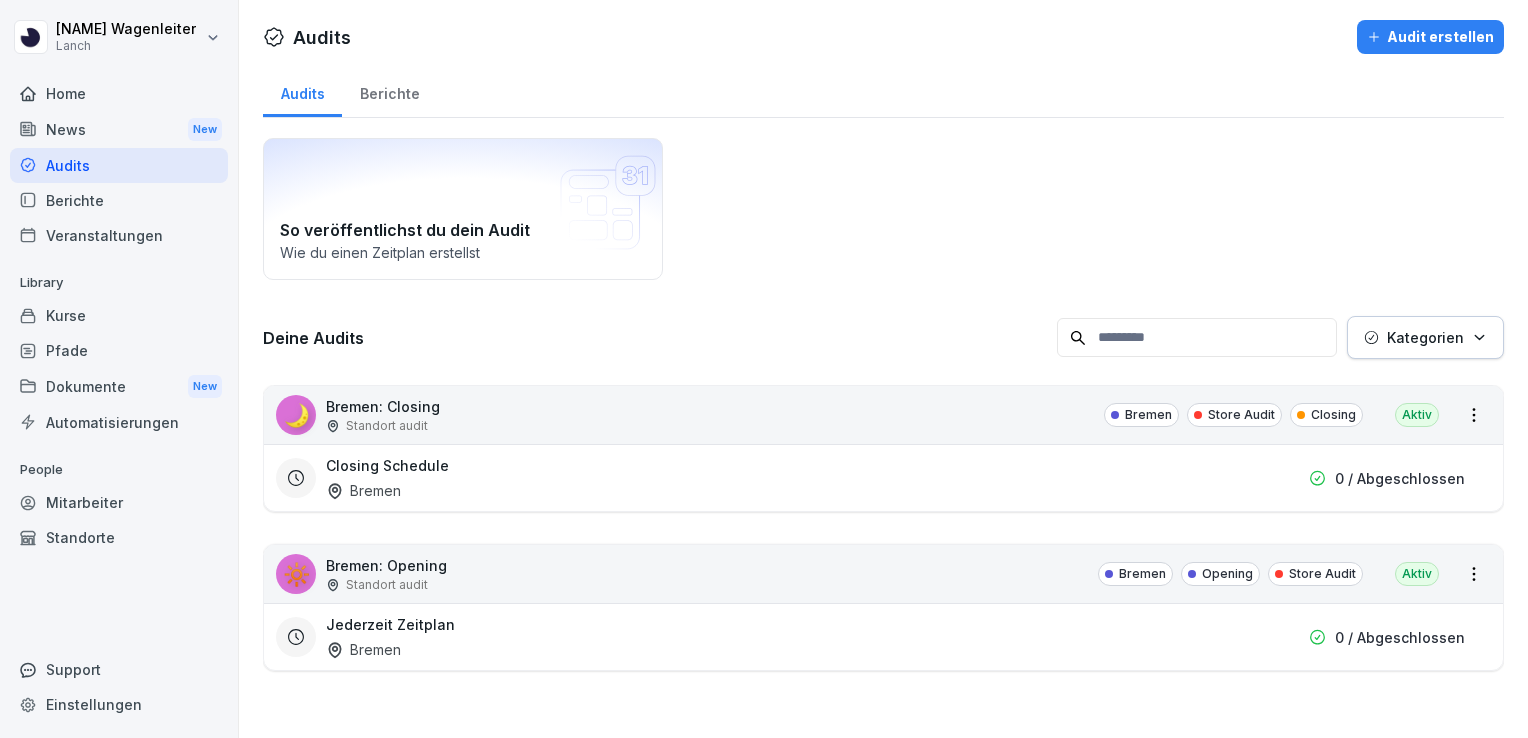 click on "Berichte" at bounding box center (389, 91) 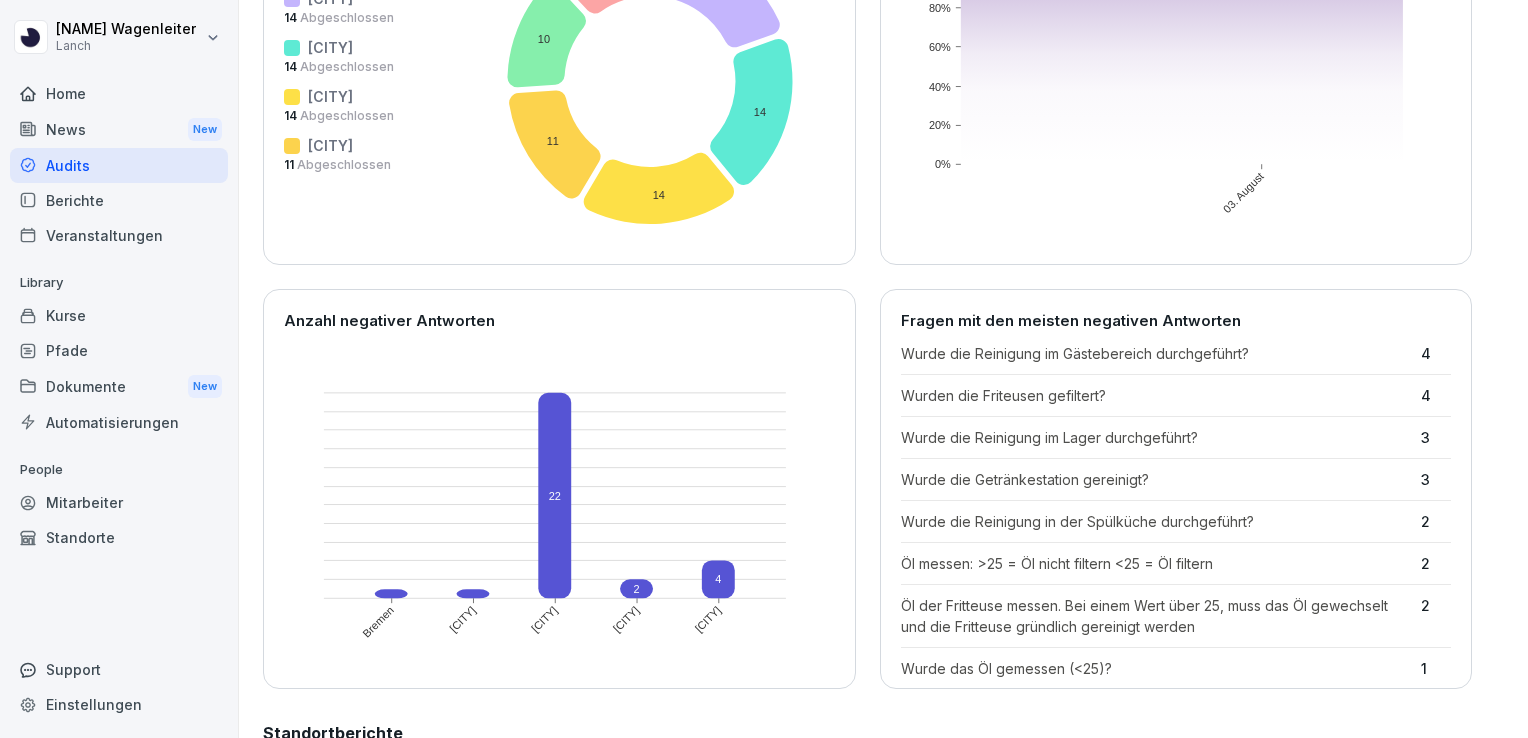 scroll, scrollTop: 0, scrollLeft: 0, axis: both 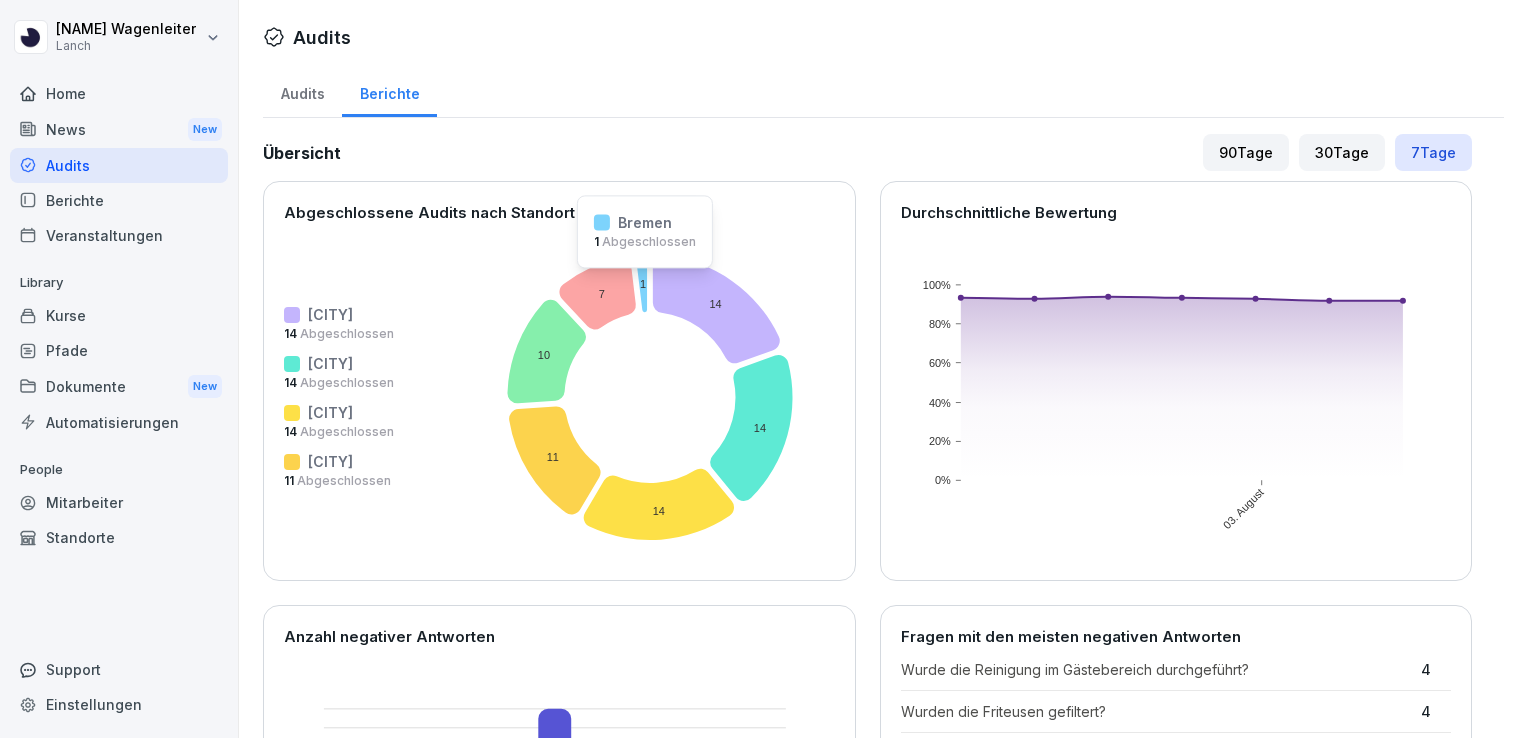 click 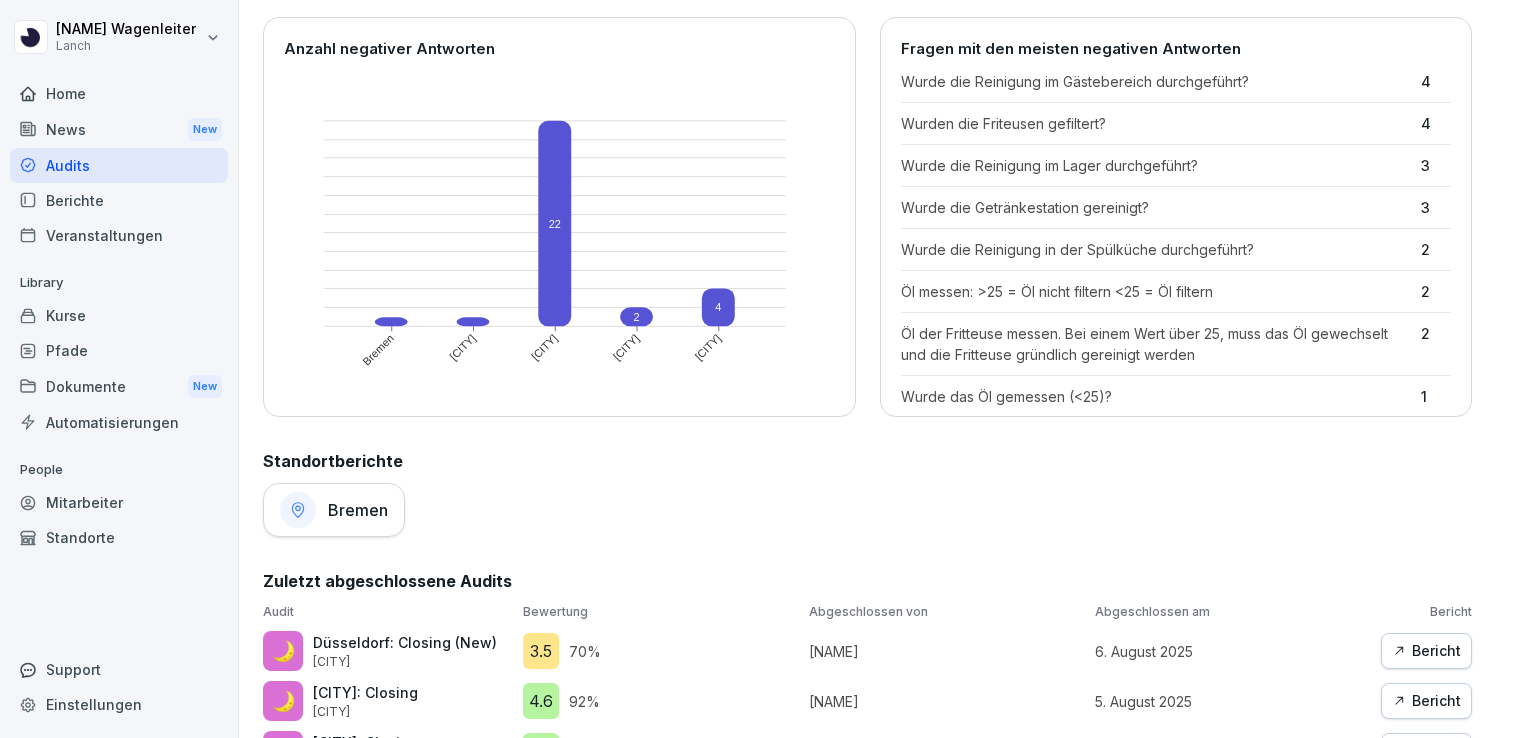 scroll, scrollTop: 588, scrollLeft: 0, axis: vertical 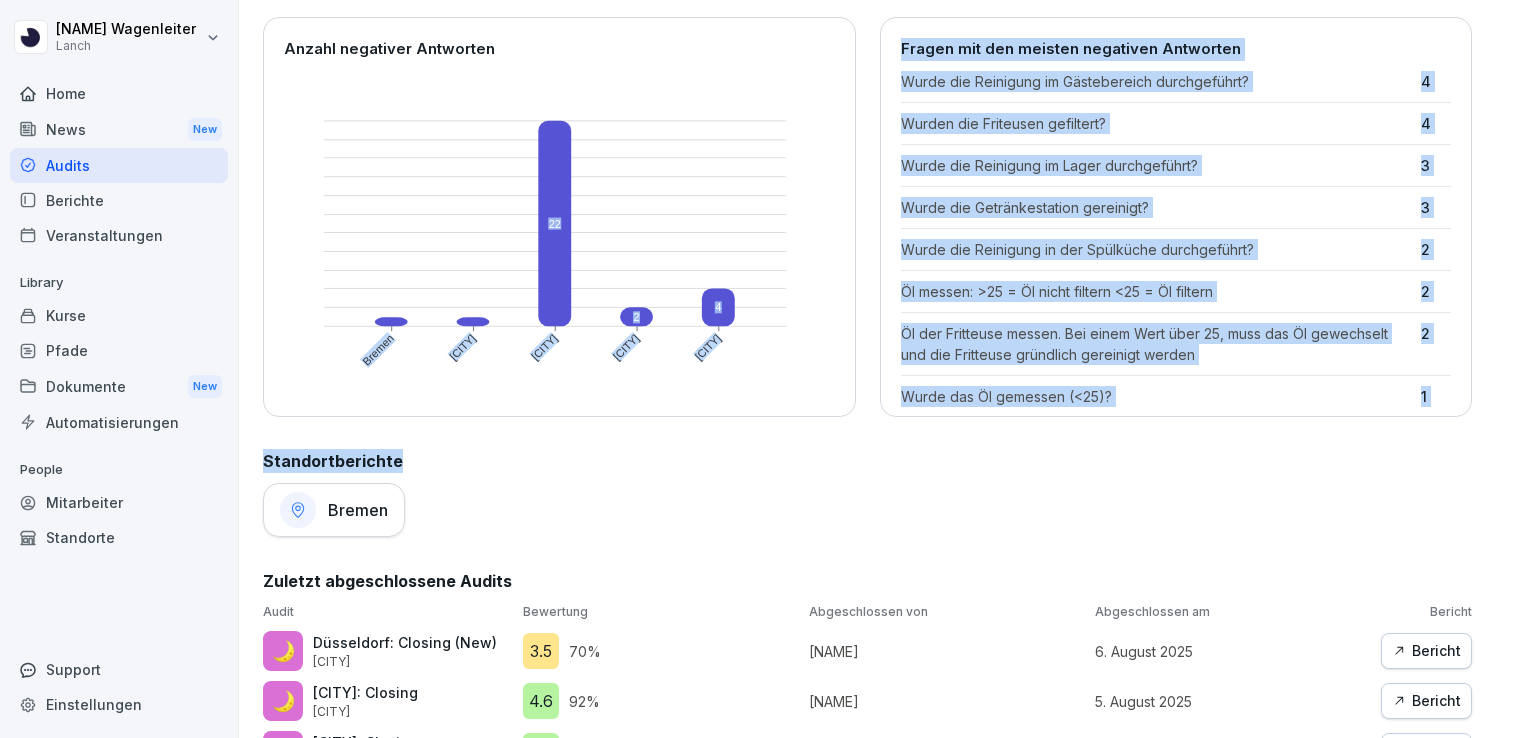 drag, startPoint x: 639, startPoint y: 442, endPoint x: 628, endPoint y: 283, distance: 159.38005 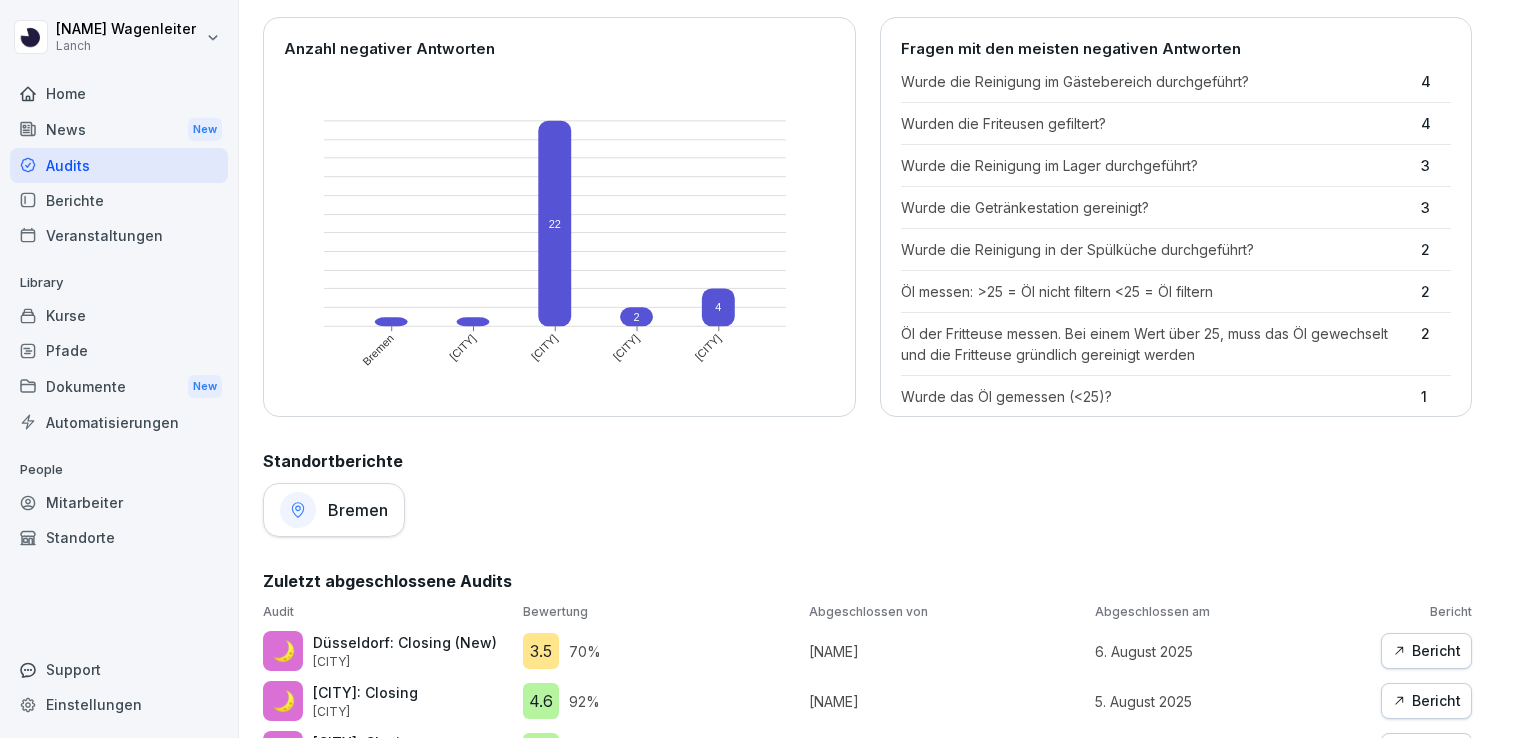 click on "Bremen" at bounding box center (867, 510) 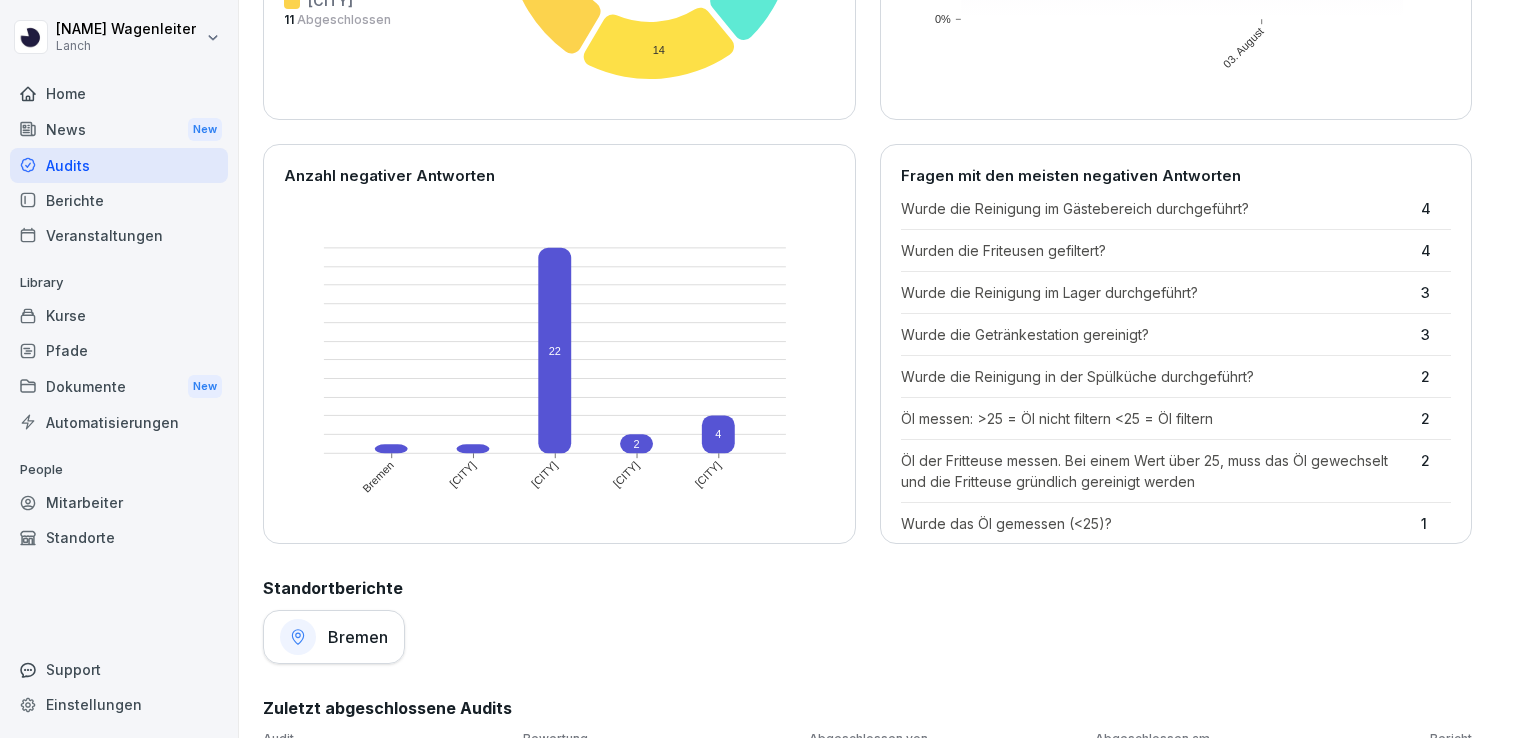 scroll, scrollTop: 0, scrollLeft: 0, axis: both 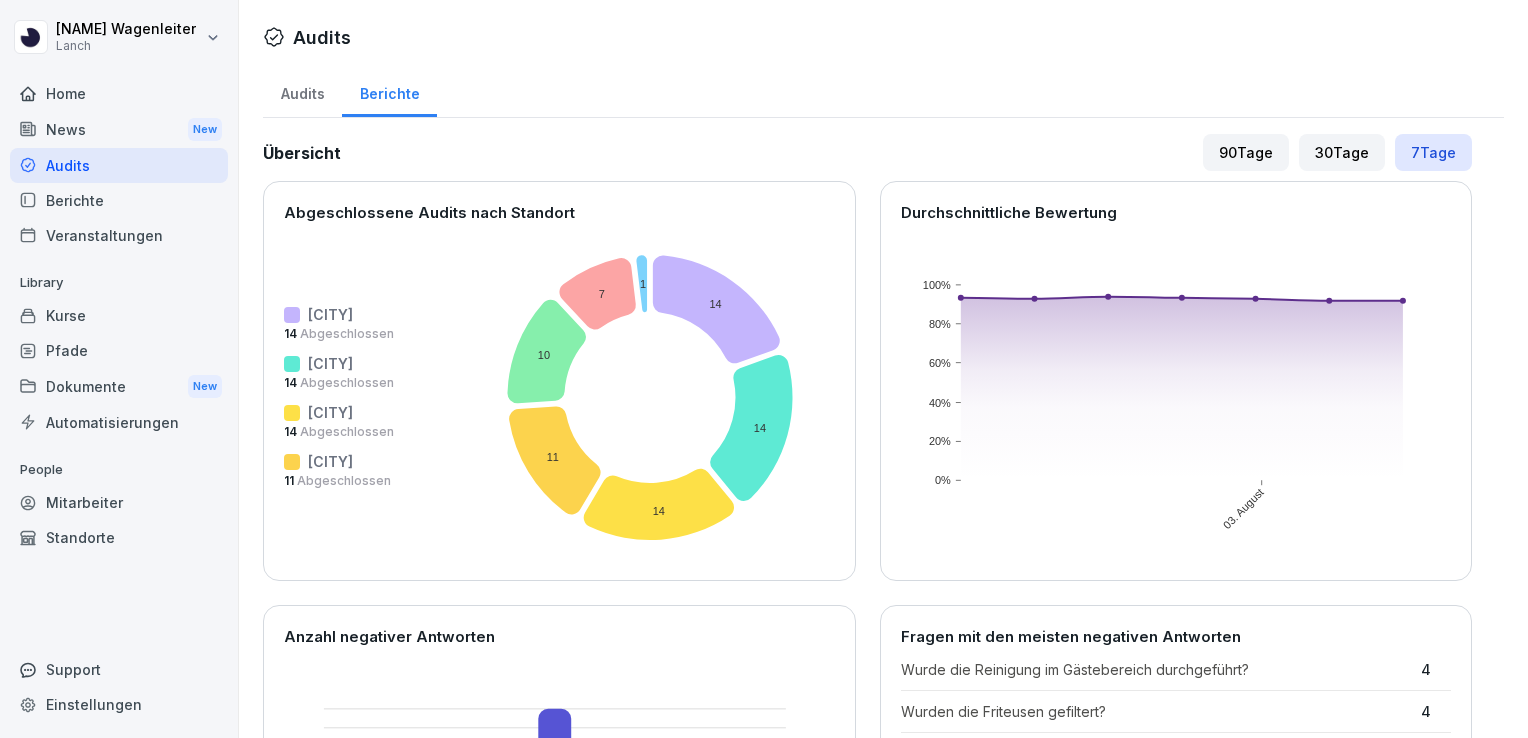 click on "Audits" at bounding box center (119, 165) 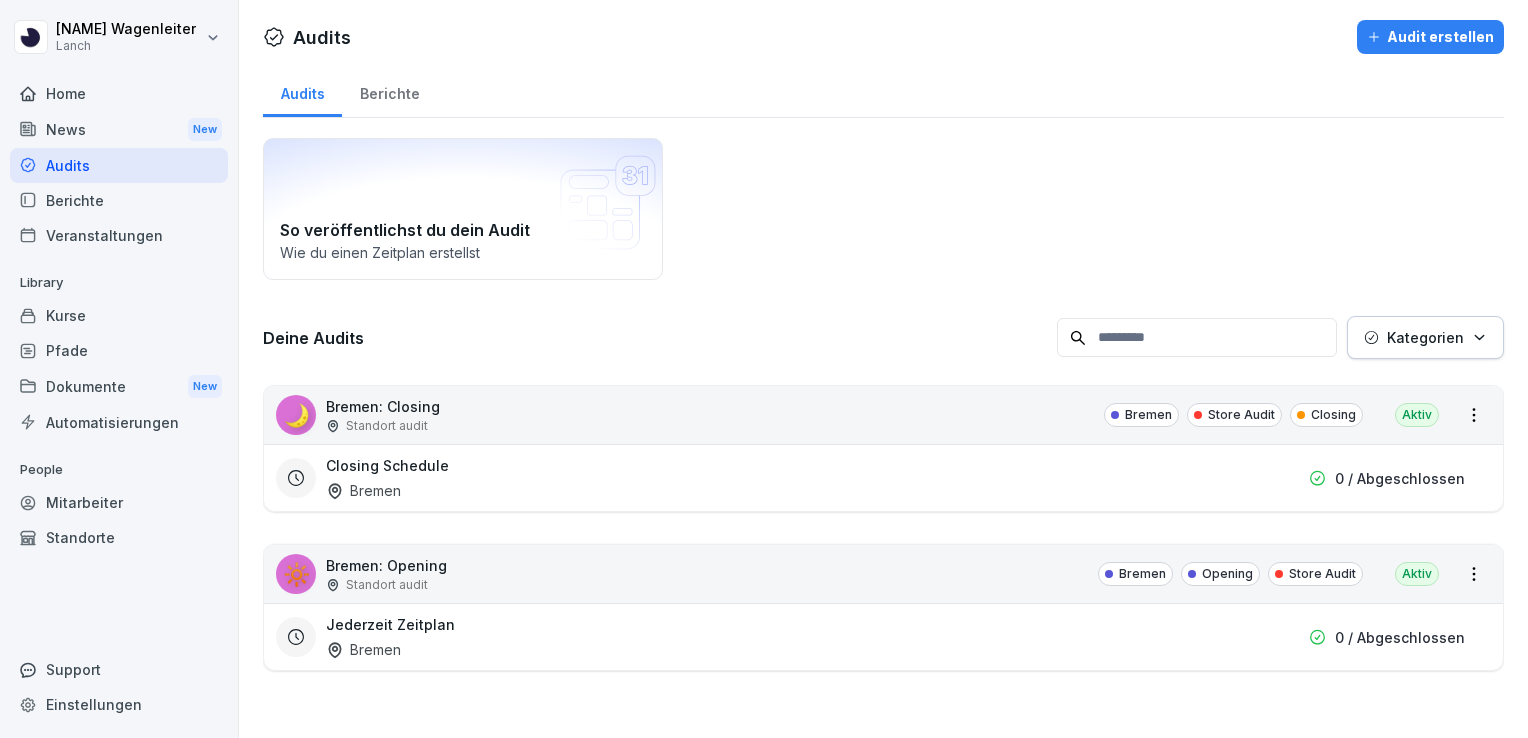 click on "Home" at bounding box center [119, 93] 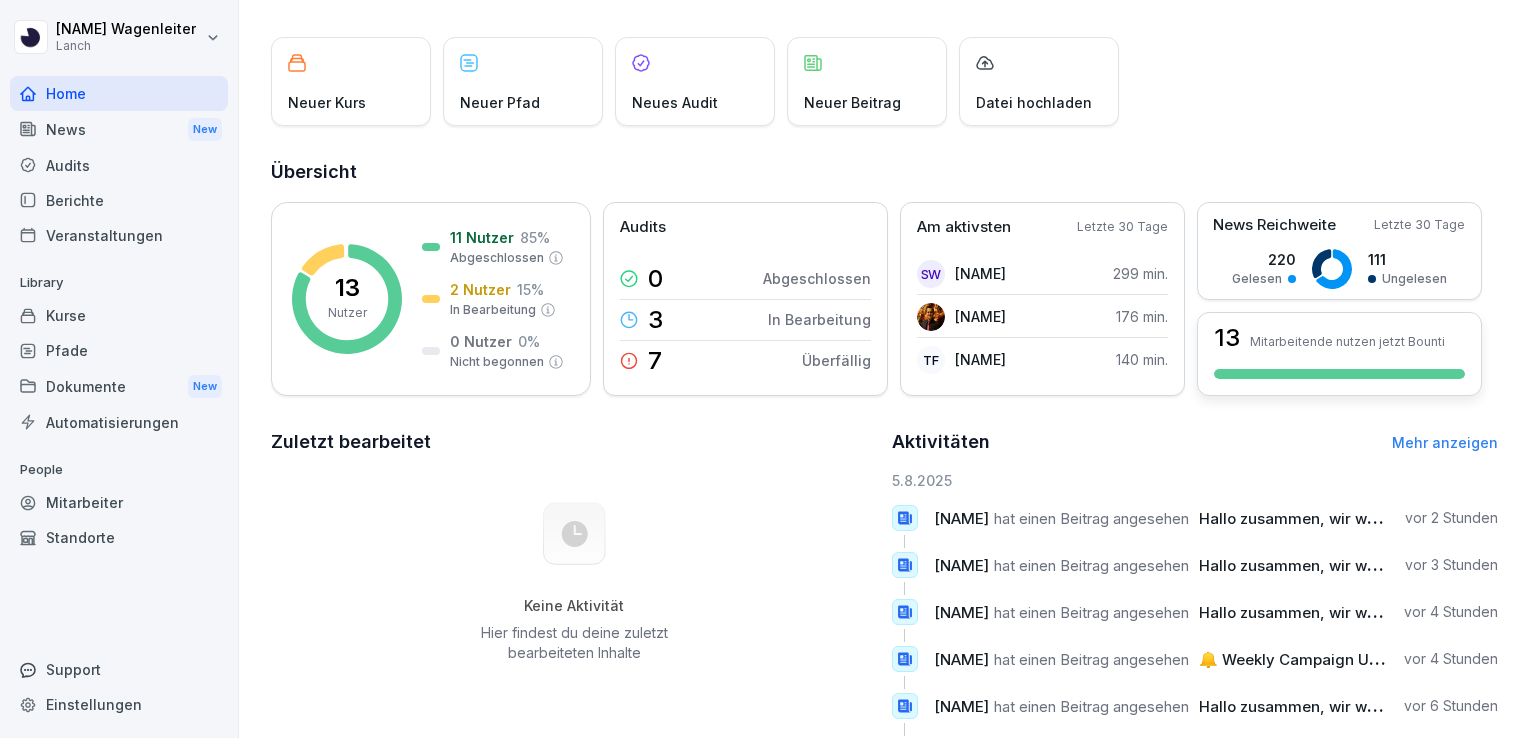scroll, scrollTop: 108, scrollLeft: 0, axis: vertical 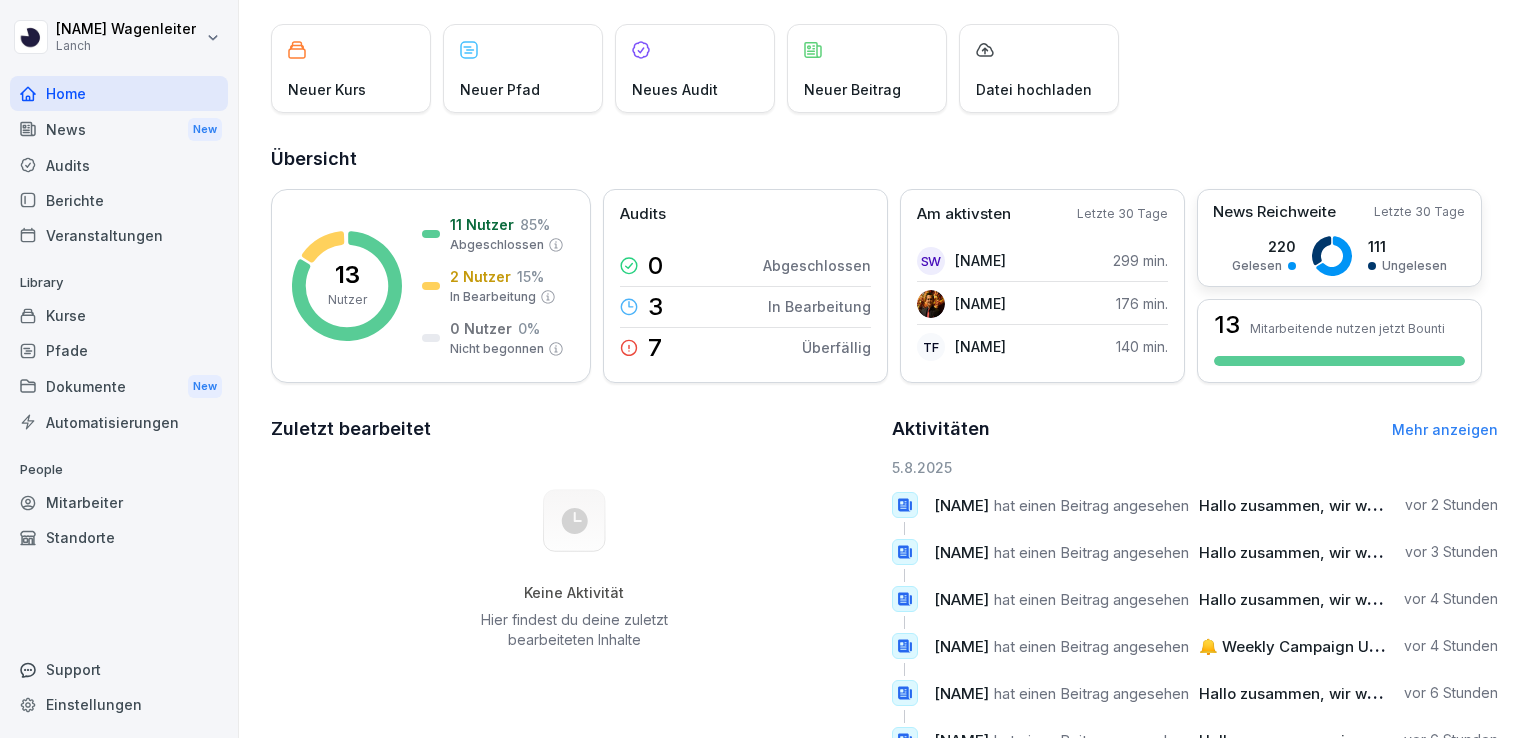 click on "News Reichweite Letzte 30 Tage 220 Gelesen 111 Ungelesen" at bounding box center [1339, 238] 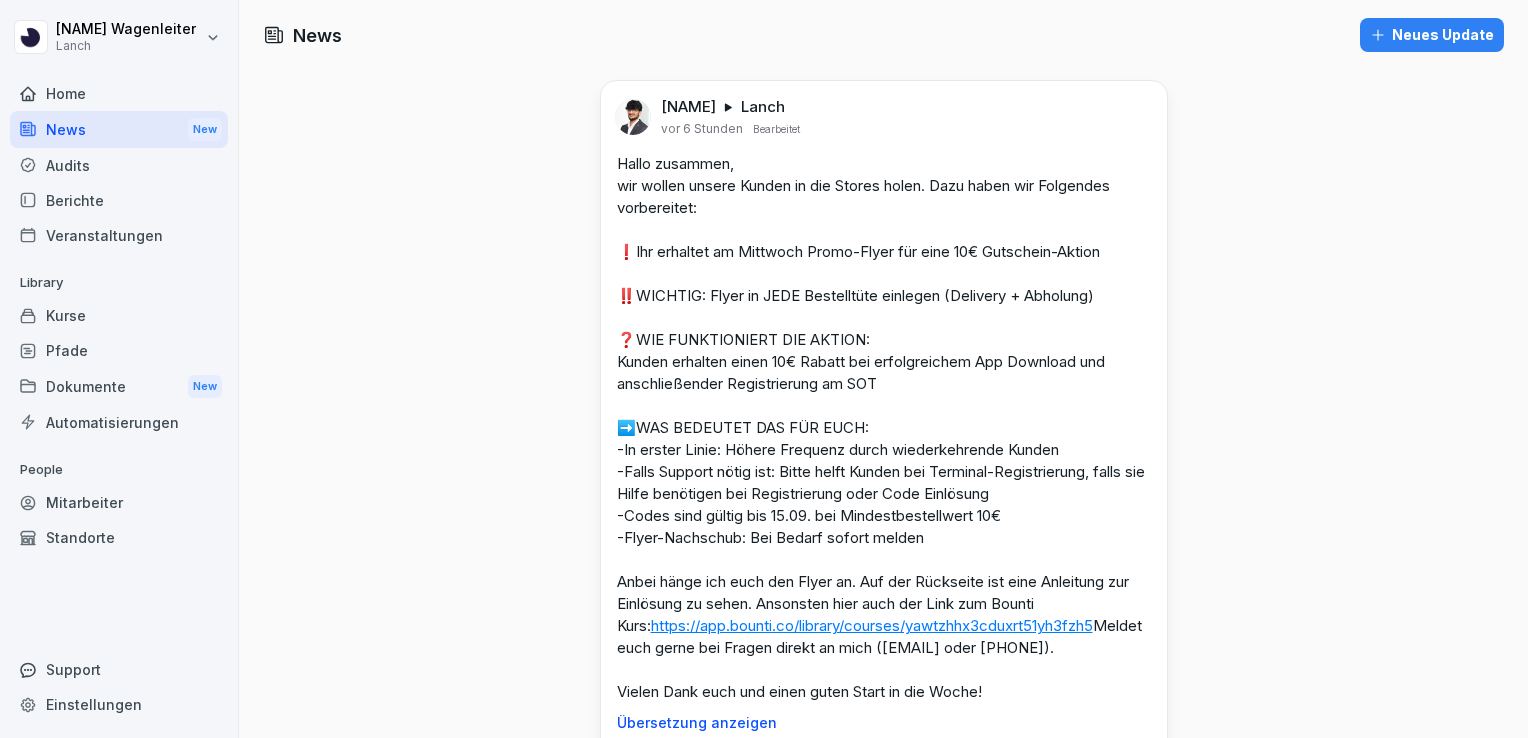 scroll, scrollTop: 0, scrollLeft: 0, axis: both 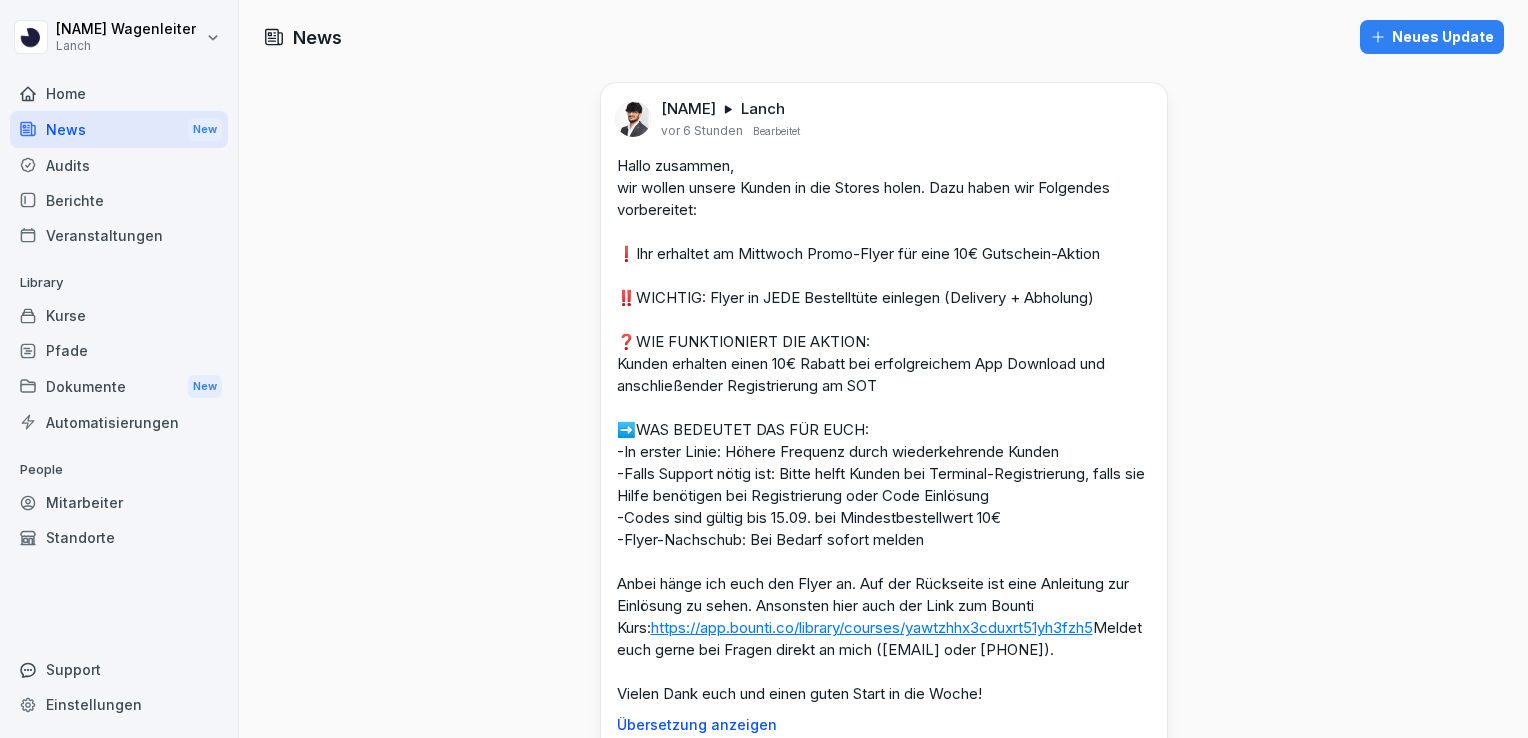 click at bounding box center (633, 119) 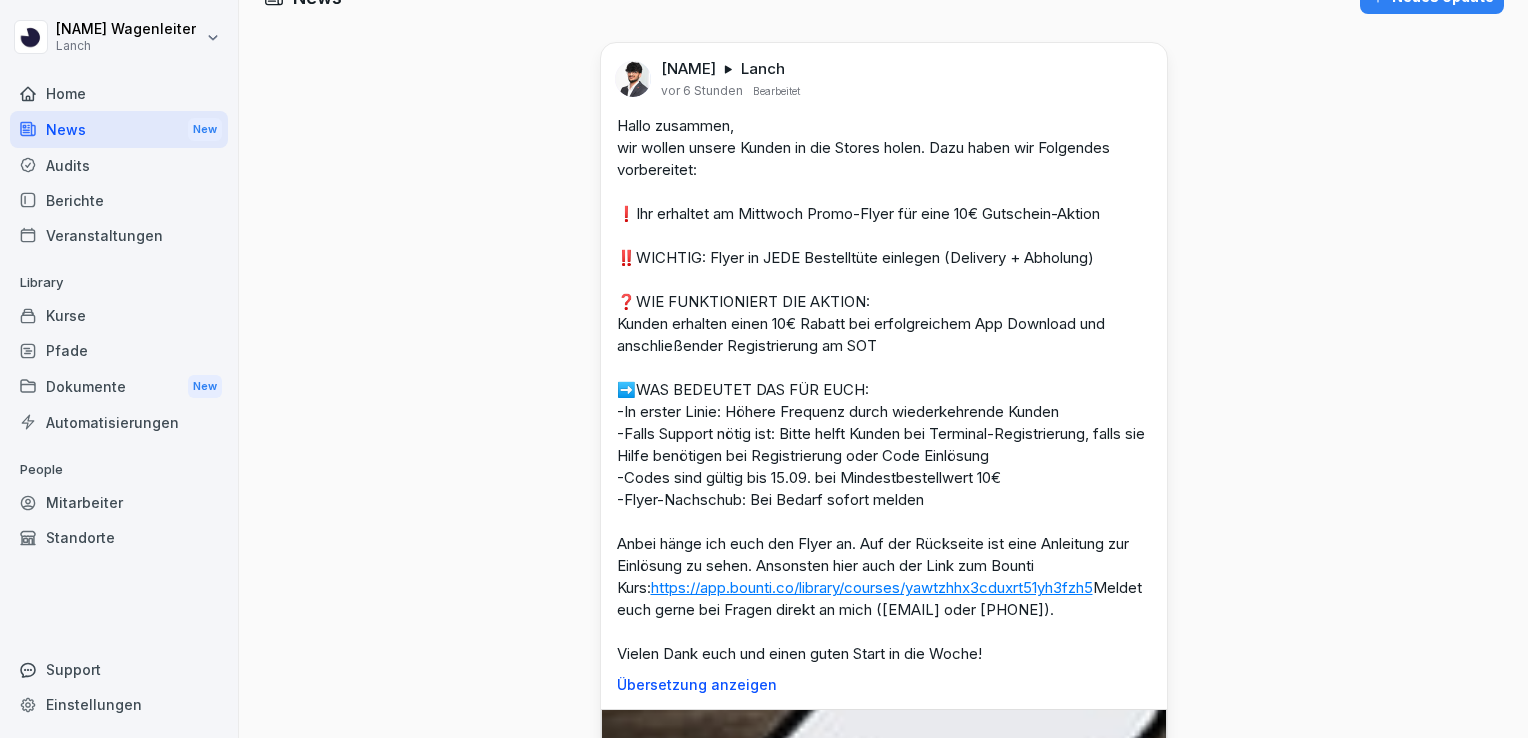 scroll, scrollTop: 0, scrollLeft: 0, axis: both 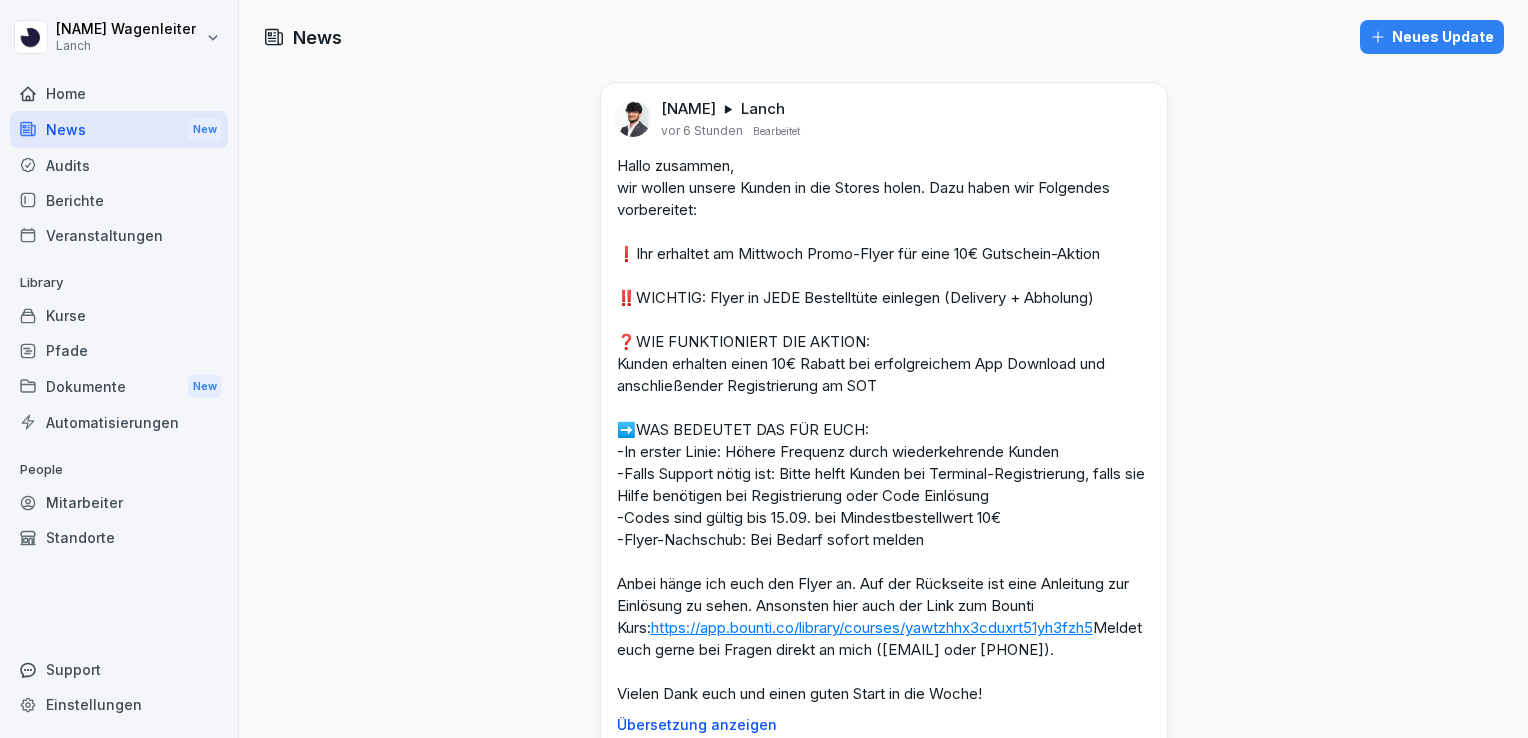 click on "https://app.bounti.co/library/courses/yawtzhhx3cduxrt51yh3fzh5" at bounding box center [872, 627] 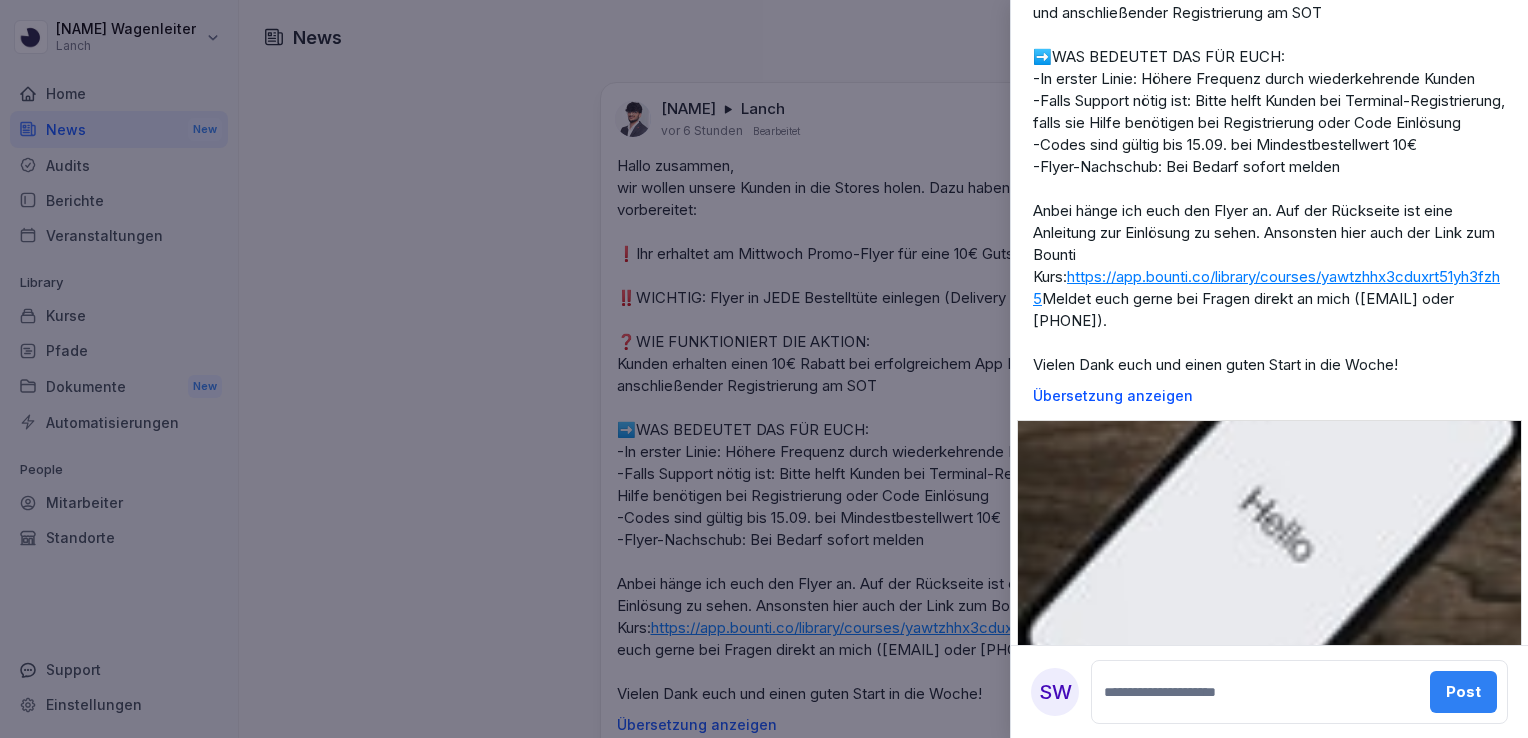 scroll, scrollTop: 725, scrollLeft: 0, axis: vertical 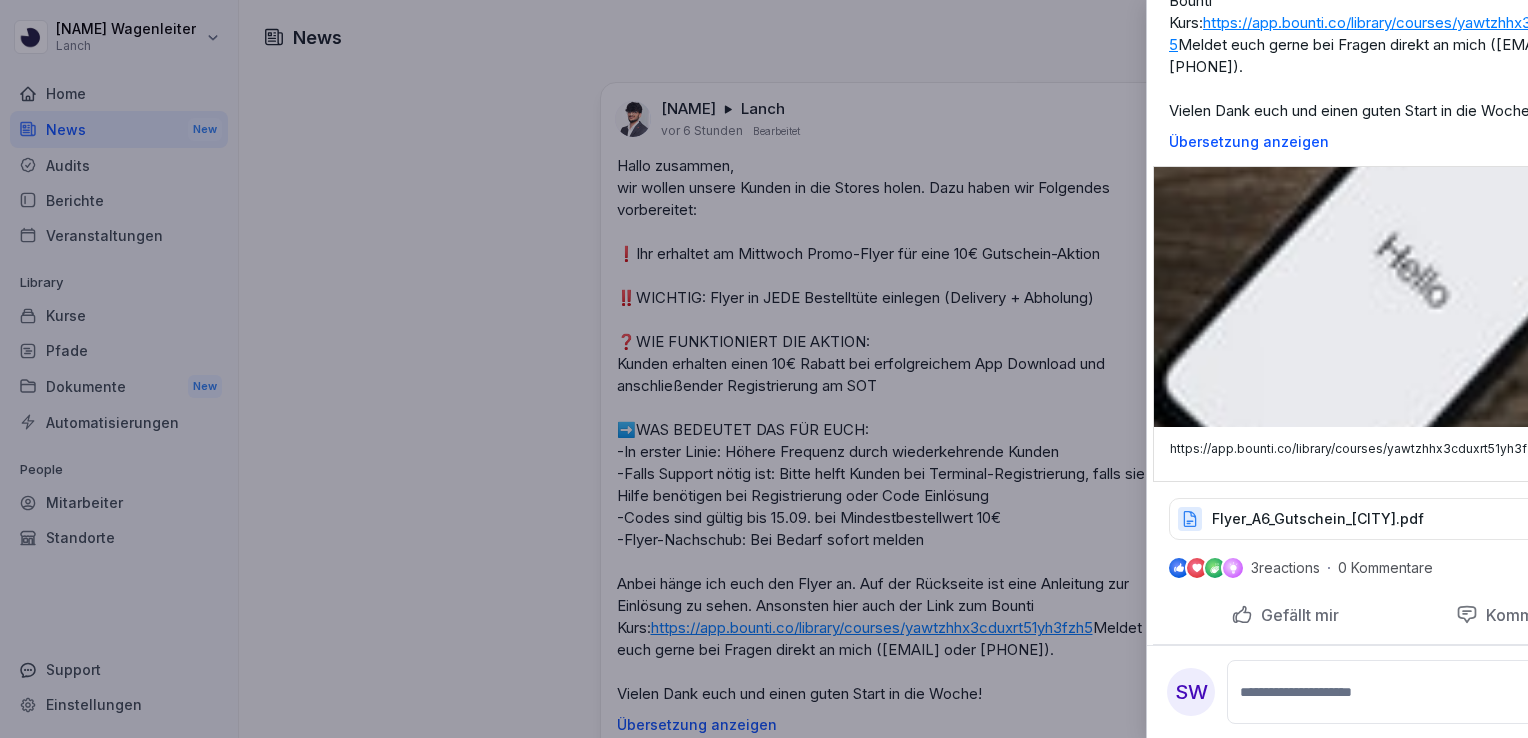 click at bounding box center [764, 369] 